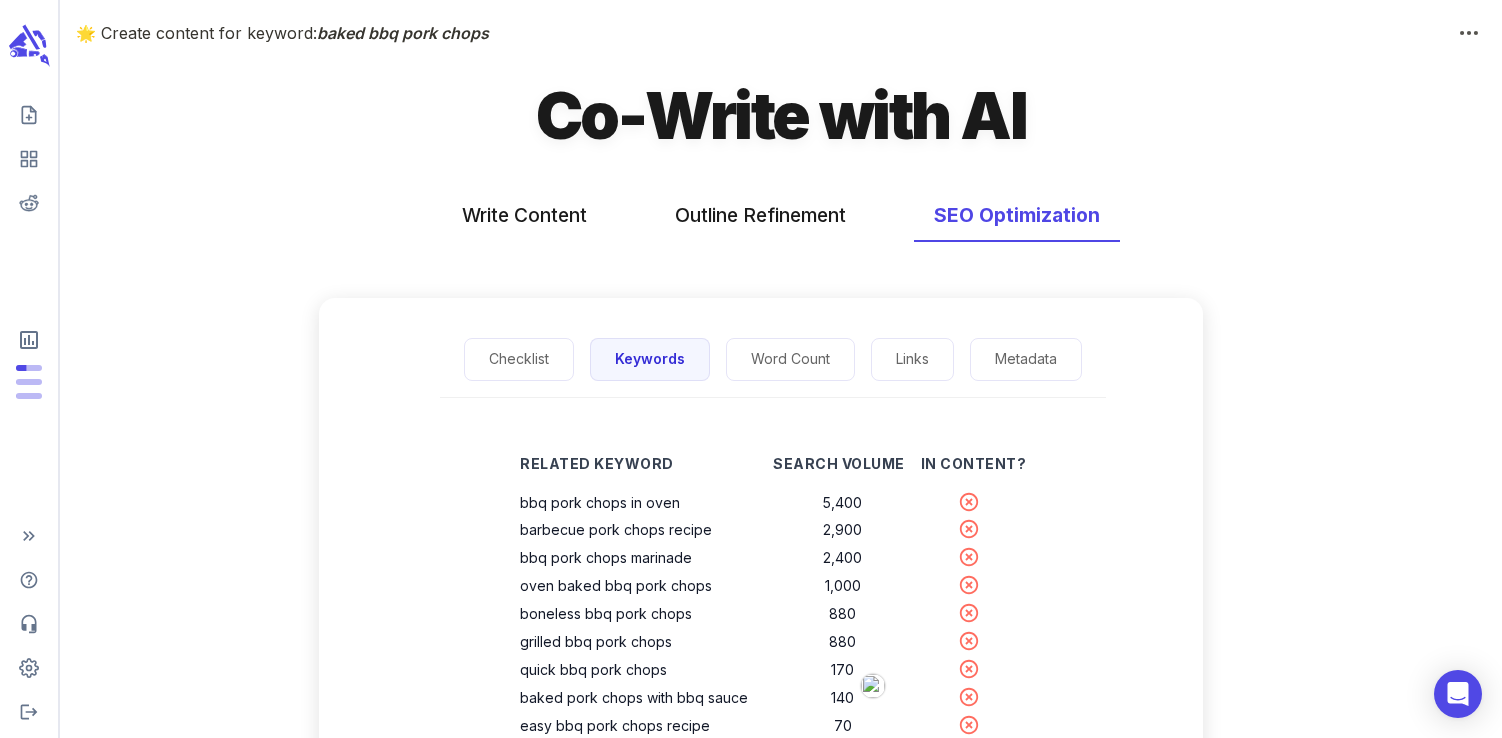 scroll, scrollTop: 185, scrollLeft: 0, axis: vertical 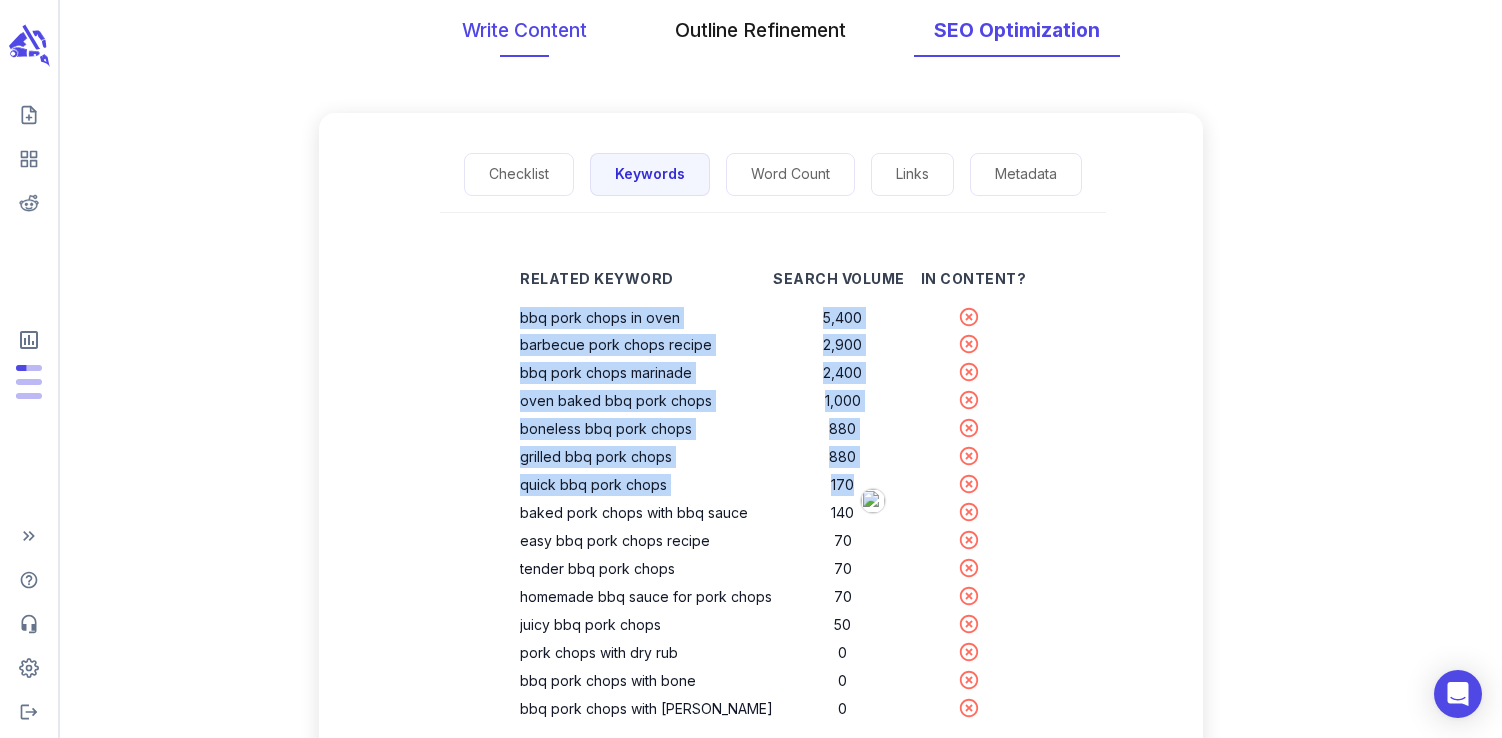 click on "Write Content" at bounding box center (524, 30) 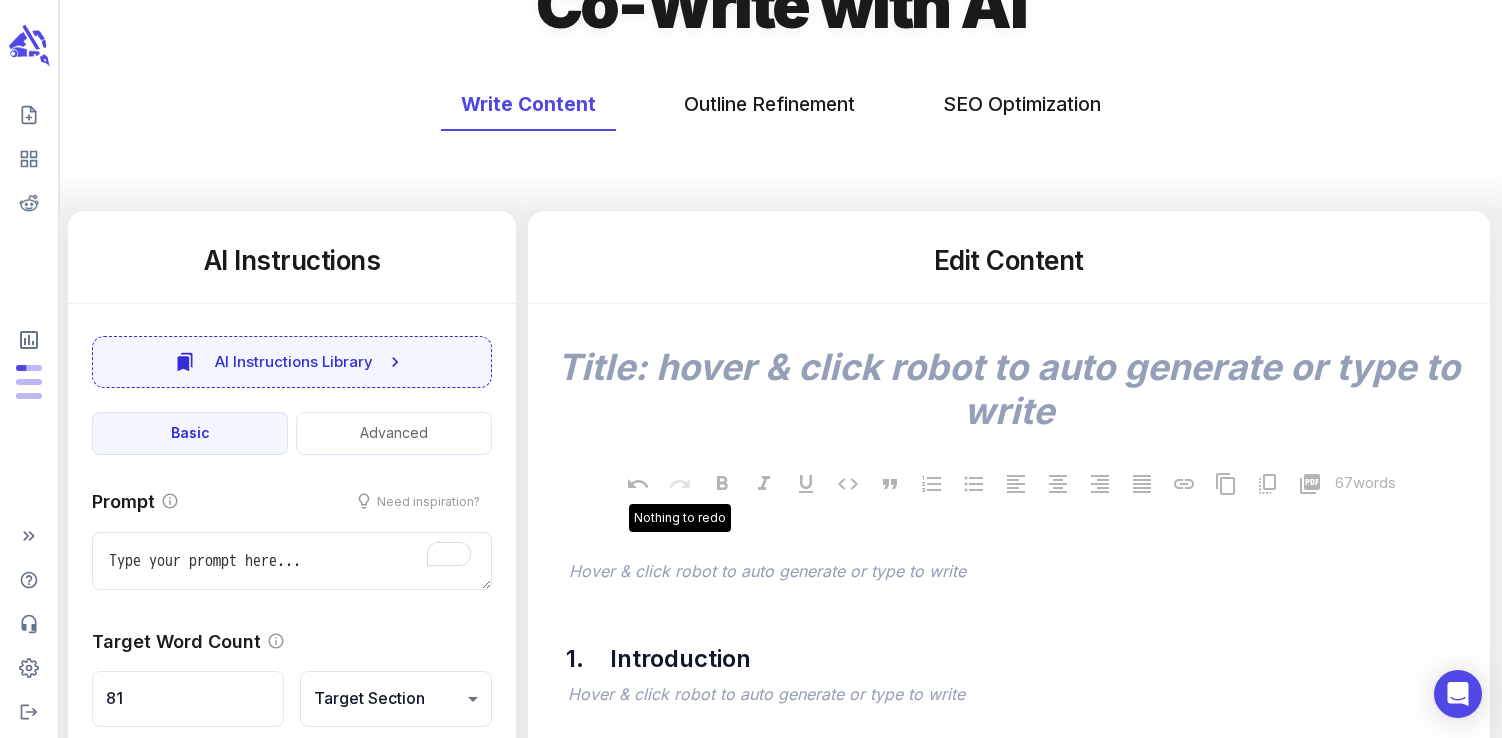 scroll, scrollTop: 203, scrollLeft: 0, axis: vertical 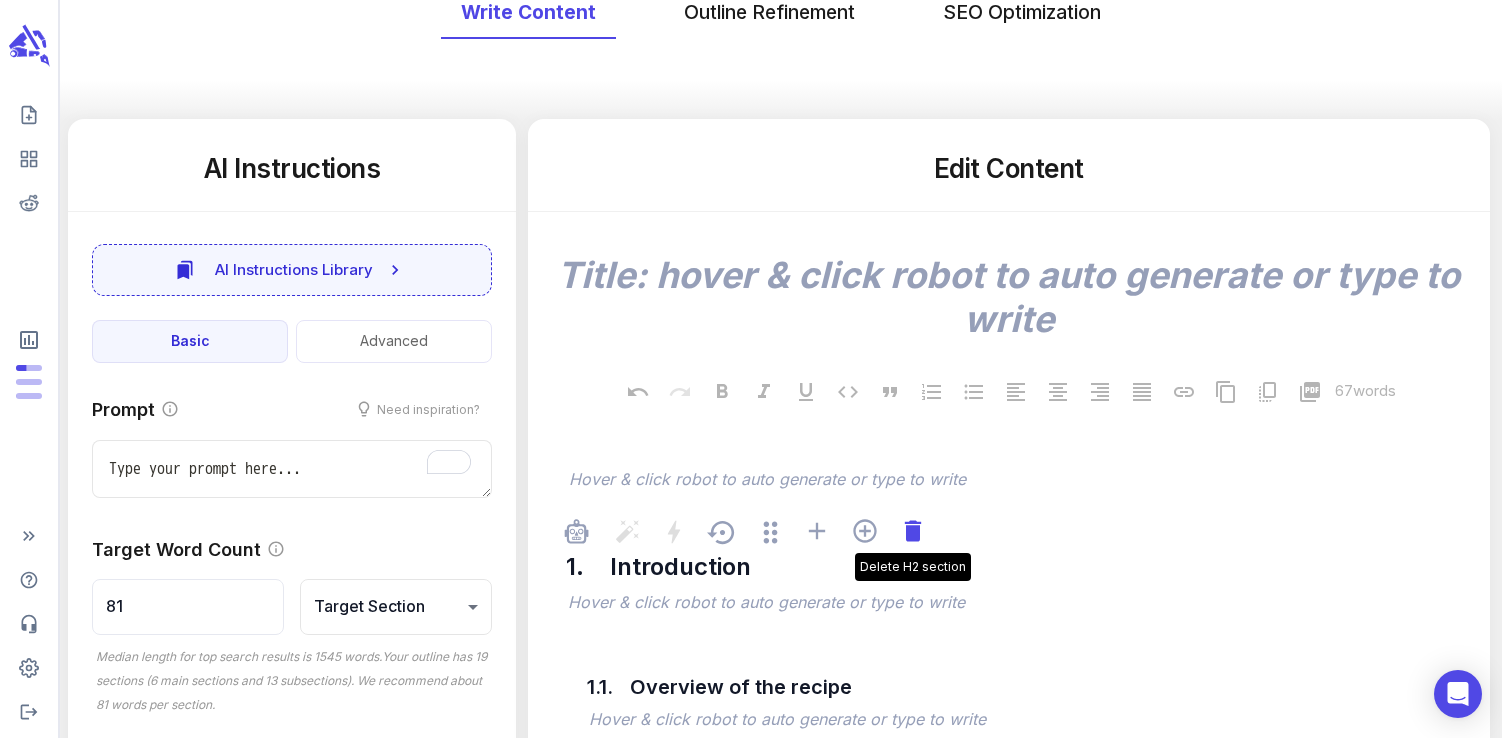 click 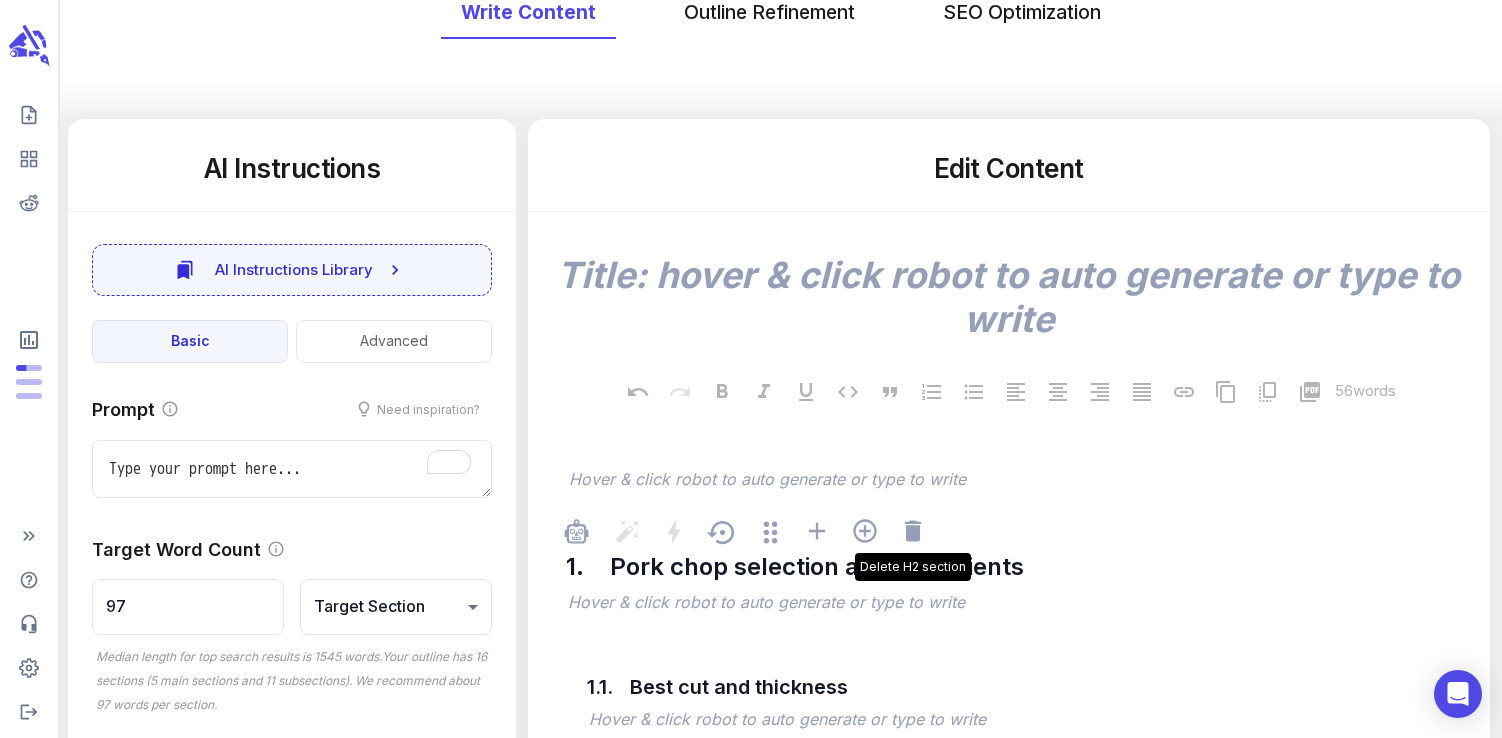click 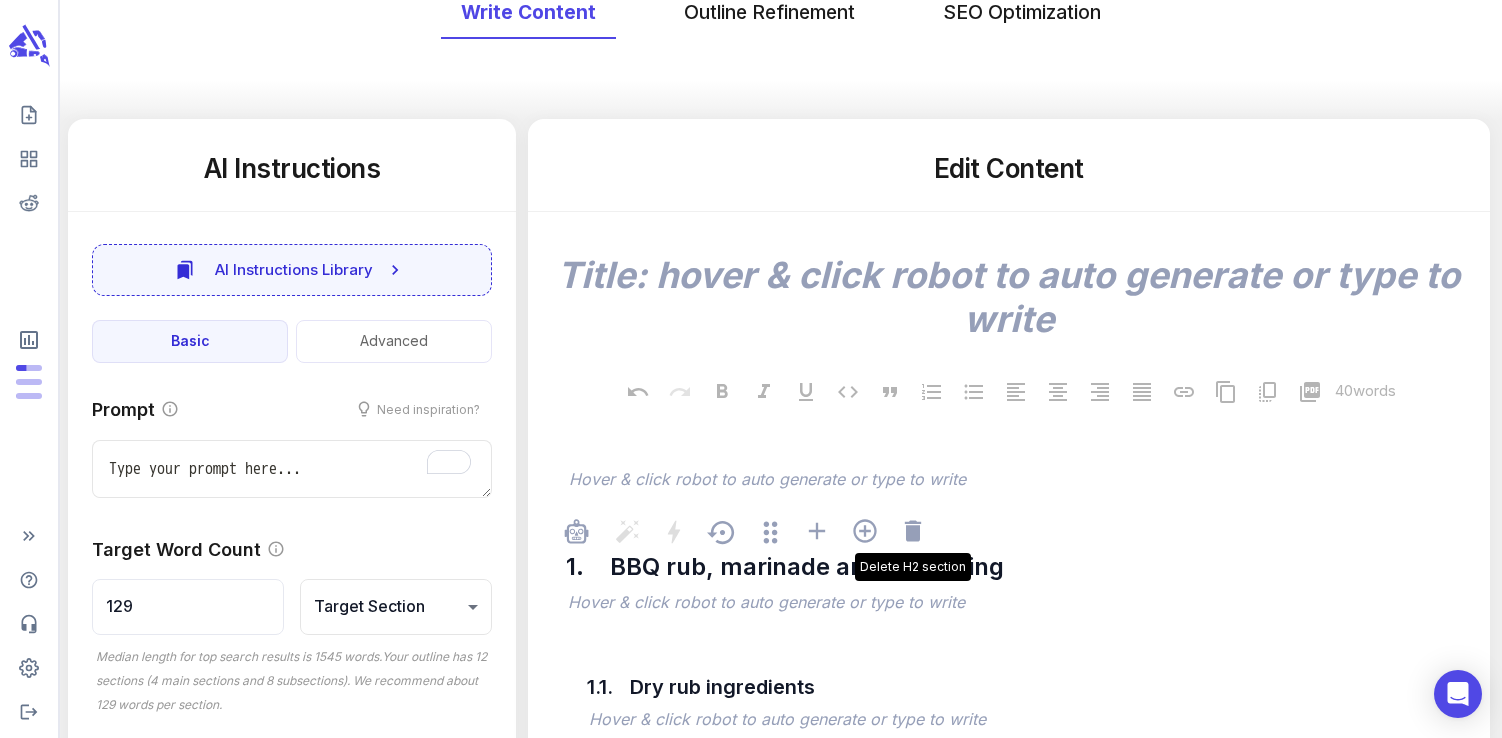 click 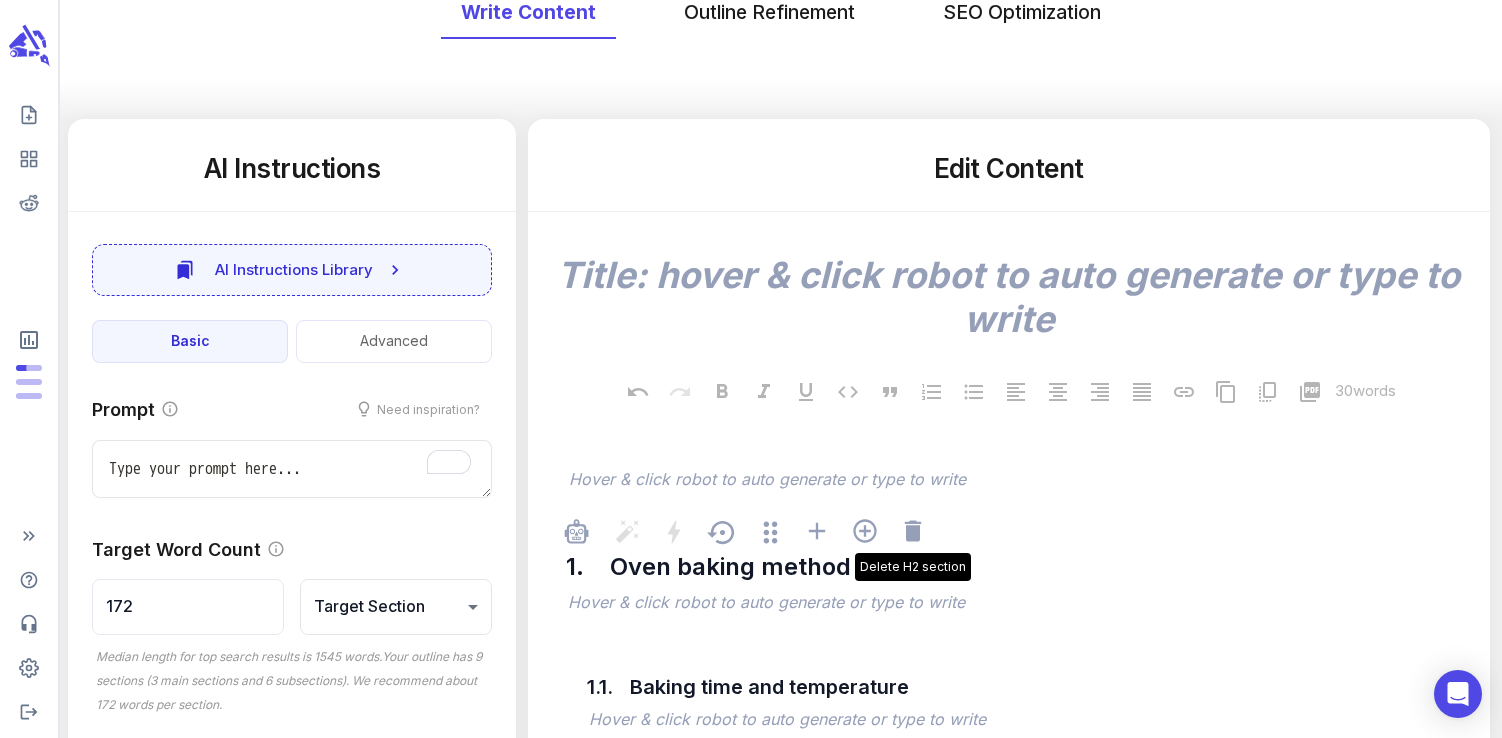 click 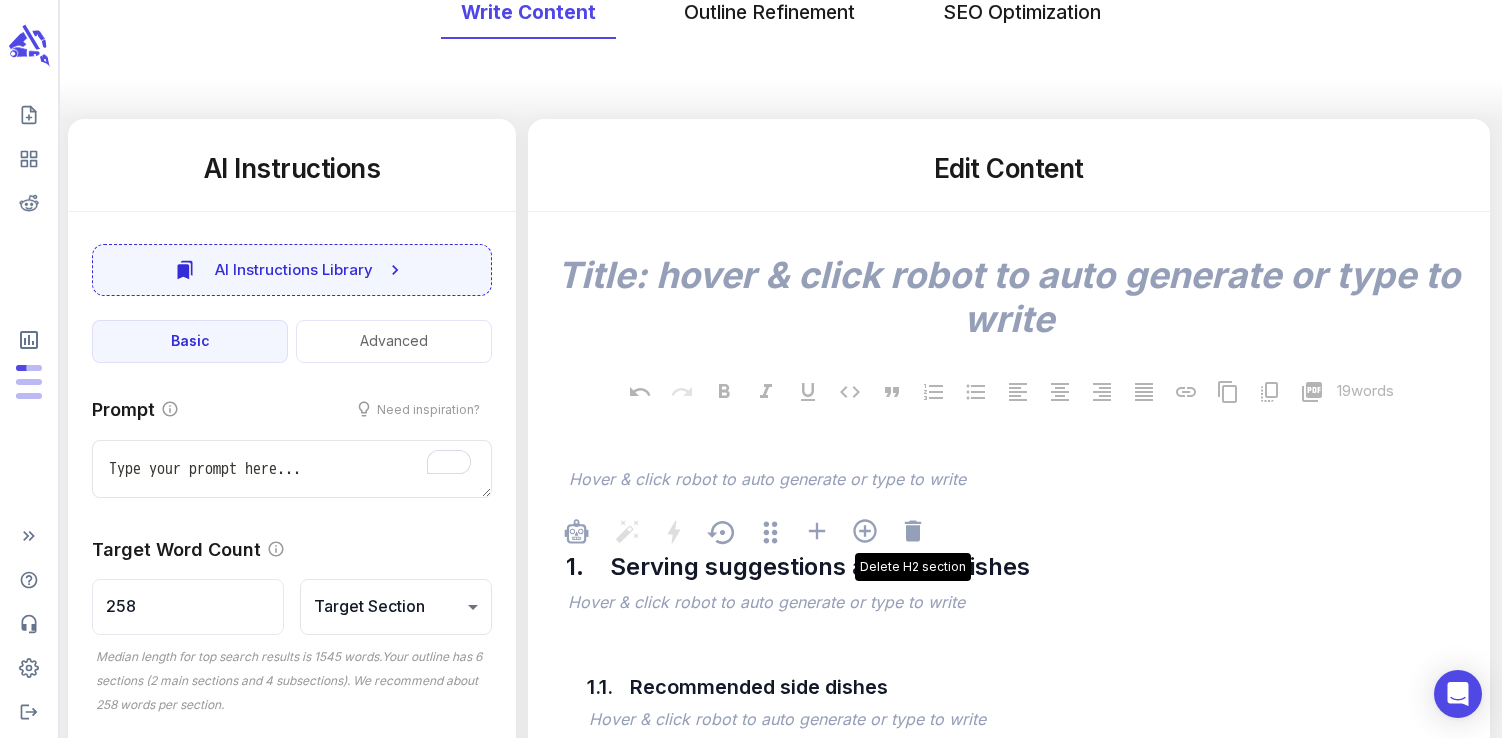 click 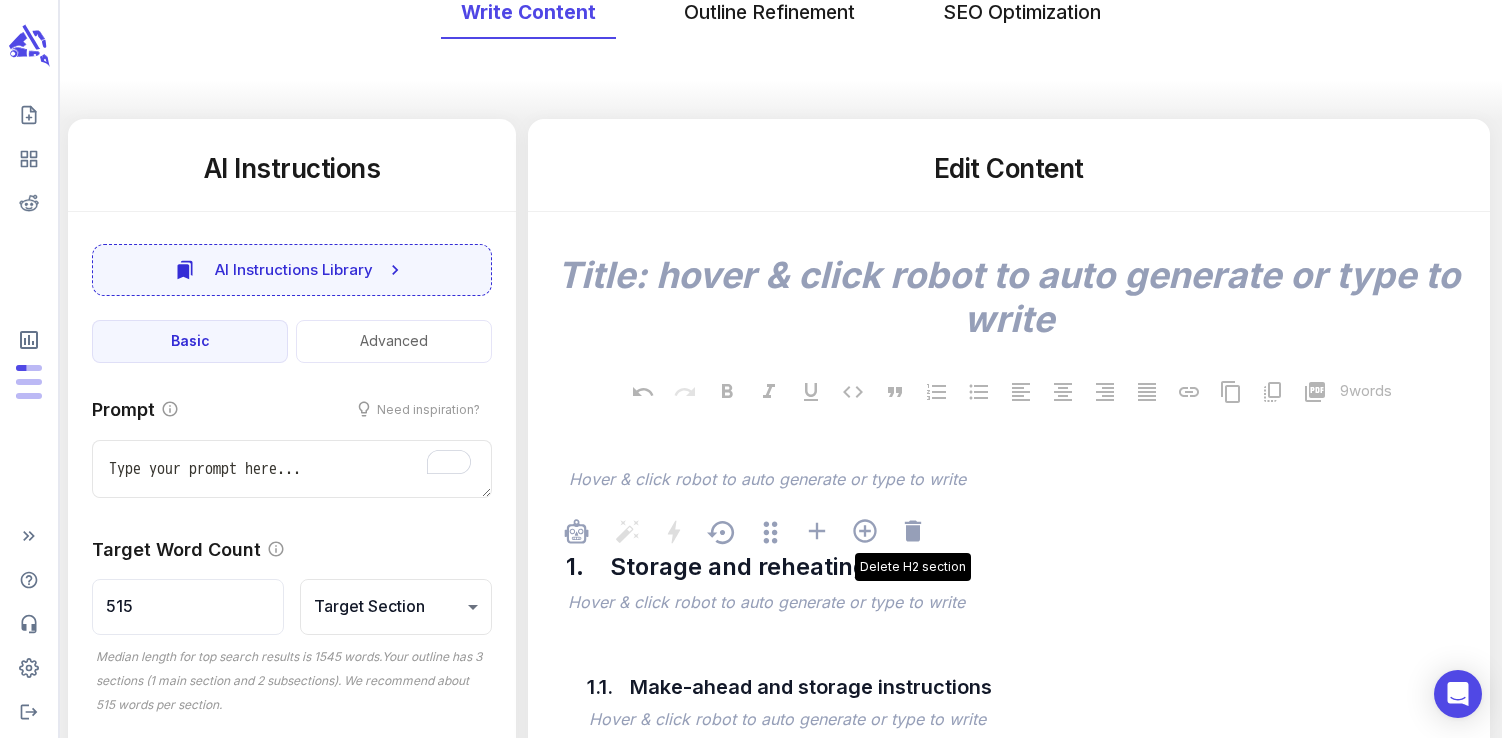 click 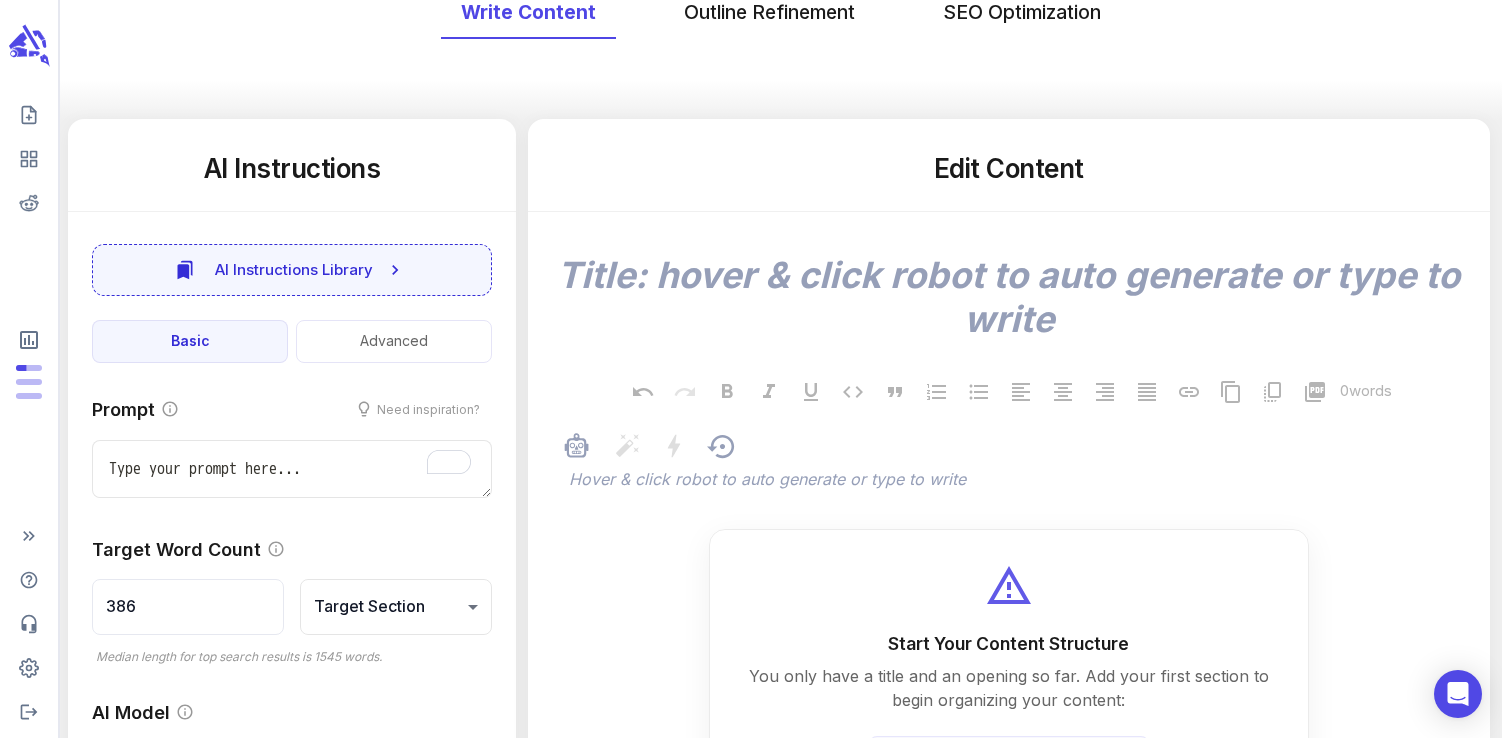 click on "﻿" at bounding box center (1018, 481) 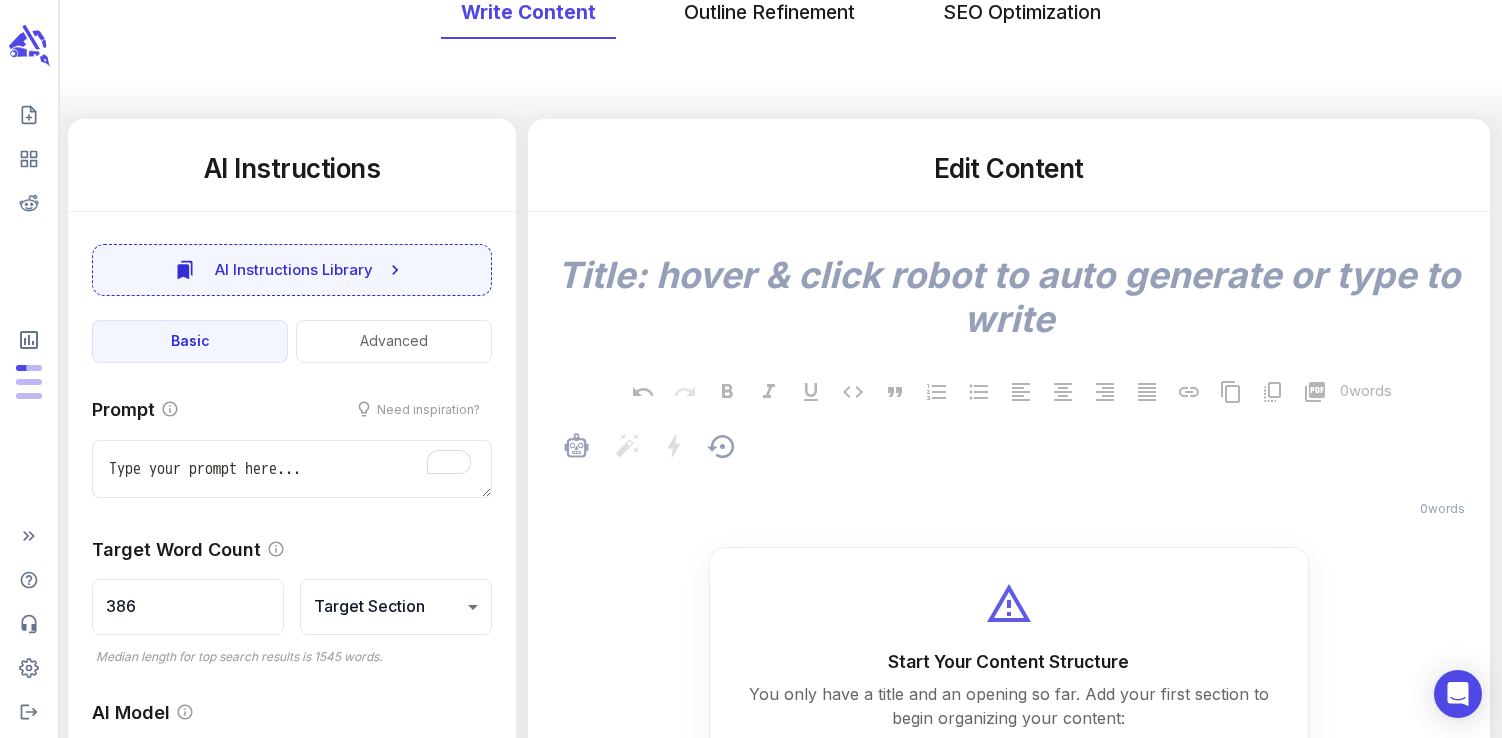 click on "﻿" at bounding box center (1018, 481) 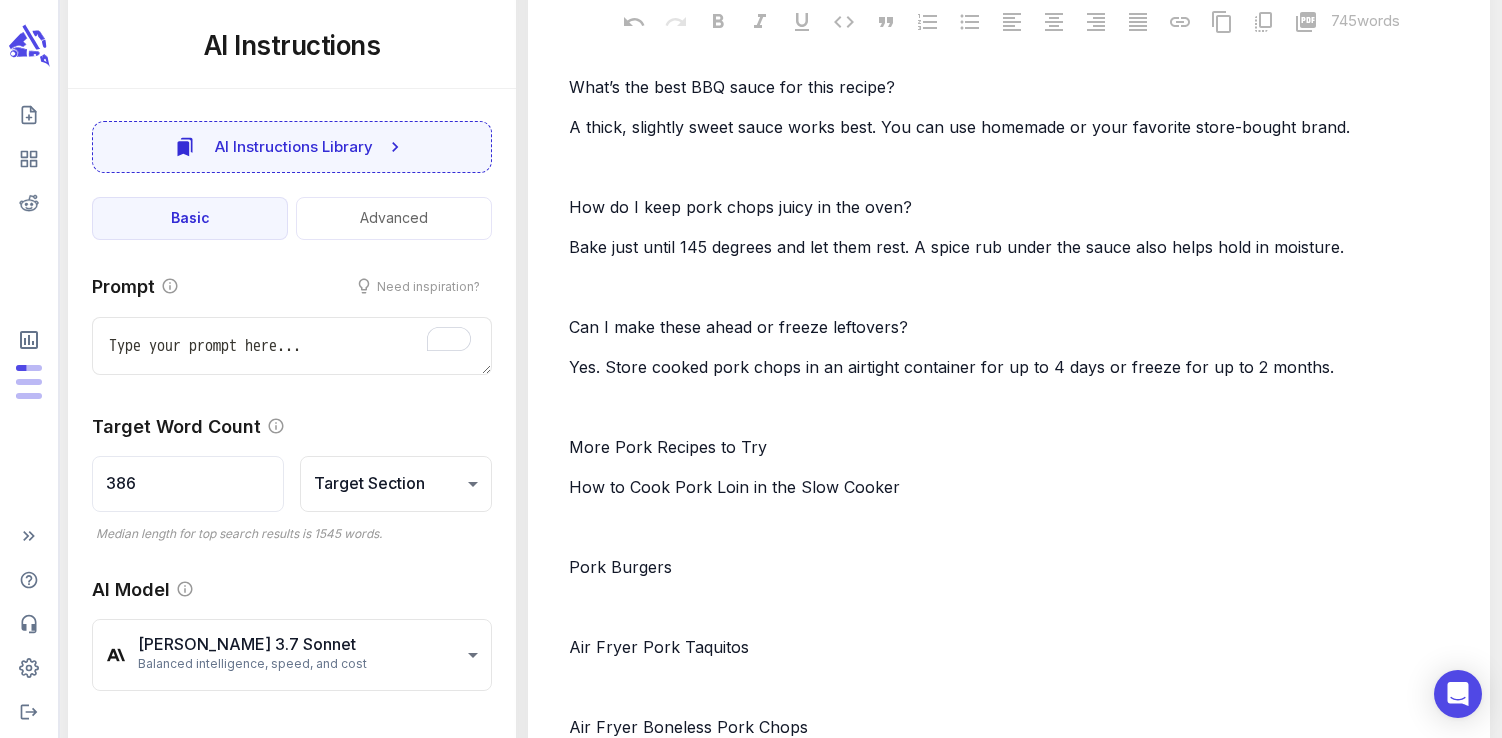 type on "x" 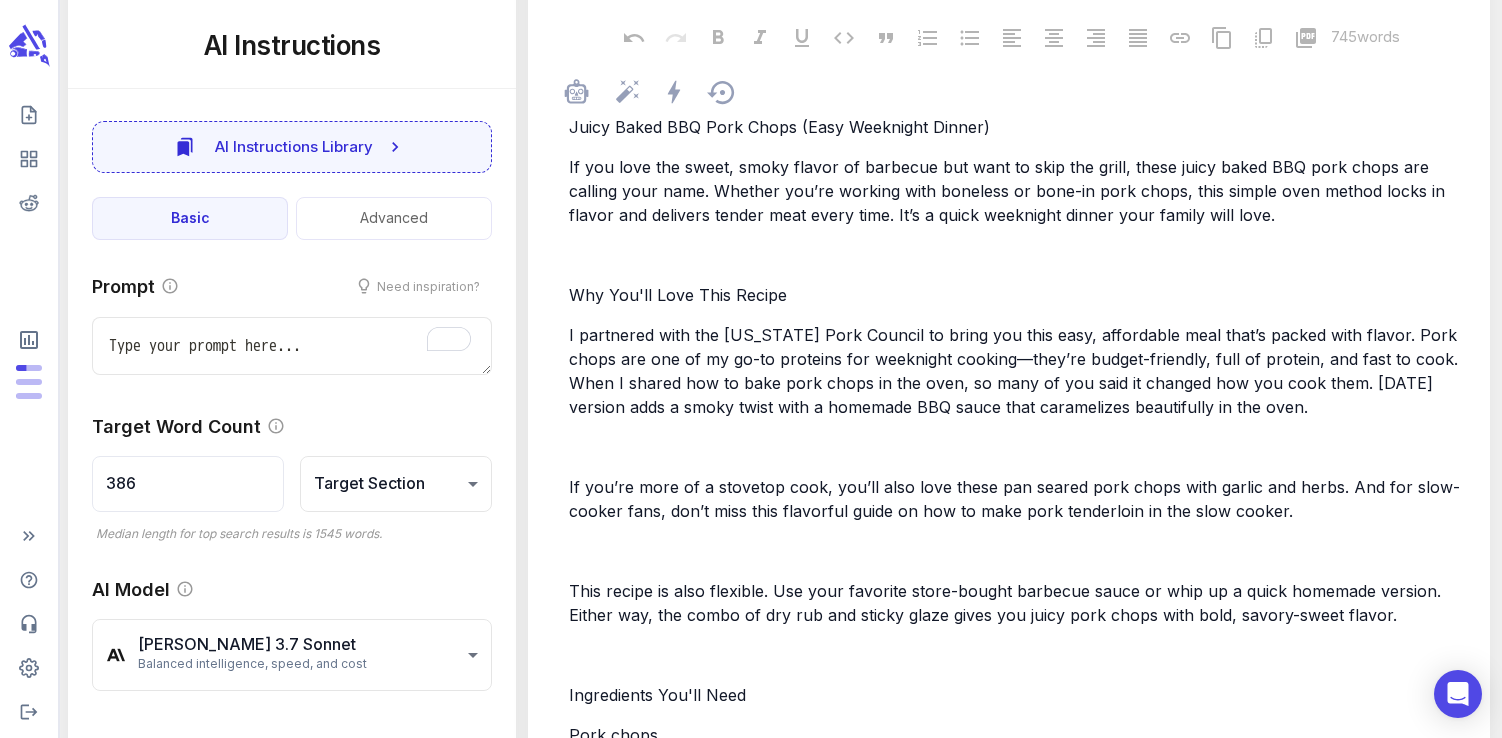 scroll, scrollTop: 0, scrollLeft: 0, axis: both 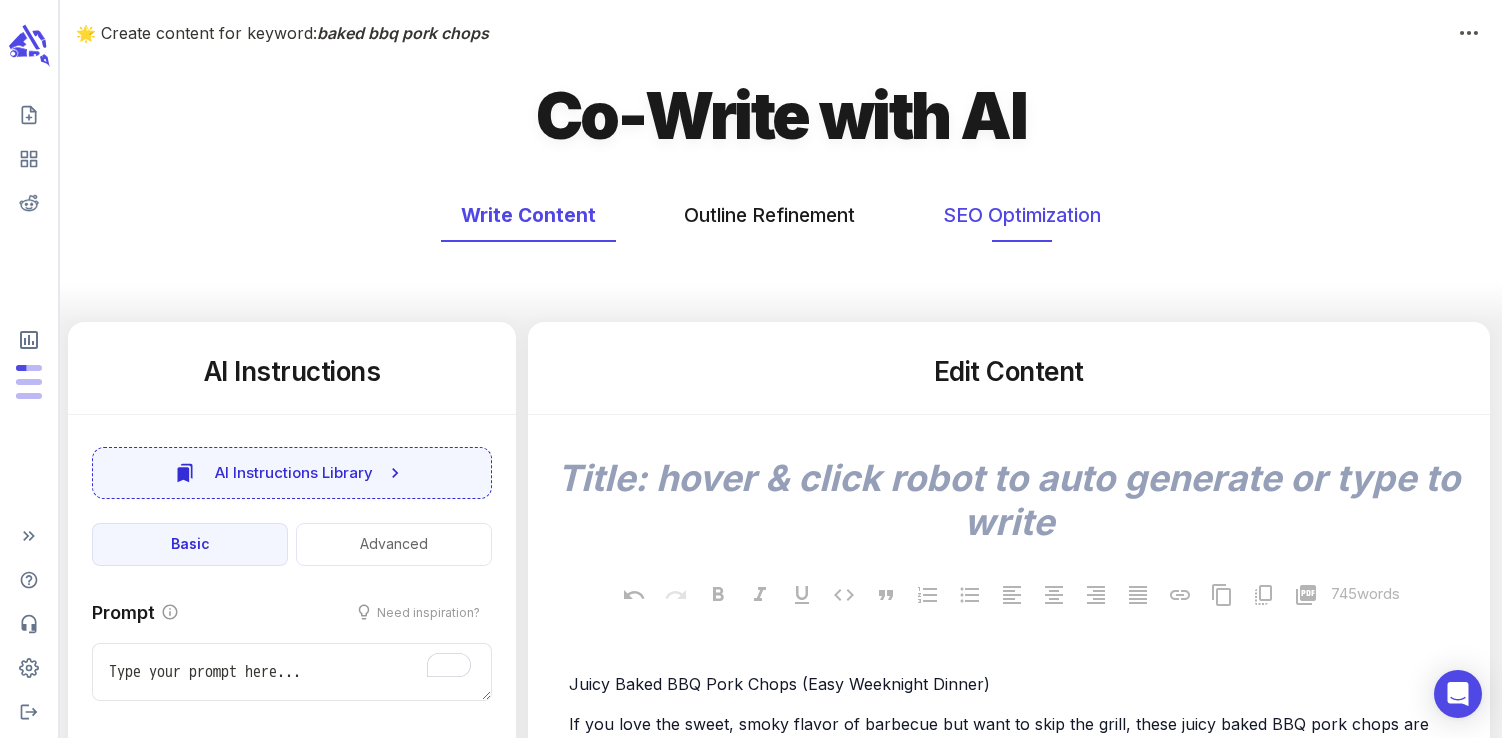 click on "SEO Optimization" at bounding box center [1022, 215] 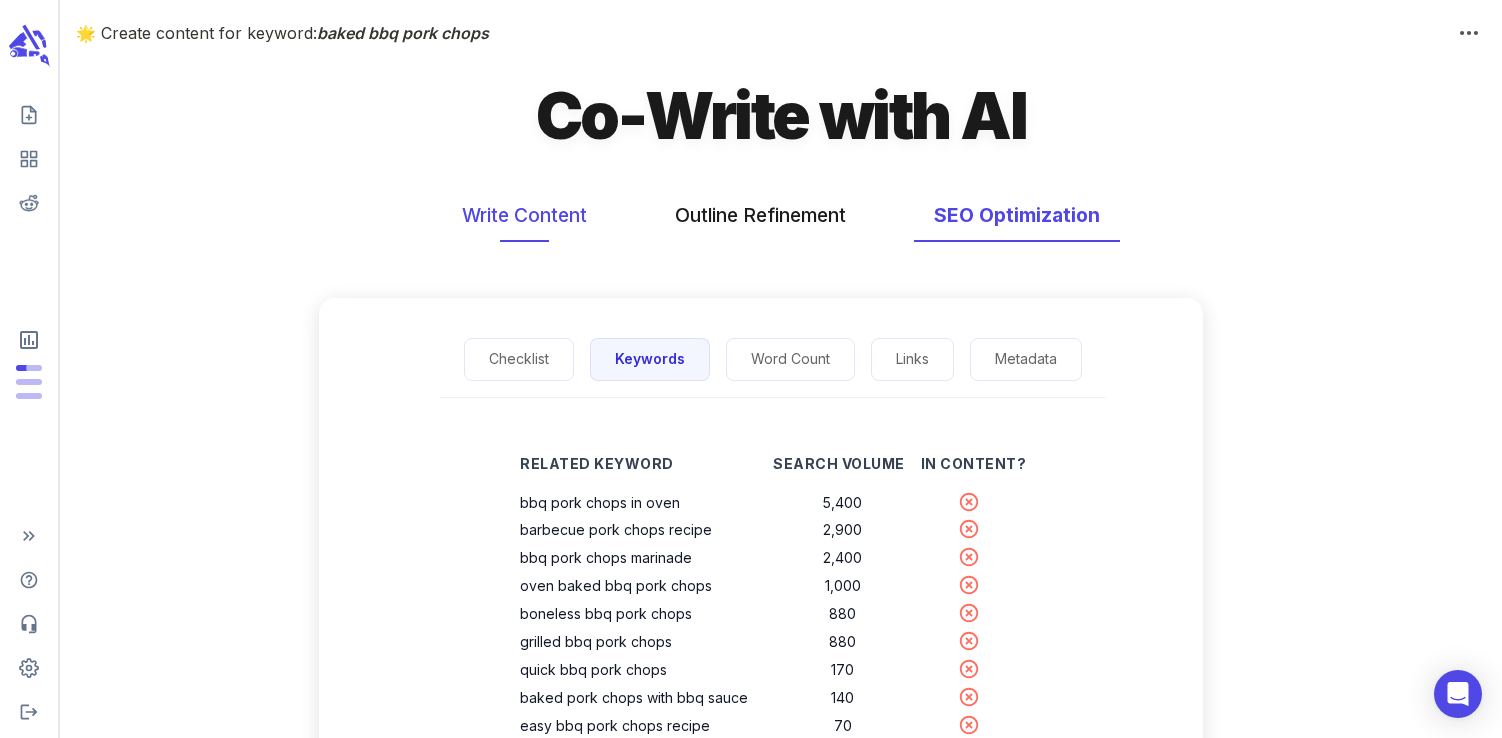 click on "Write Content" at bounding box center (524, 215) 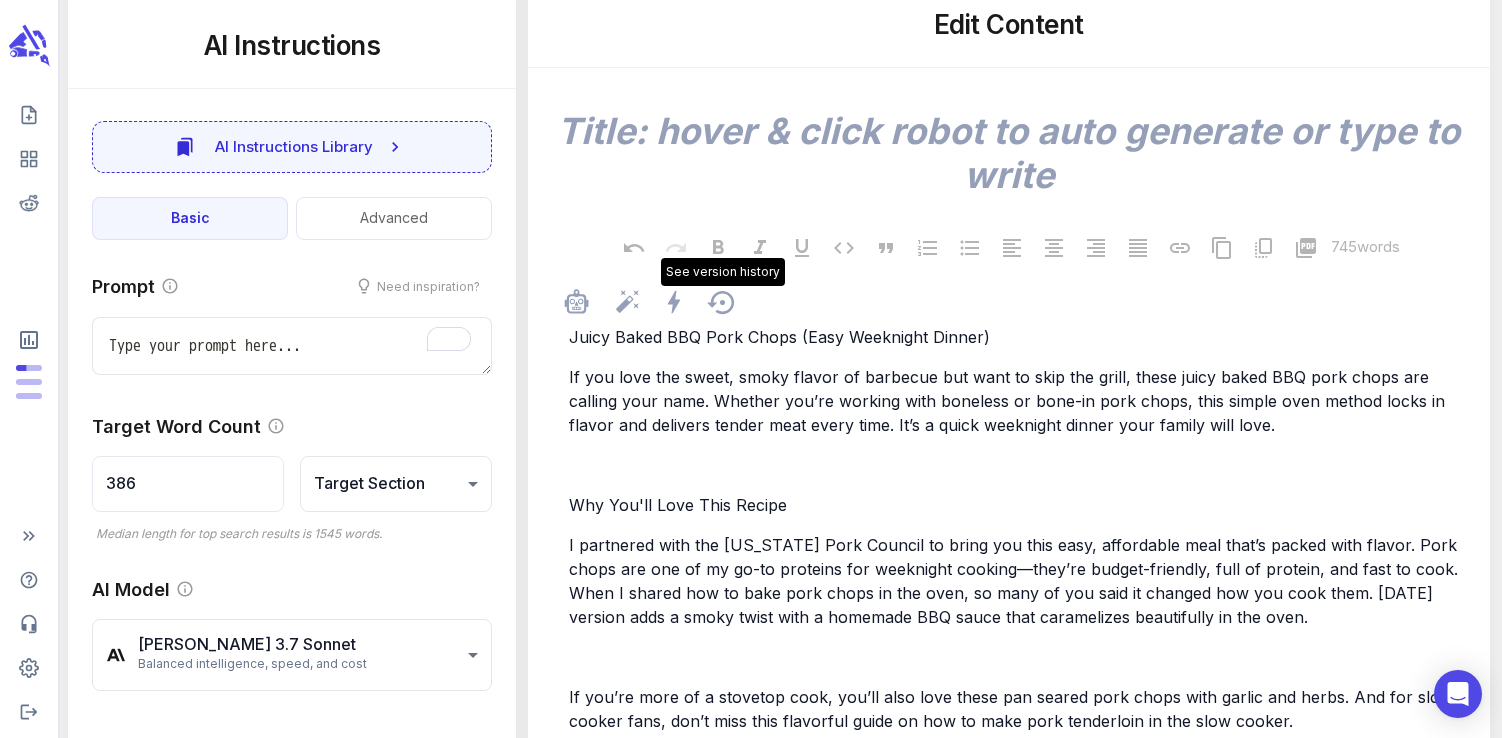 scroll, scrollTop: 383, scrollLeft: 0, axis: vertical 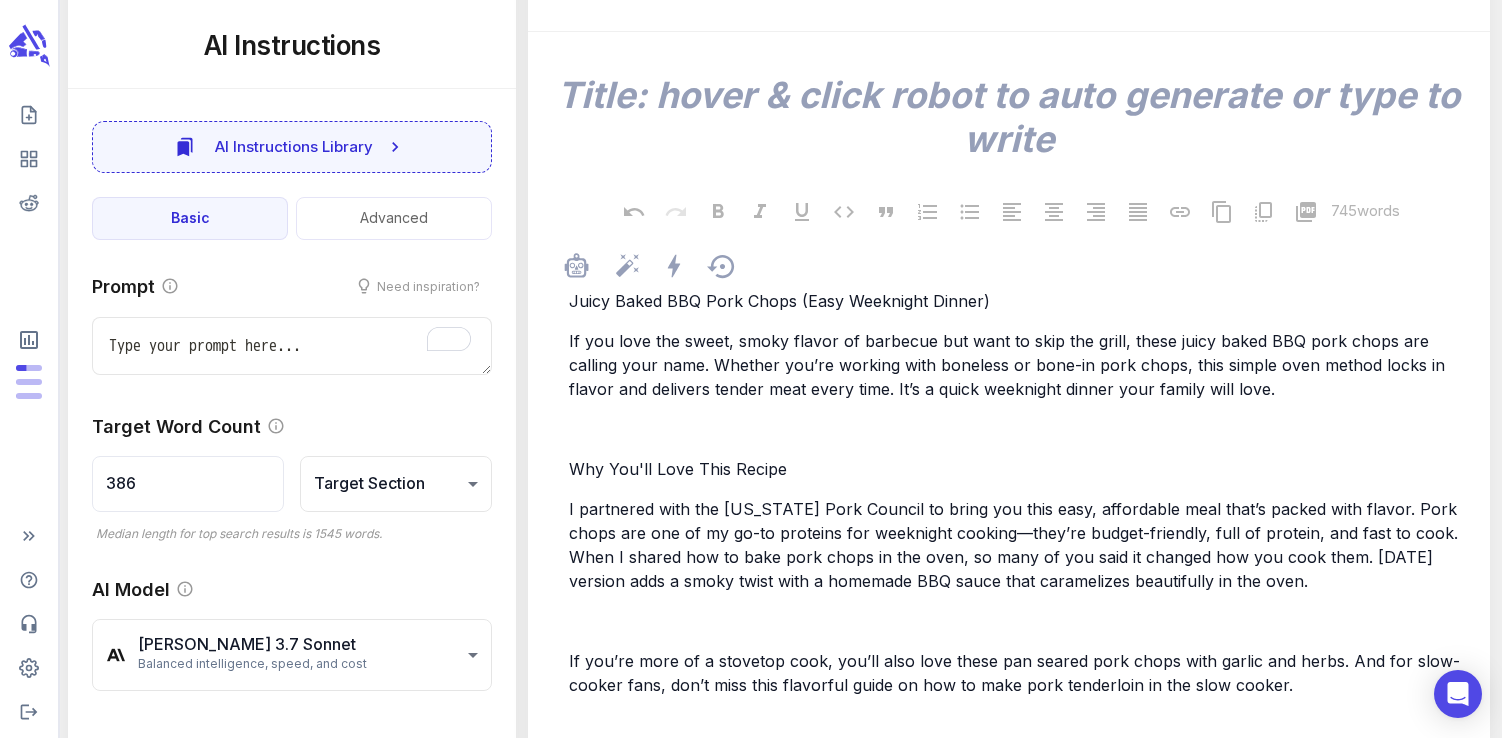 click on "I partnered with the Ohio Pork Council to bring you this easy, affordable meal that’s packed with flavor. Pork chops are one of my go-to proteins for weeknight cooking—they’re budget-friendly, full of protein, and fast to cook. When I shared how to bake pork chops in the oven, so many of you said it changed how you cook them. Today’s version adds a smoky twist with a homemade BBQ sauce that caramelizes beautifully in the oven." at bounding box center [1016, 545] 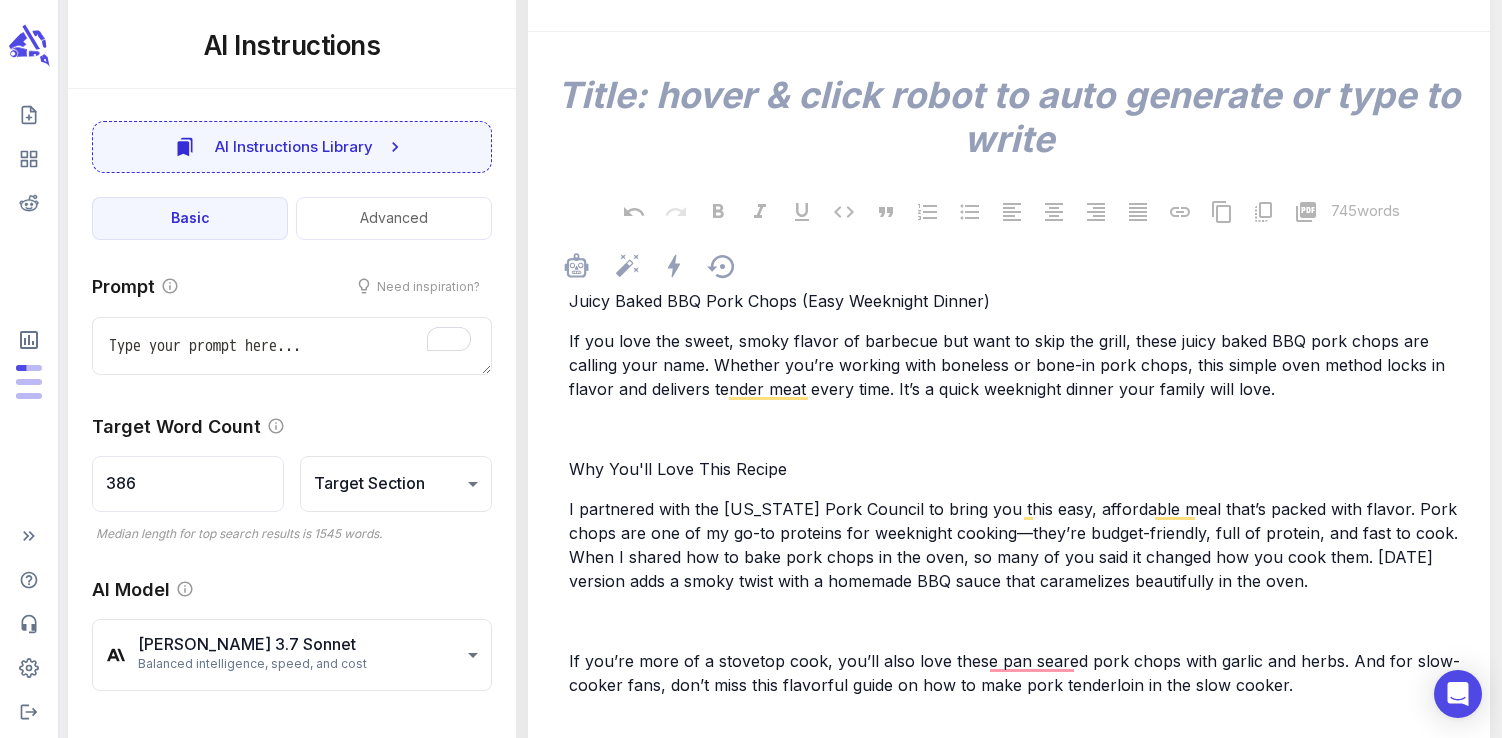 click on "﻿" at bounding box center [1018, 429] 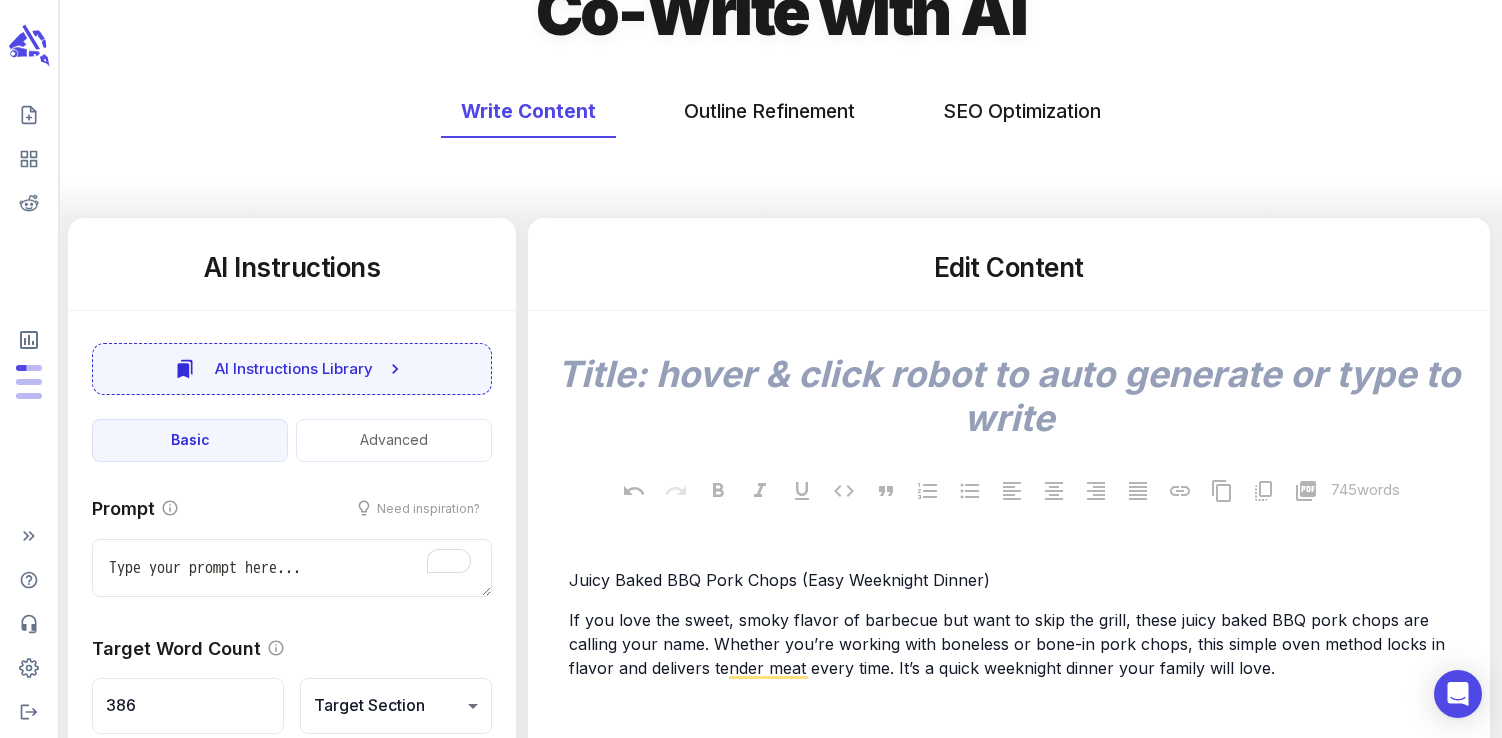 scroll, scrollTop: 0, scrollLeft: 0, axis: both 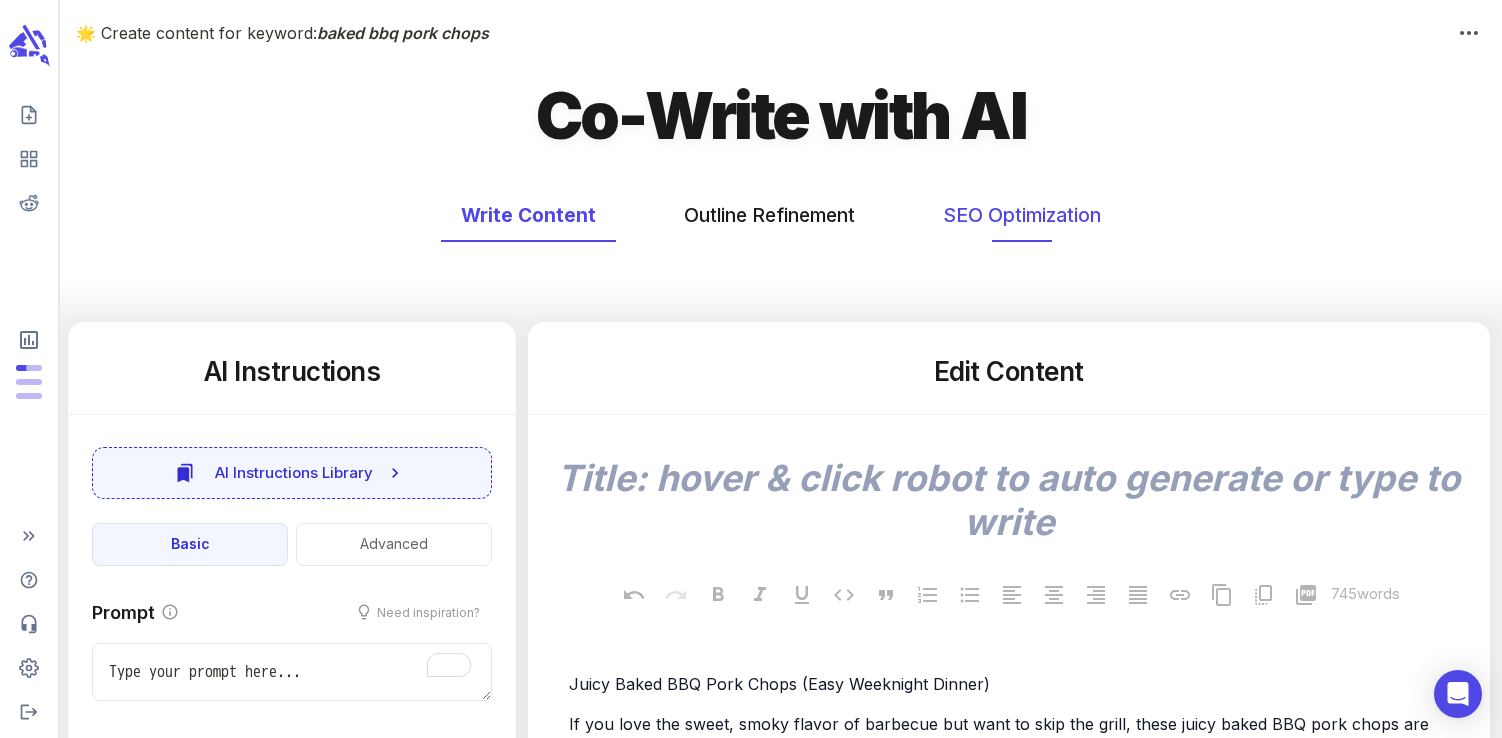 click on "SEO Optimization" at bounding box center [1022, 215] 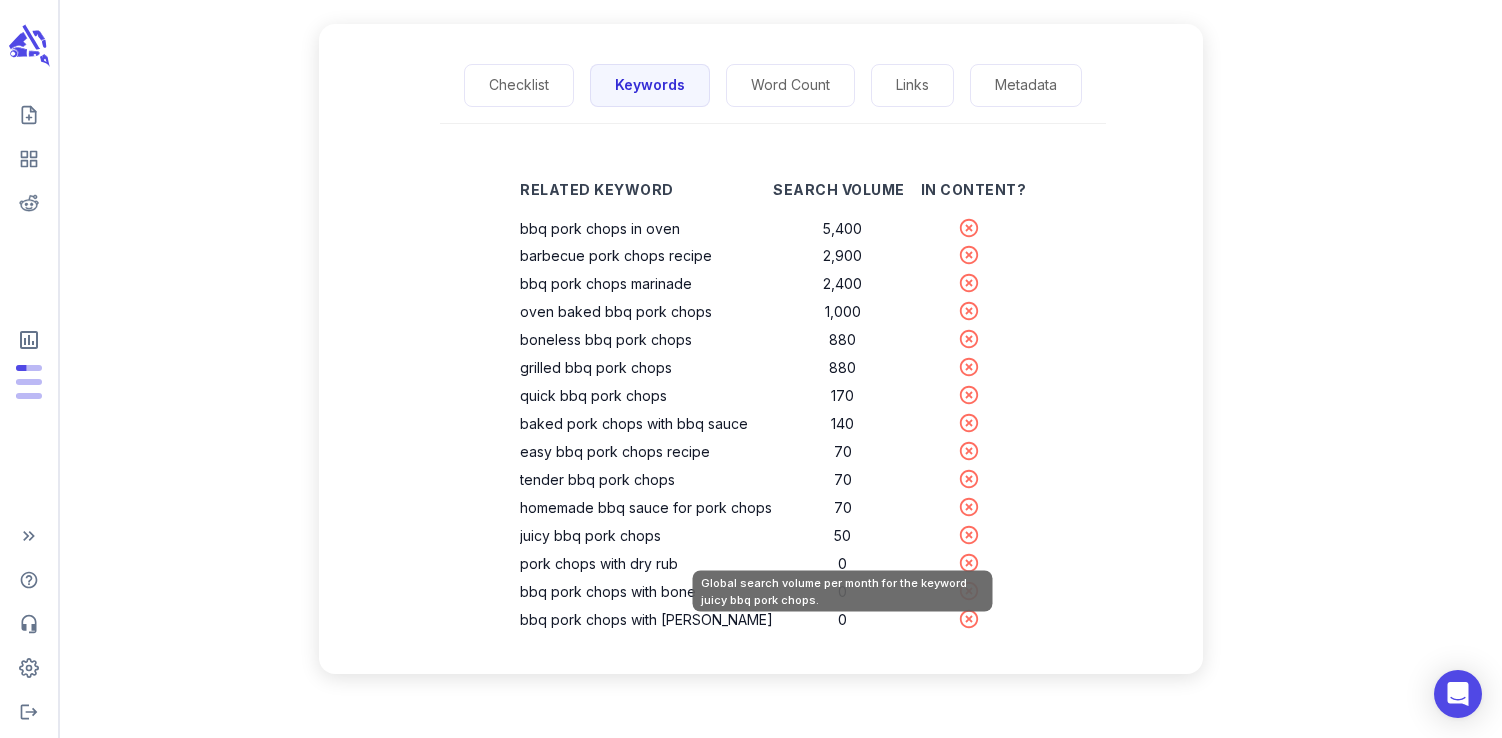 scroll, scrollTop: 279, scrollLeft: 0, axis: vertical 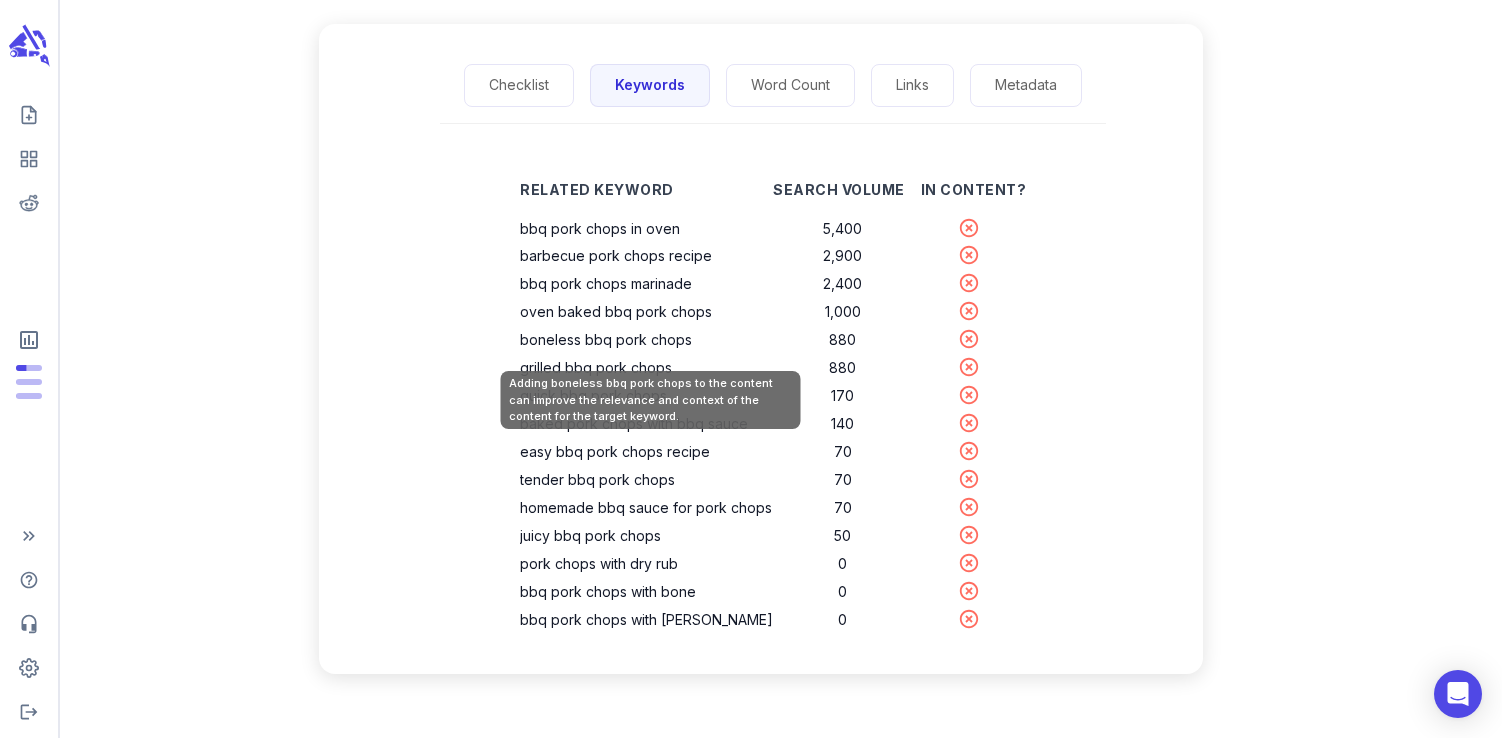 click on "boneless bbq pork chops" at bounding box center [646, 340] 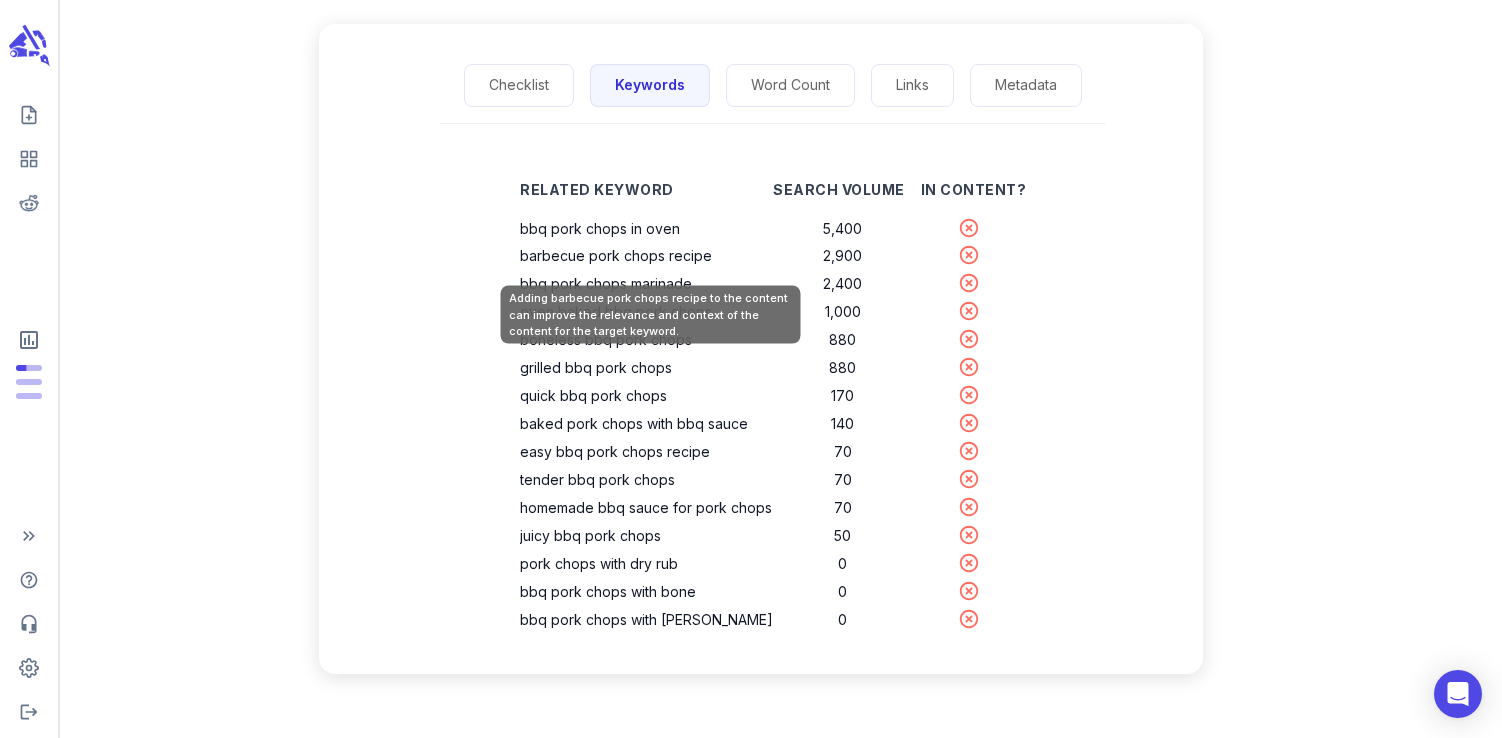 click on "barbecue pork chops recipe" at bounding box center (646, 256) 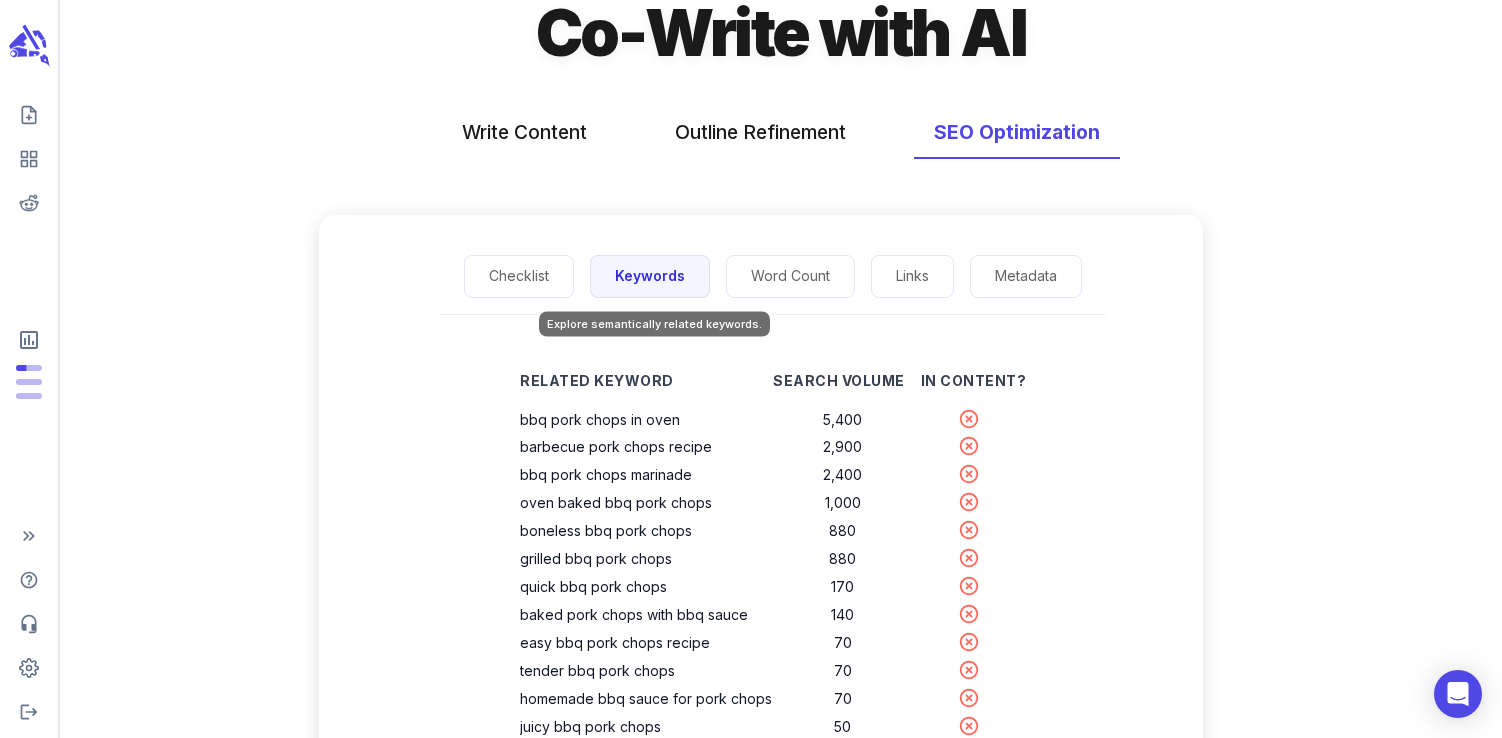 scroll, scrollTop: 0, scrollLeft: 0, axis: both 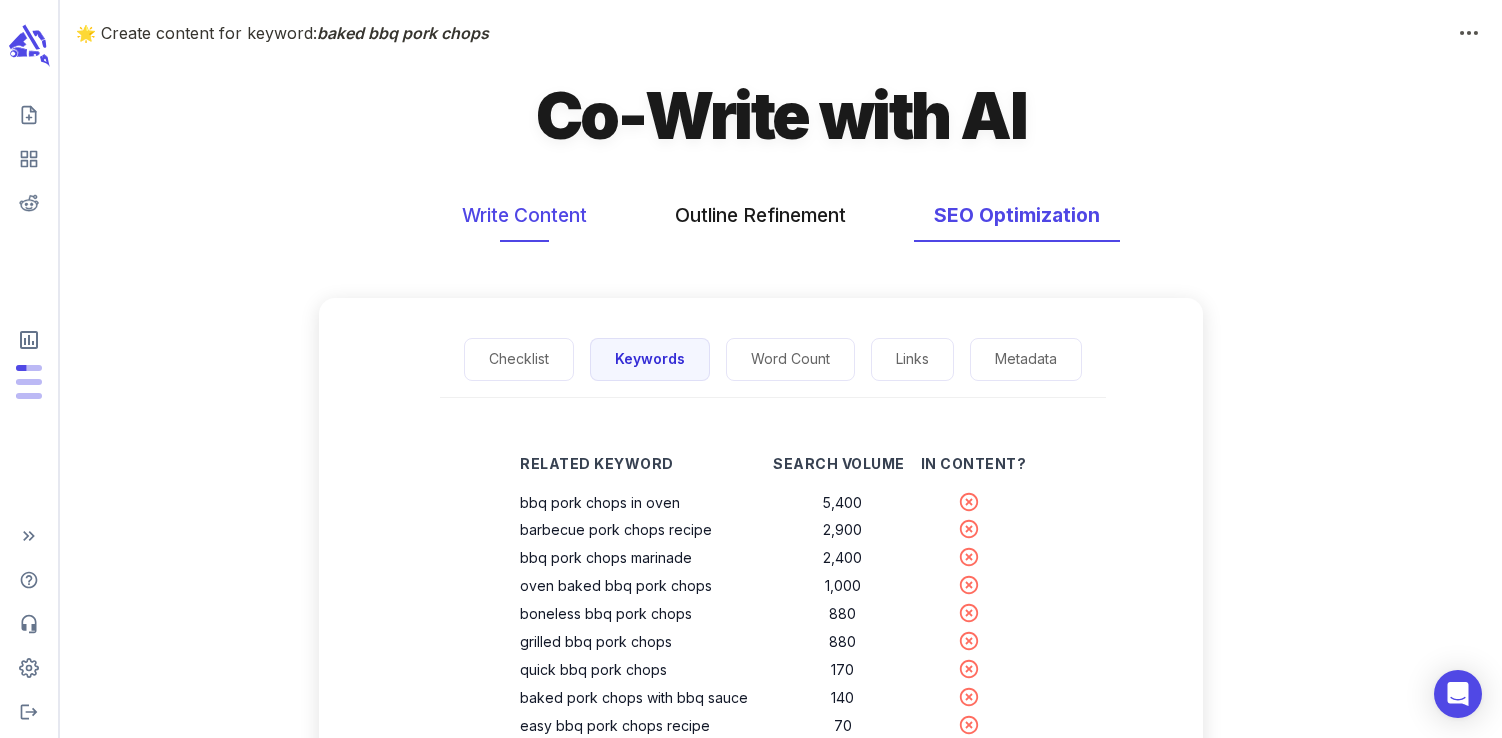 click on "Write Content" at bounding box center (524, 215) 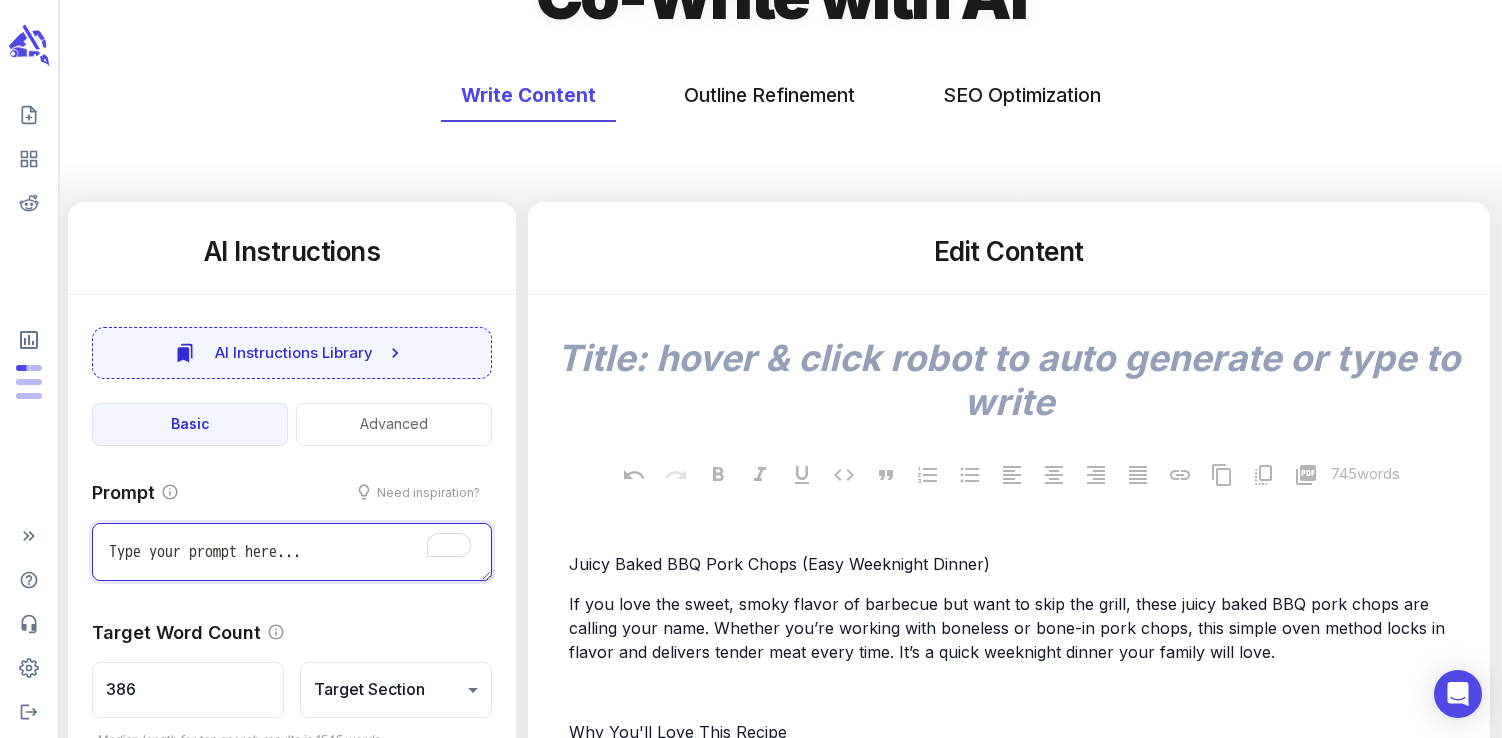 scroll, scrollTop: 137, scrollLeft: 0, axis: vertical 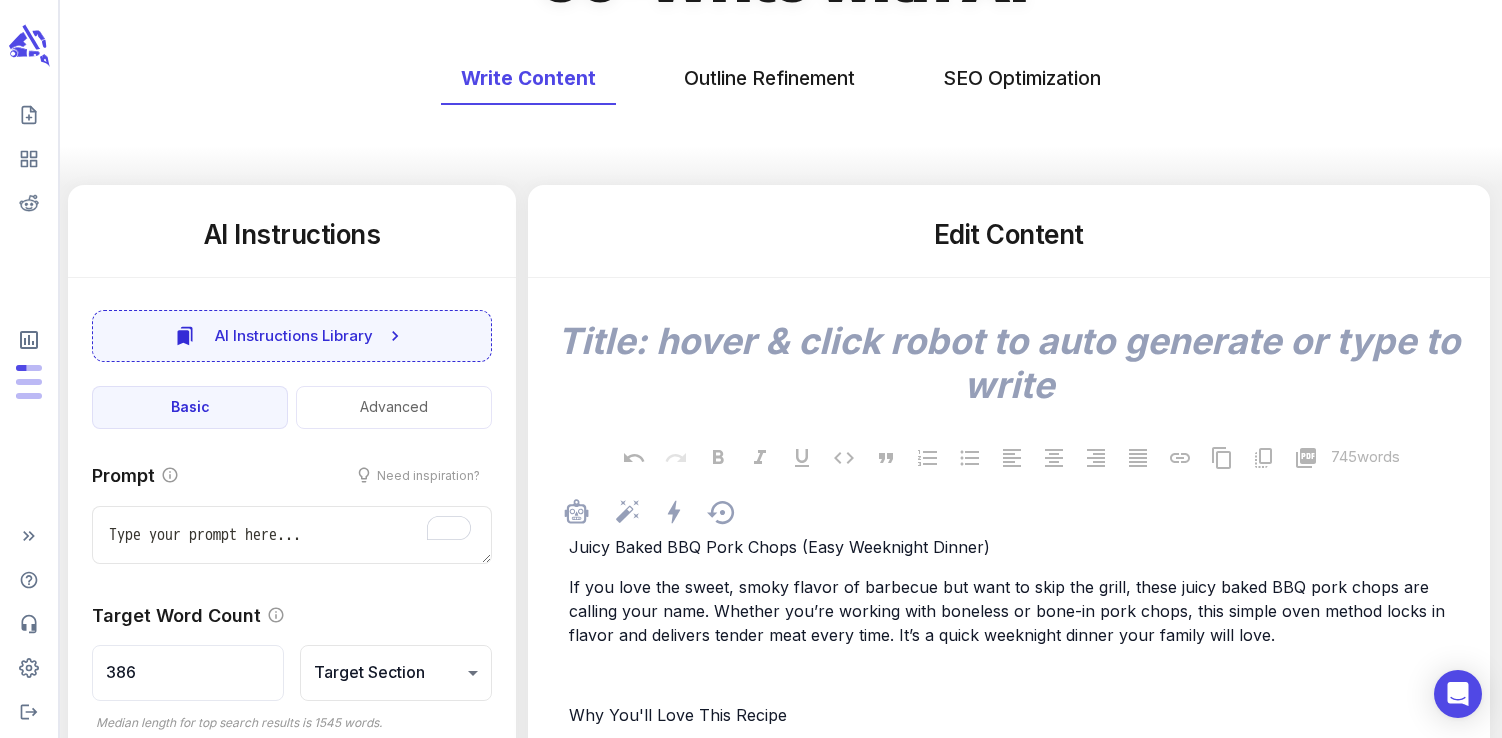 click on "Juicy Baked BBQ Pork Chops (Easy Weeknight Dinner)" at bounding box center (779, 547) 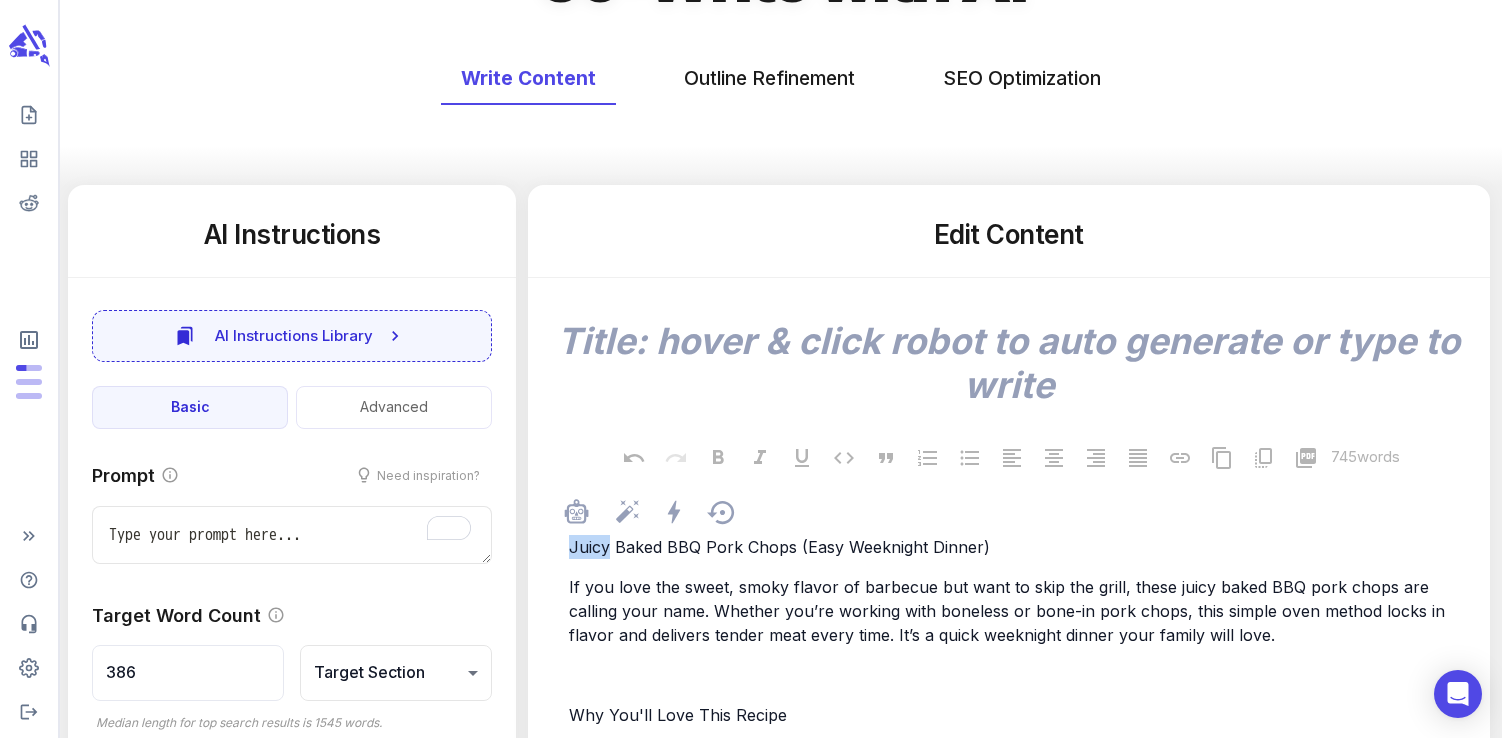 click on "Juicy Baked BBQ Pork Chops (Easy Weeknight Dinner)" at bounding box center [779, 547] 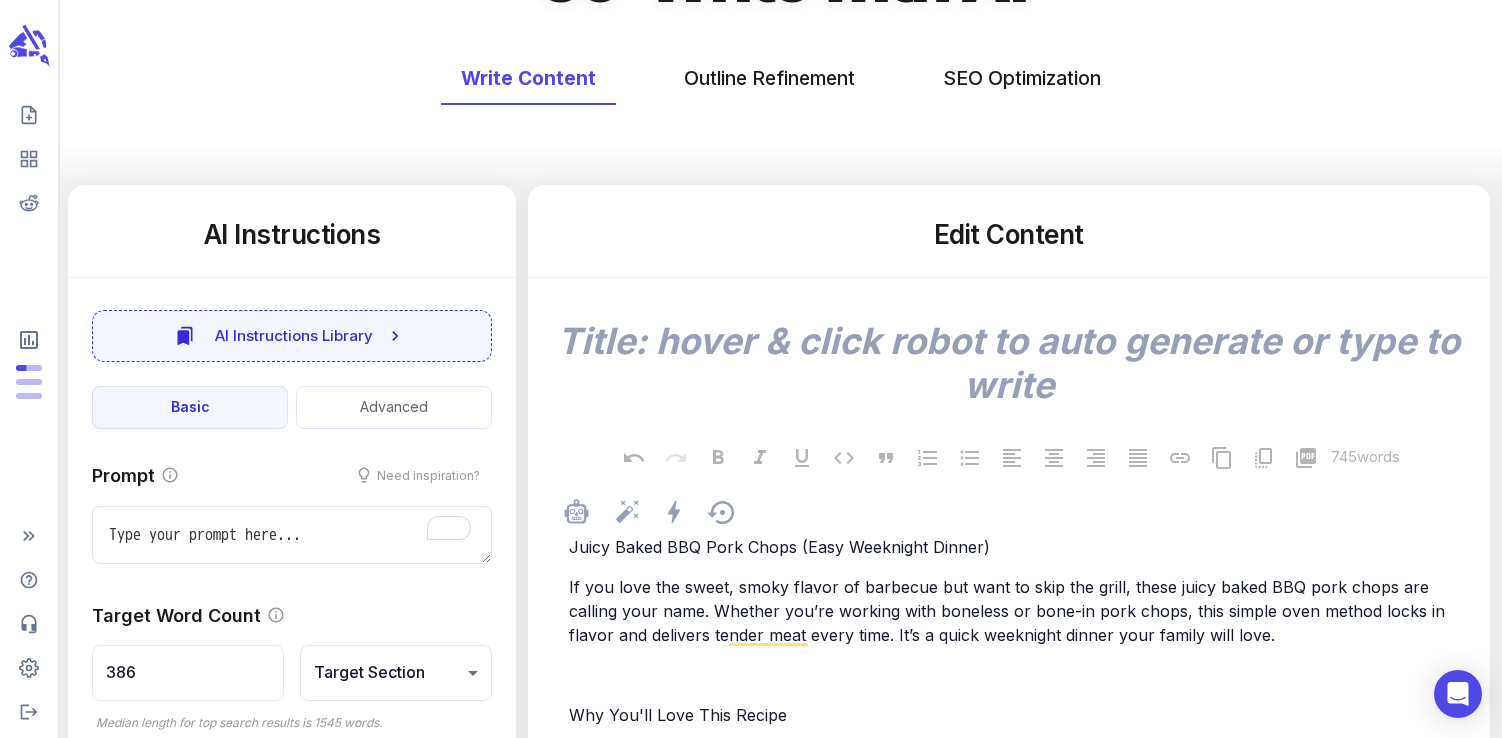 click on "If you love the sweet, smoky flavor of barbecue but want to skip the grill, these juicy baked BBQ pork chops are calling your name. Whether you’re working with boneless or bone-in pork chops, this simple oven method locks in flavor and delivers tender meat every time. It’s a quick weeknight dinner your family will love." at bounding box center (1009, 611) 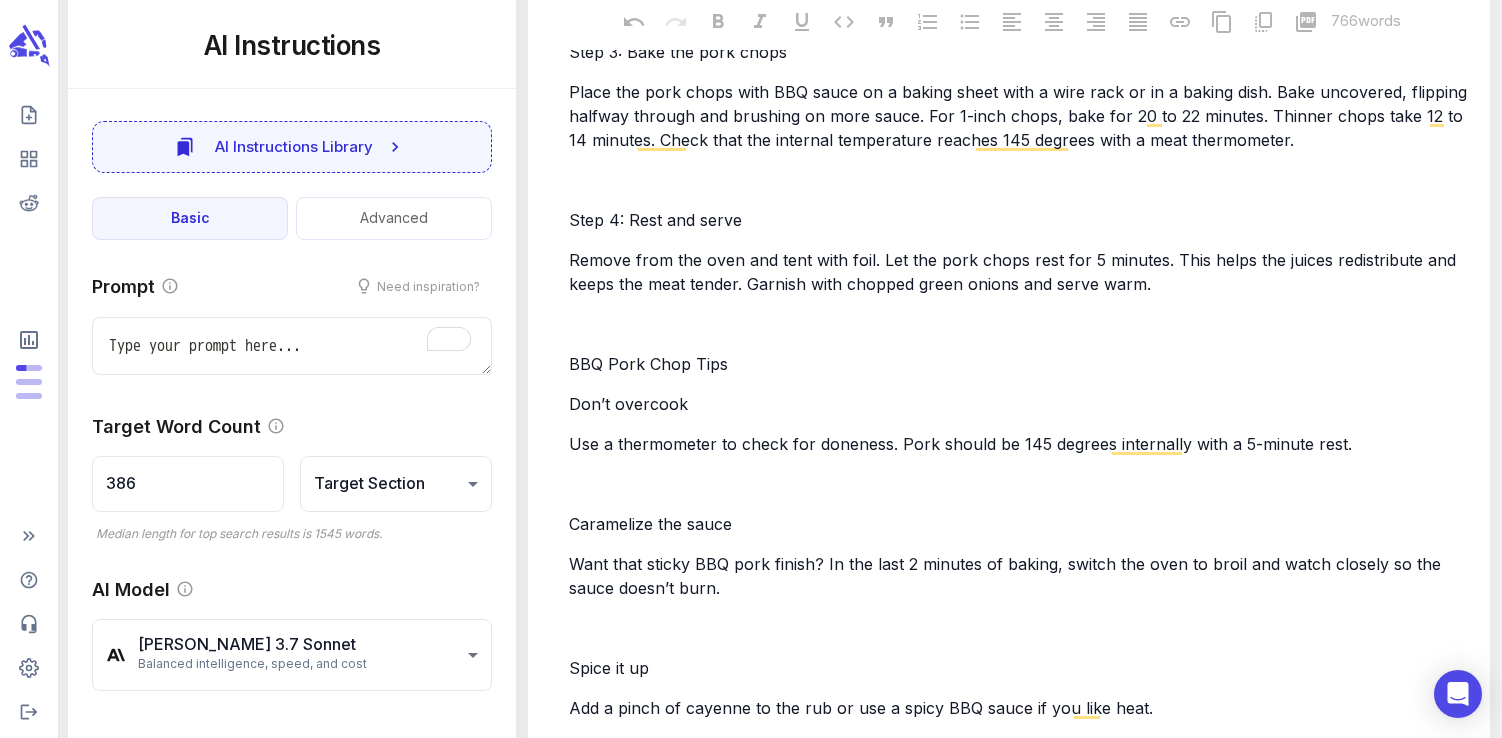 scroll, scrollTop: 899, scrollLeft: 0, axis: vertical 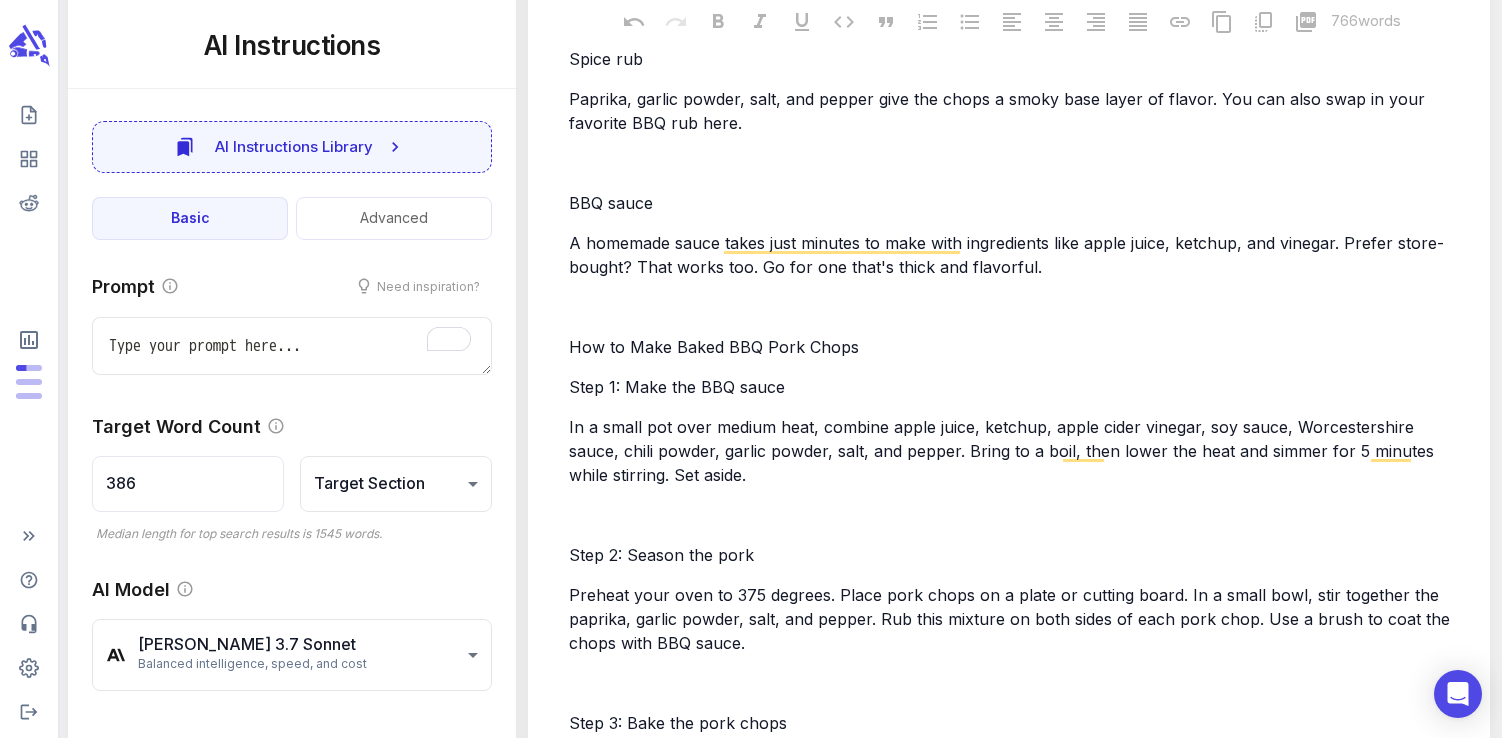 type on "x" 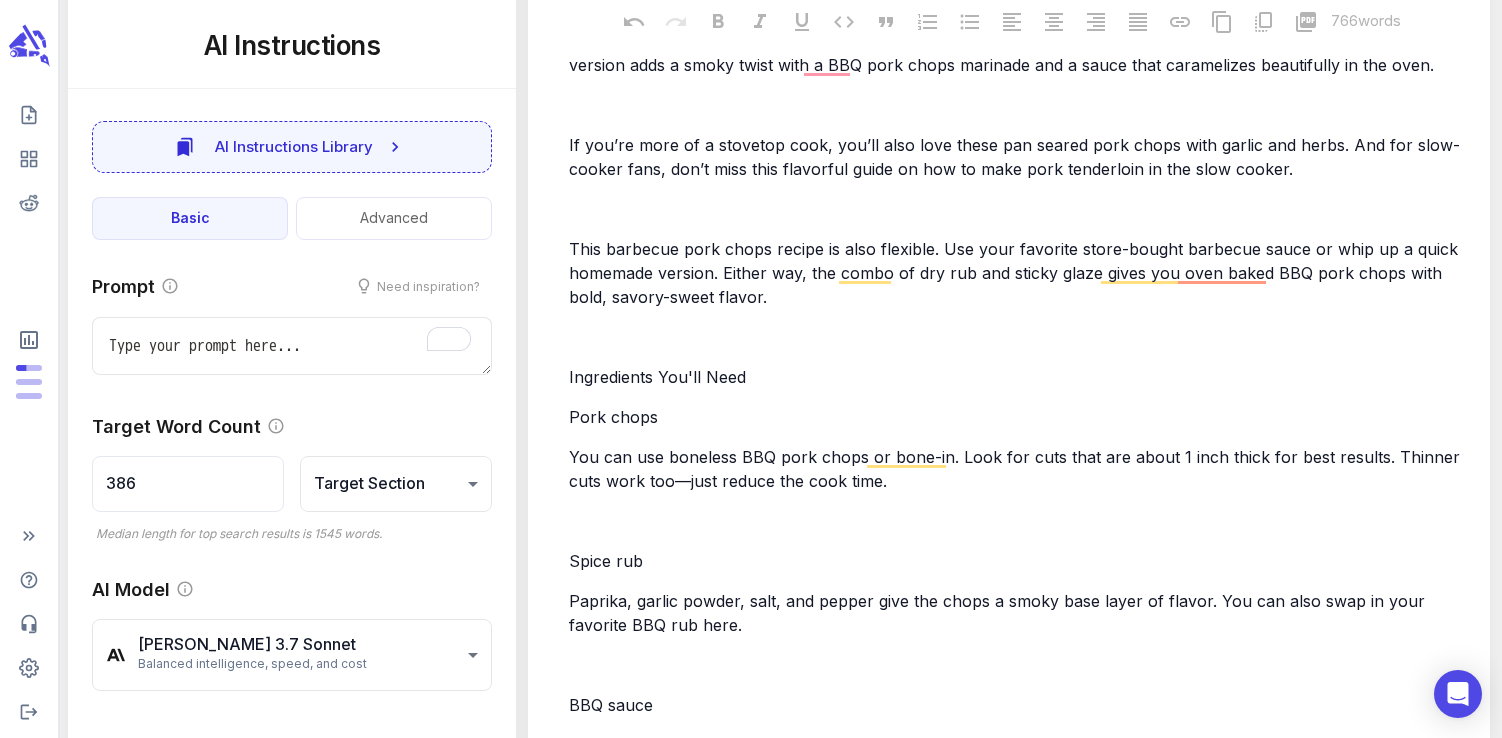scroll, scrollTop: 0, scrollLeft: 0, axis: both 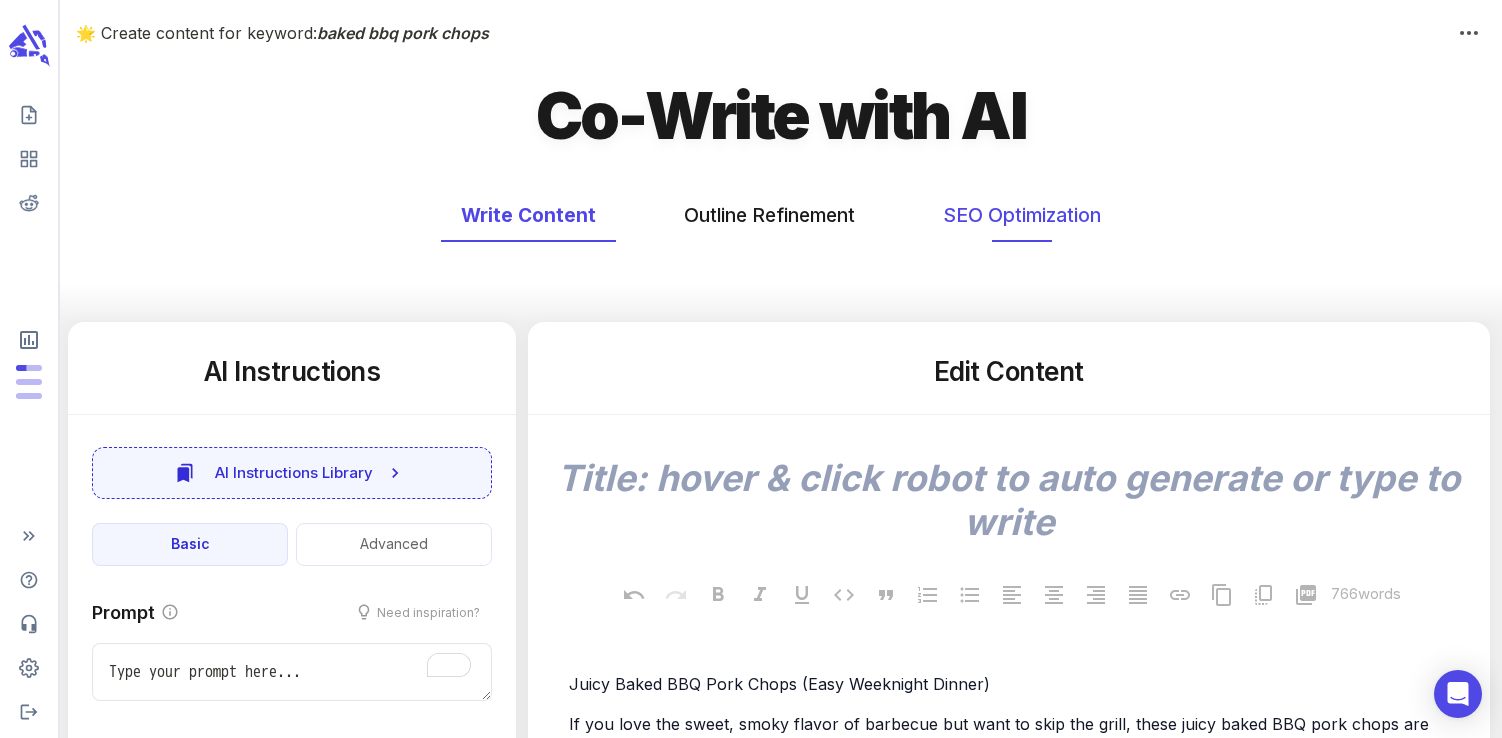 click on "SEO Optimization" at bounding box center (1022, 215) 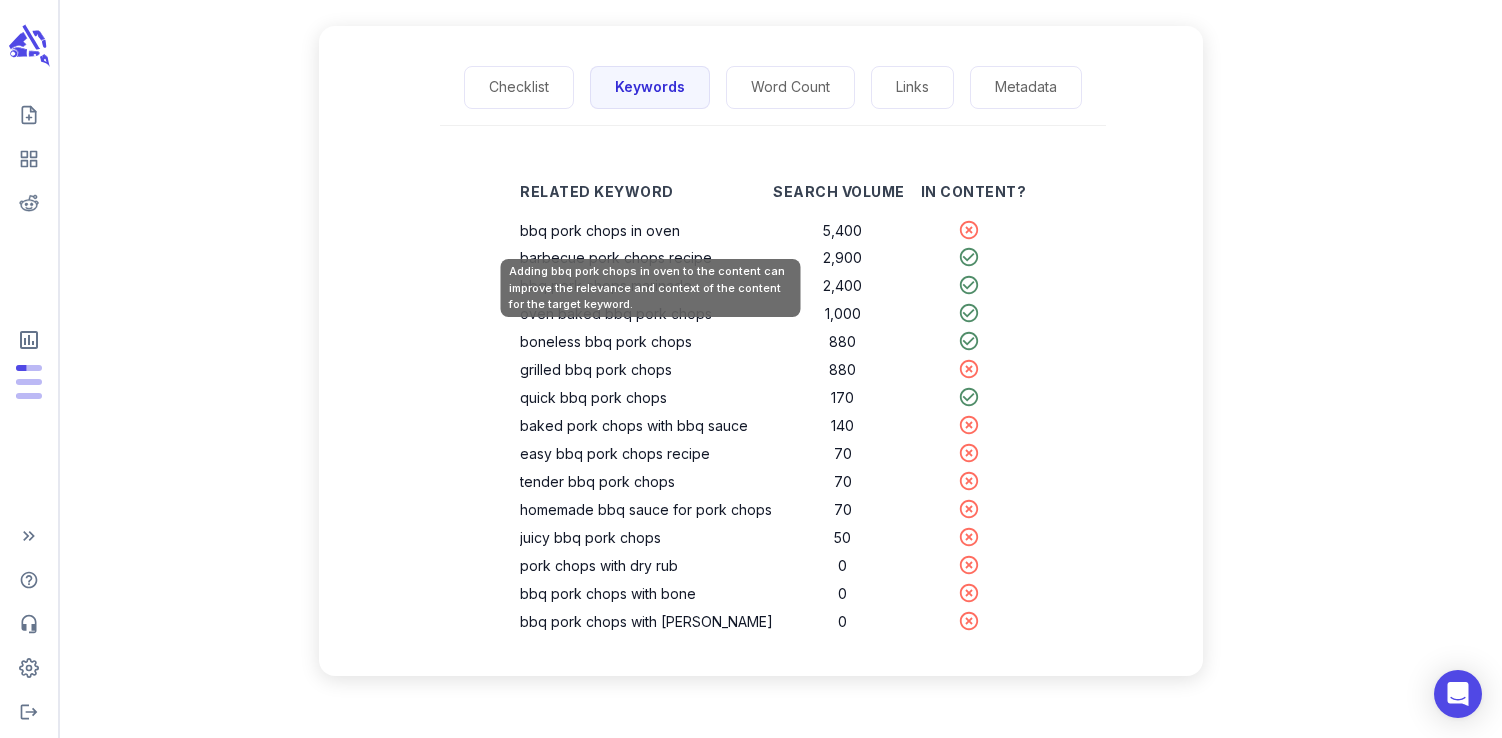 scroll, scrollTop: 0, scrollLeft: 0, axis: both 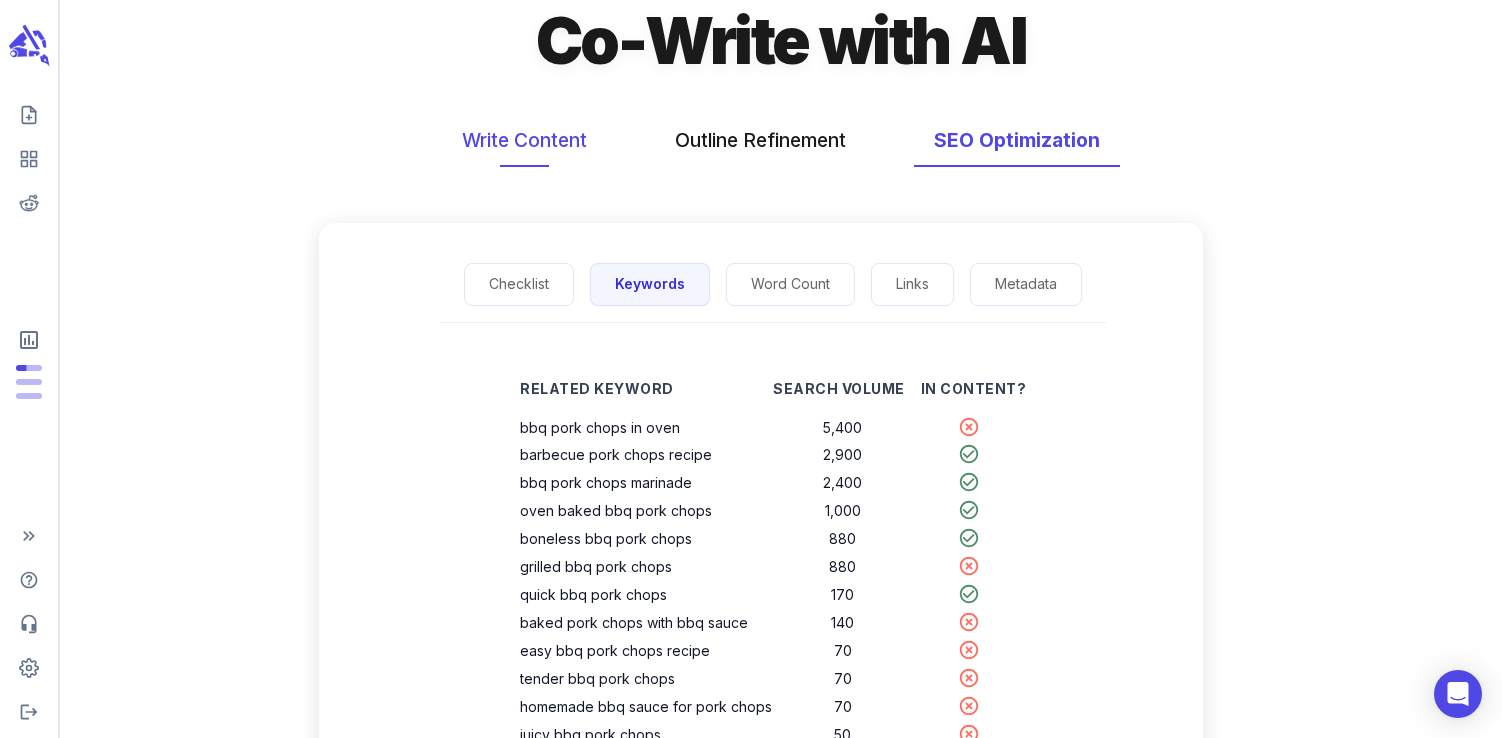 click on "Write Content" at bounding box center (524, 140) 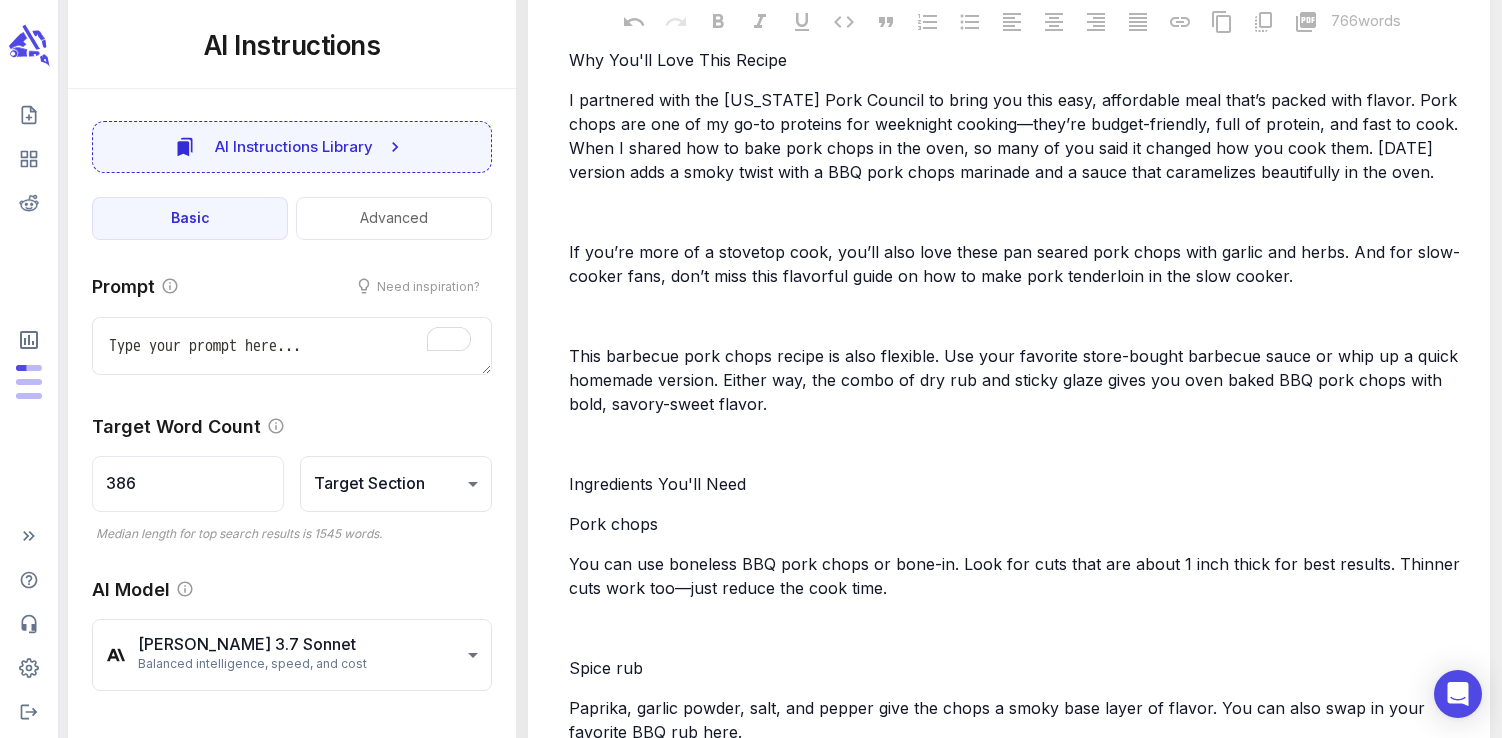 scroll, scrollTop: 800, scrollLeft: 0, axis: vertical 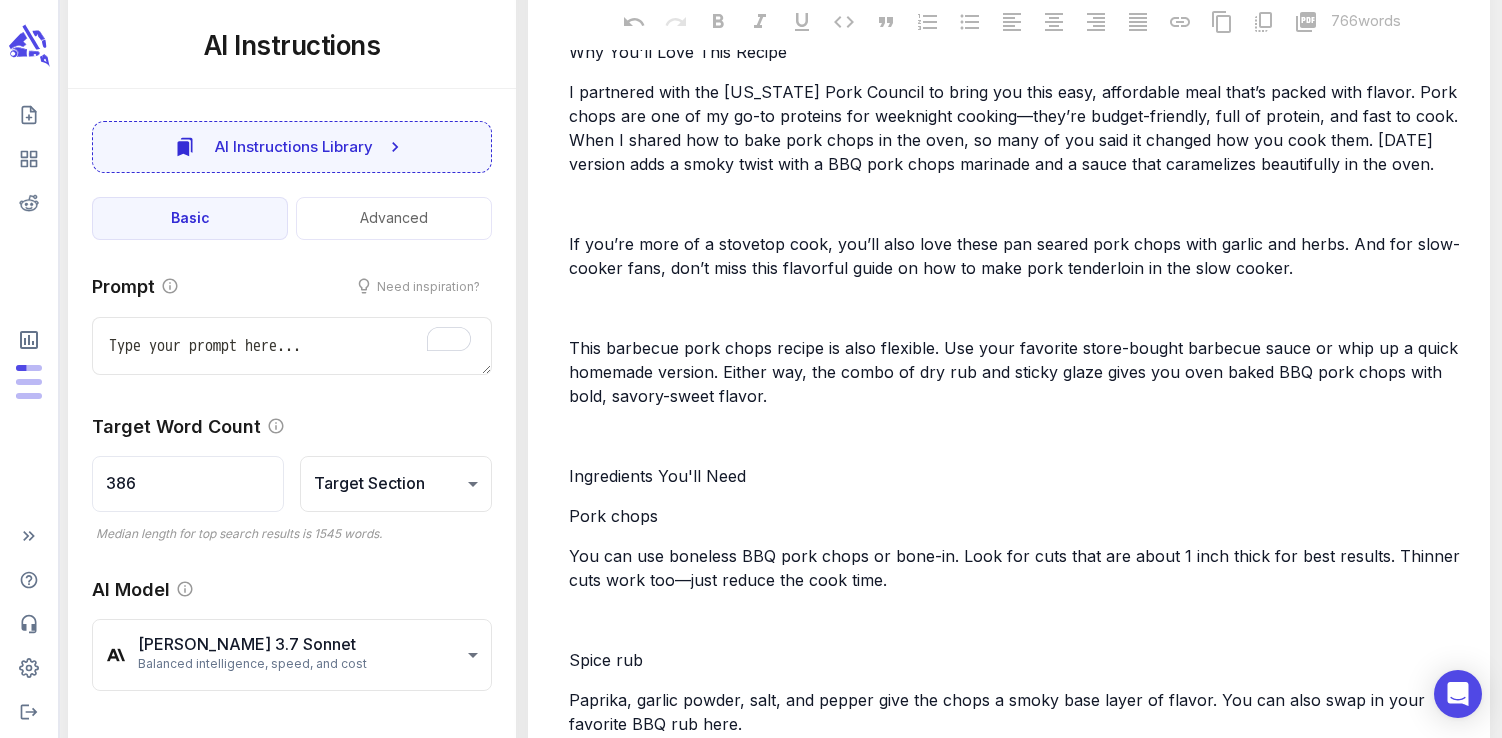 click on "You can use boneless BBQ pork chops or bone-in. Look for cuts that are about 1 inch thick for best results. Thinner cuts work too—just reduce the cook time." at bounding box center [1017, 568] 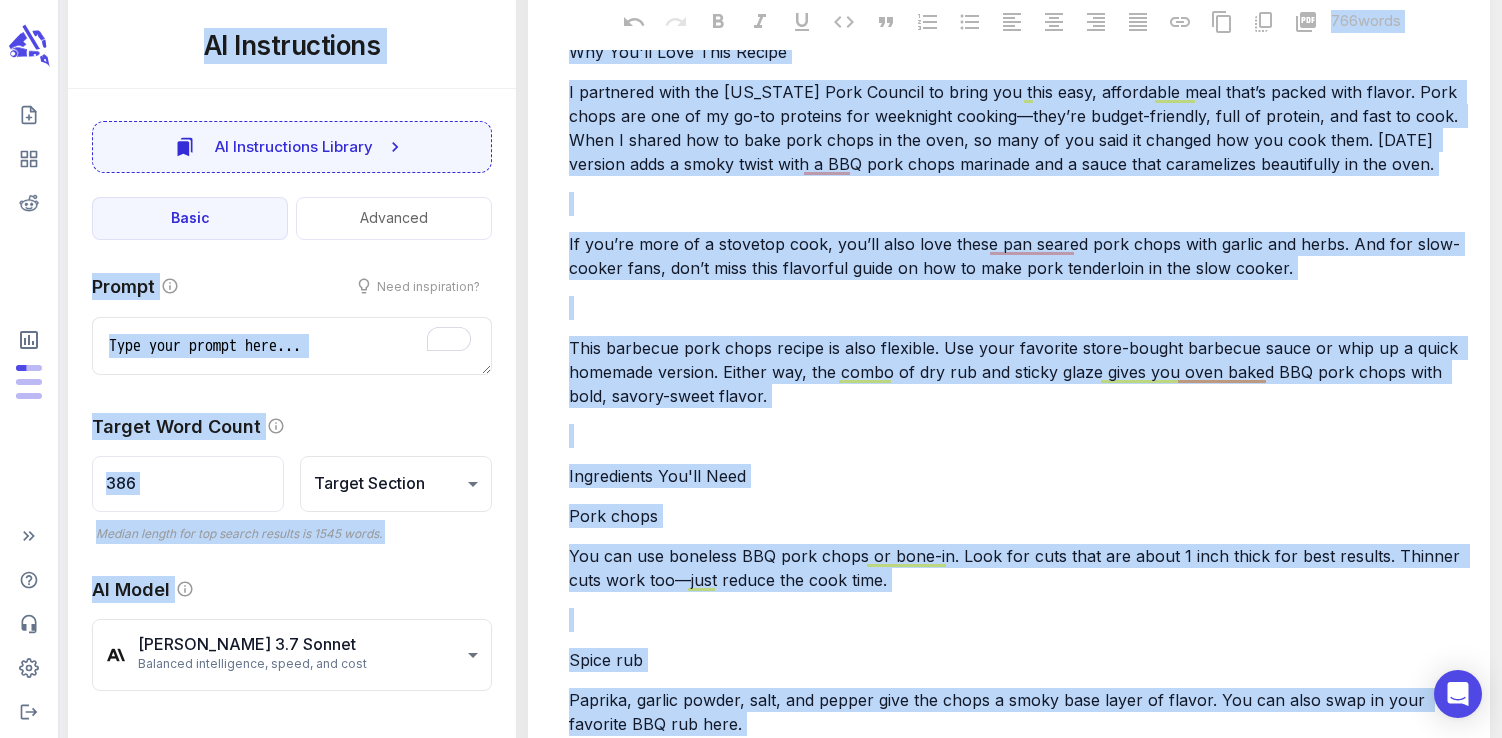 click on "Juicy Baked BBQ Pork Chops (Easy Weeknight Dinner) If you love the sweet, smoky flavor of barbecue but want to skip the grill, these juicy baked BBQ pork chops are calling your name. Whether you’re working with boneless or bone-in pork chops, this simple oven method locks in flavor and delivers tender meat every time. It’s a quick BBQ pork chops recipe your family will love. ﻿ Why You'll Love This Recipe I partnered with the Ohio Pork Council to bring you this easy, affordable meal that’s packed with flavor. Pork chops are one of my go-to proteins for weeknight cooking—they’re budget-friendly, full of protein, and fast to cook. When I shared how to bake pork chops in the oven, so many of you said it changed how you cook them. Today’s version adds a smoky twist with a BBQ pork chops marinade and a sauce that caramelizes beautifully in the oven. ﻿ ﻿ ﻿ Ingredients You'll Need Pork chops ﻿ Spice rub ﻿ BBQ sauce ﻿ How to Make Baked BBQ Pork Chops Step 1: Make the BBQ sauce ﻿ ﻿ ﻿ ﻿" at bounding box center [1018, 1444] 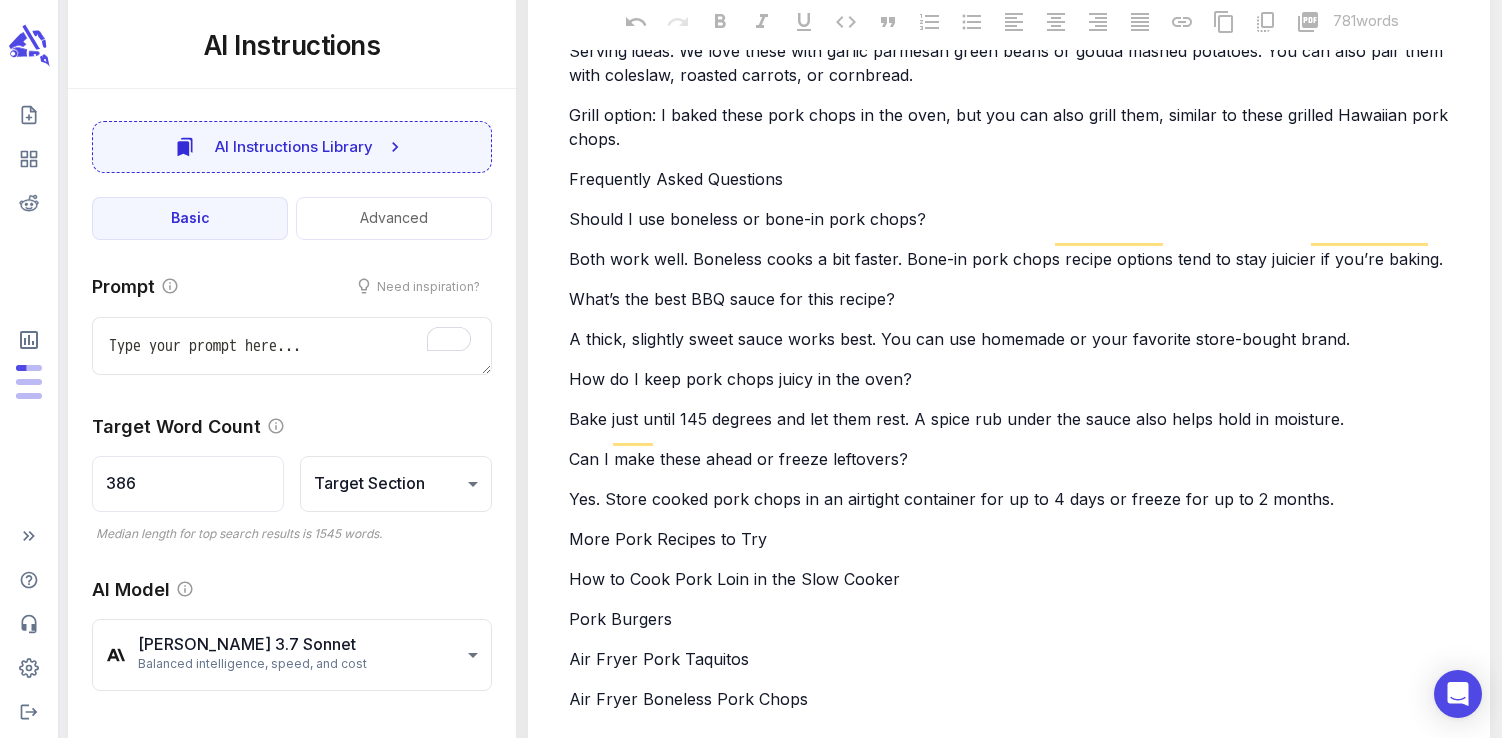 type on "x" 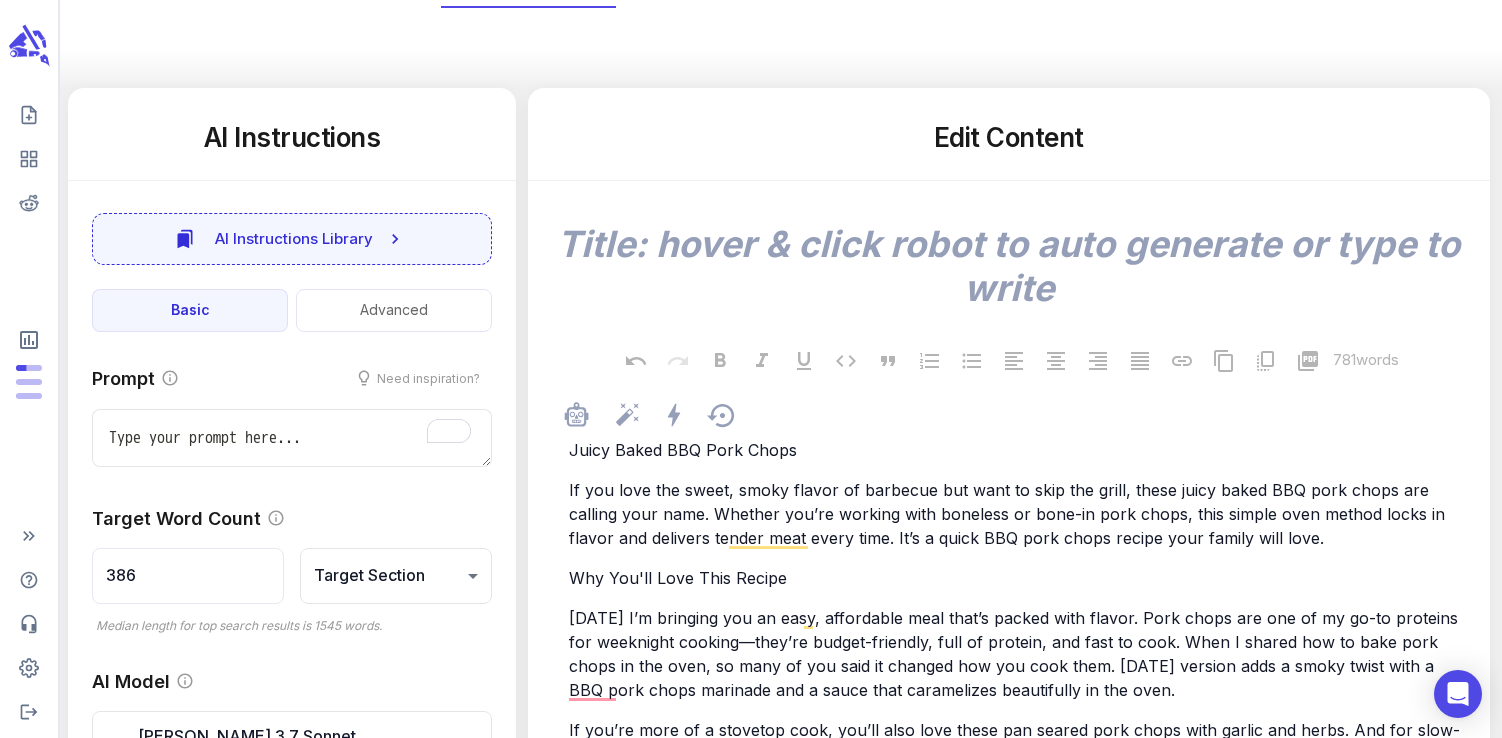 scroll, scrollTop: 0, scrollLeft: 0, axis: both 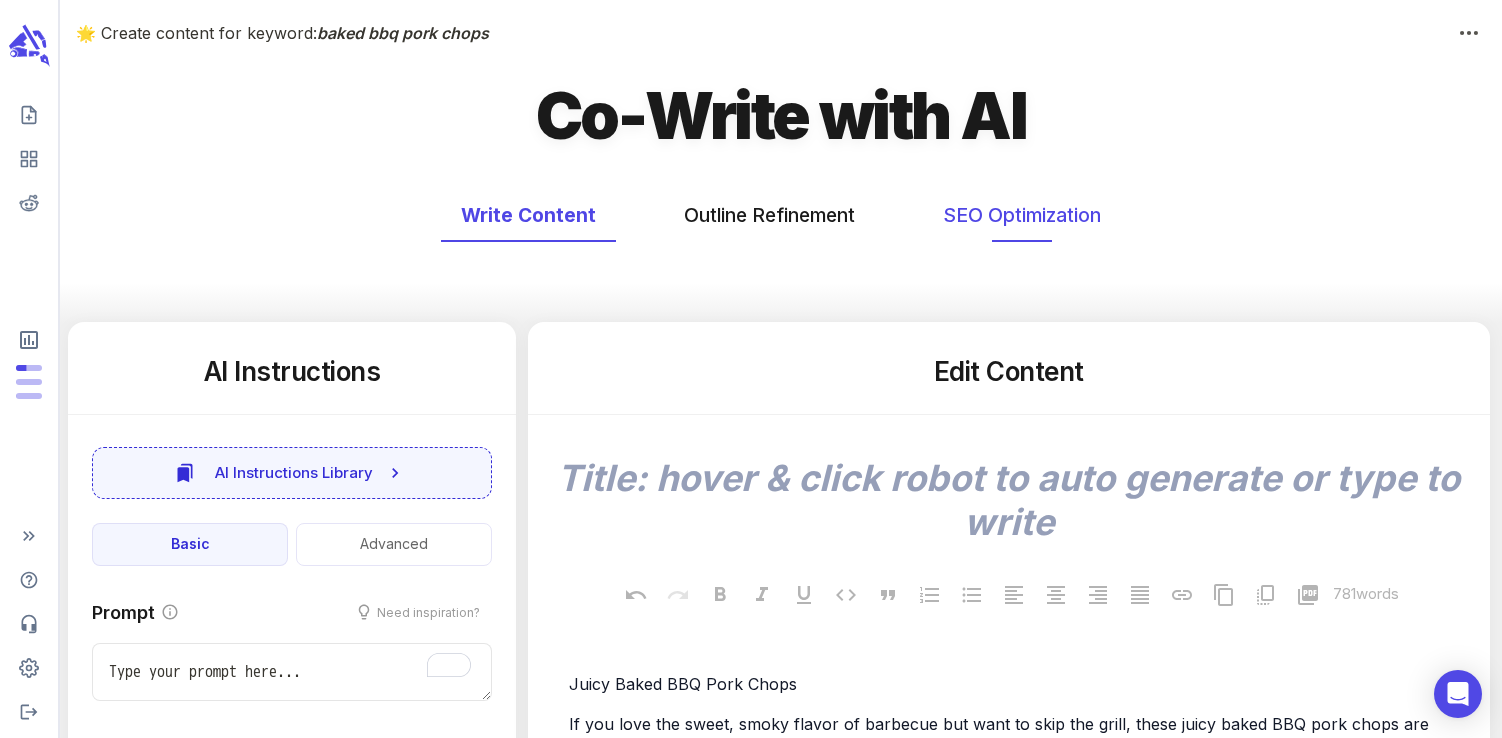 click on "SEO Optimization" at bounding box center [1022, 215] 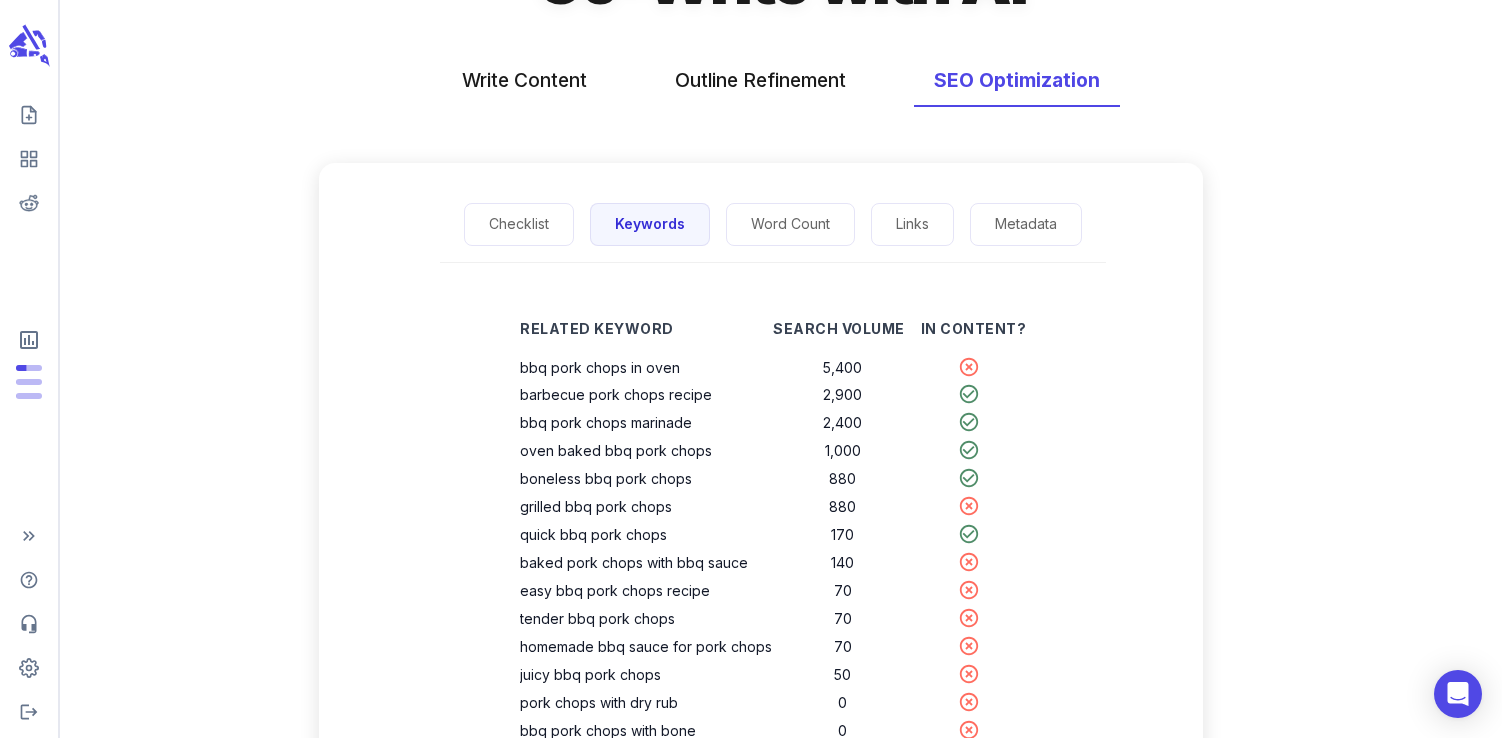 scroll, scrollTop: 163, scrollLeft: 0, axis: vertical 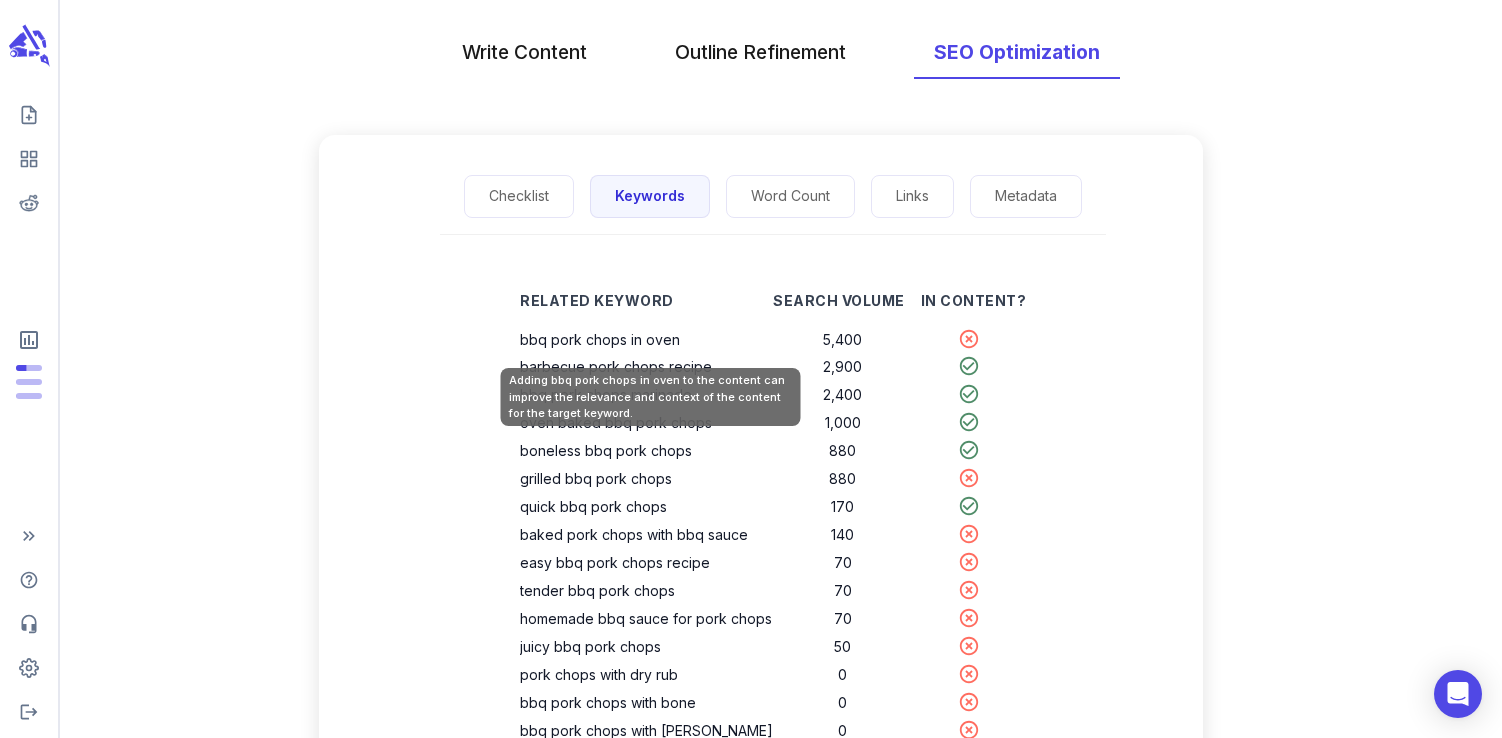 click on "bbq pork chops in oven" at bounding box center [646, 340] 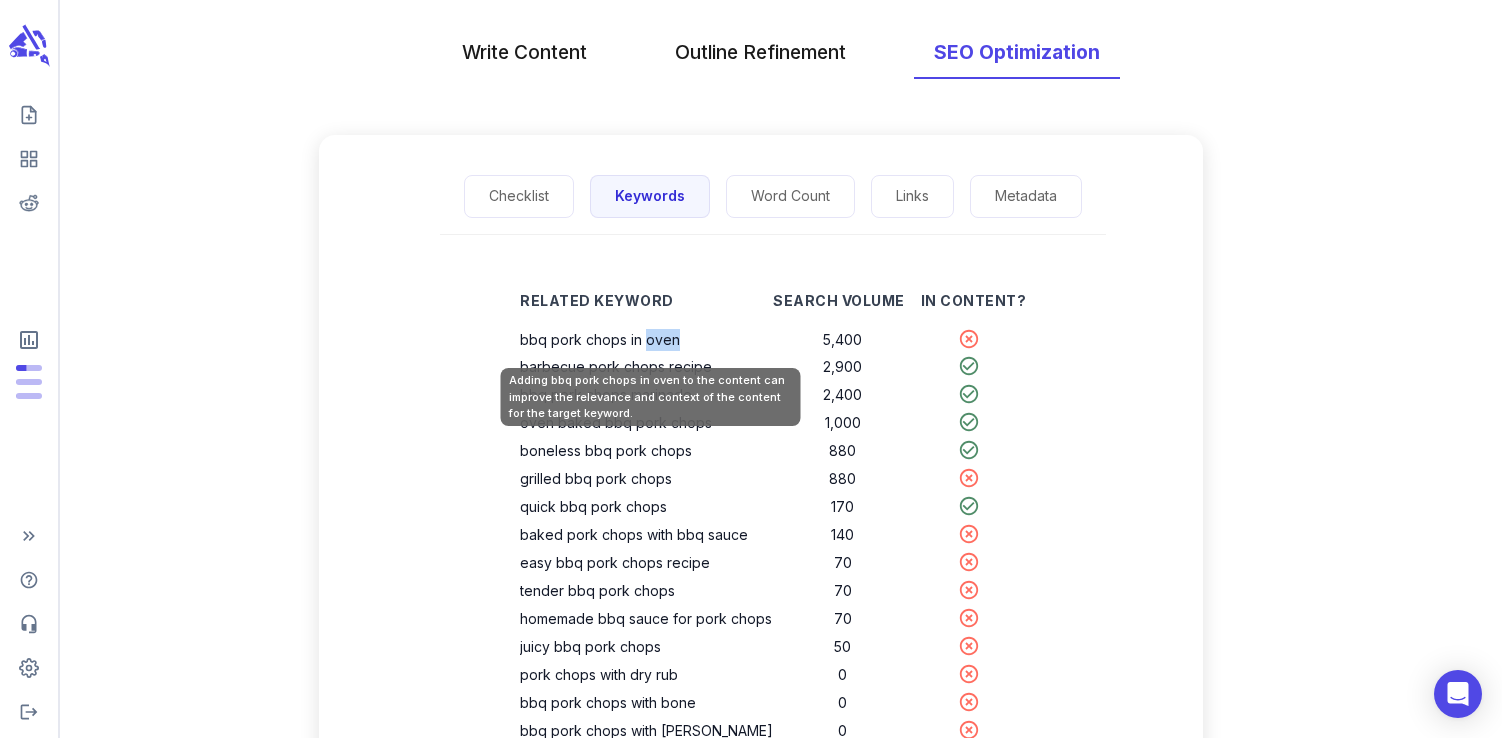 click on "bbq pork chops in oven" at bounding box center [646, 340] 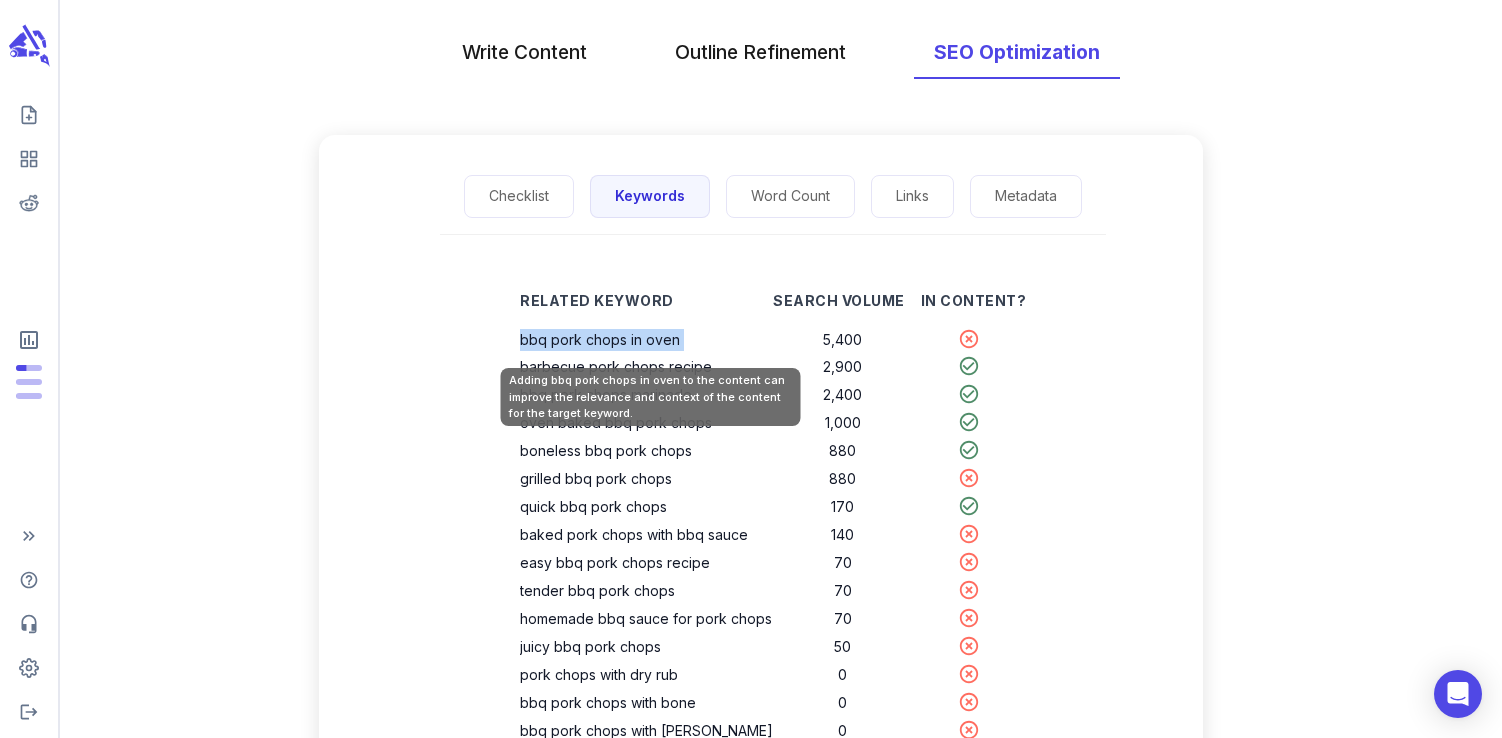 click on "bbq pork chops in oven" at bounding box center (646, 340) 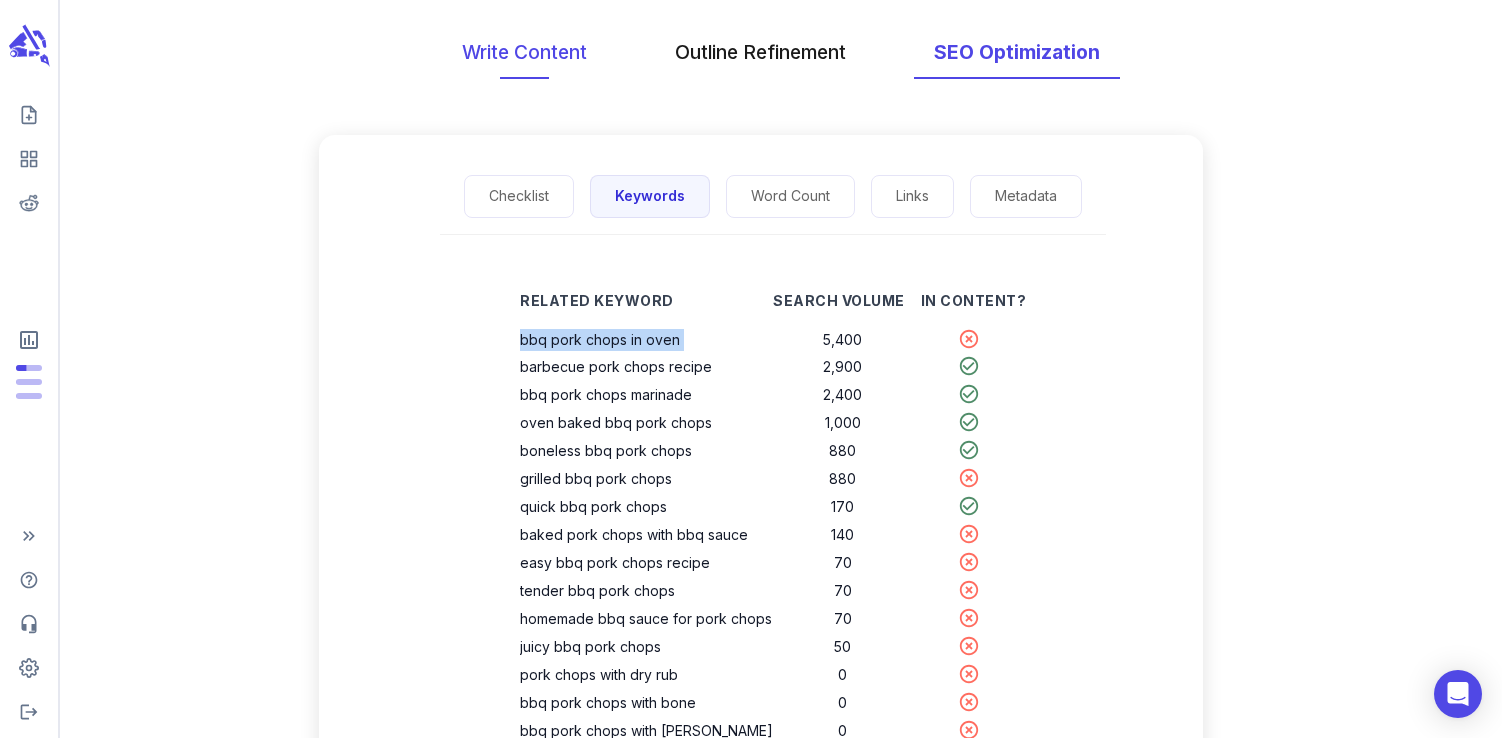 click on "Write Content" at bounding box center (524, 52) 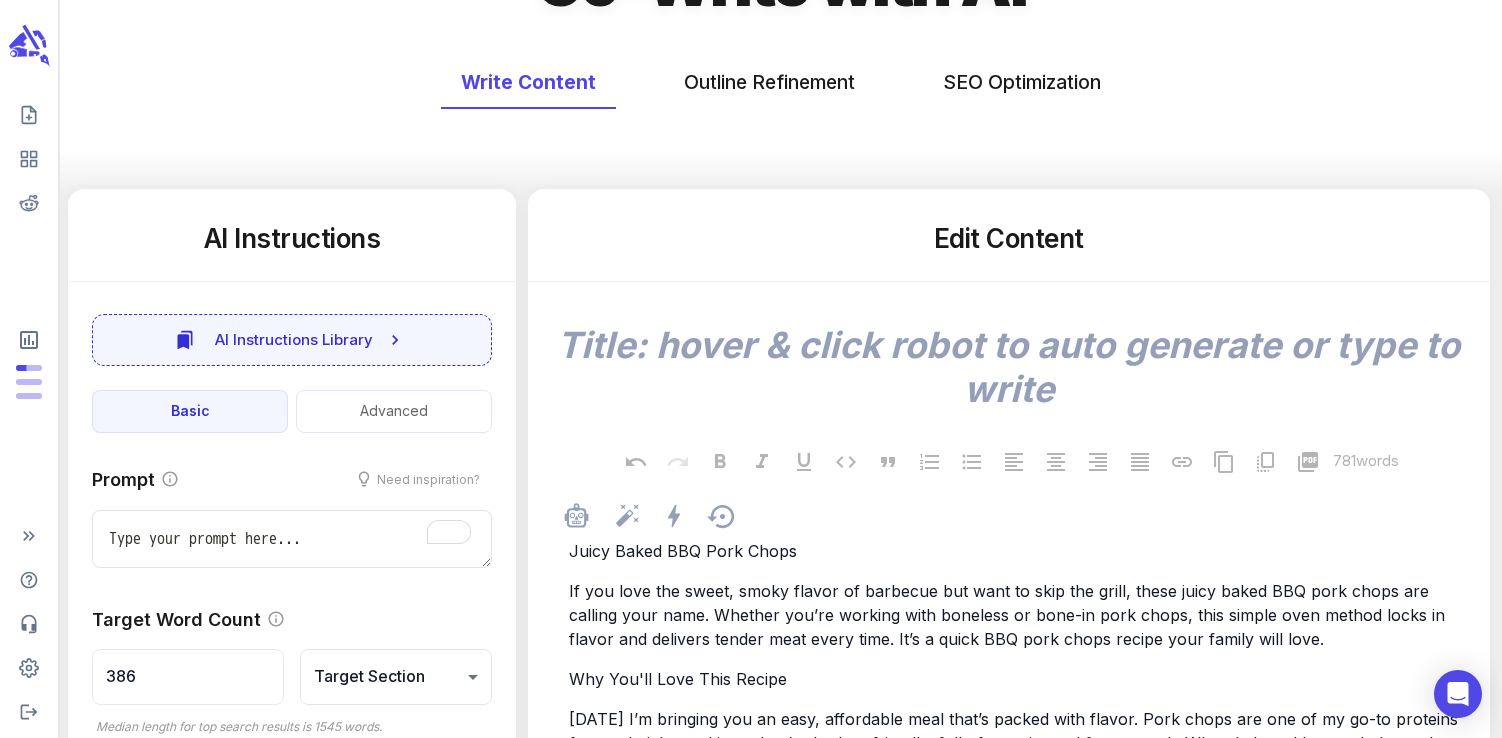 scroll, scrollTop: 300, scrollLeft: 0, axis: vertical 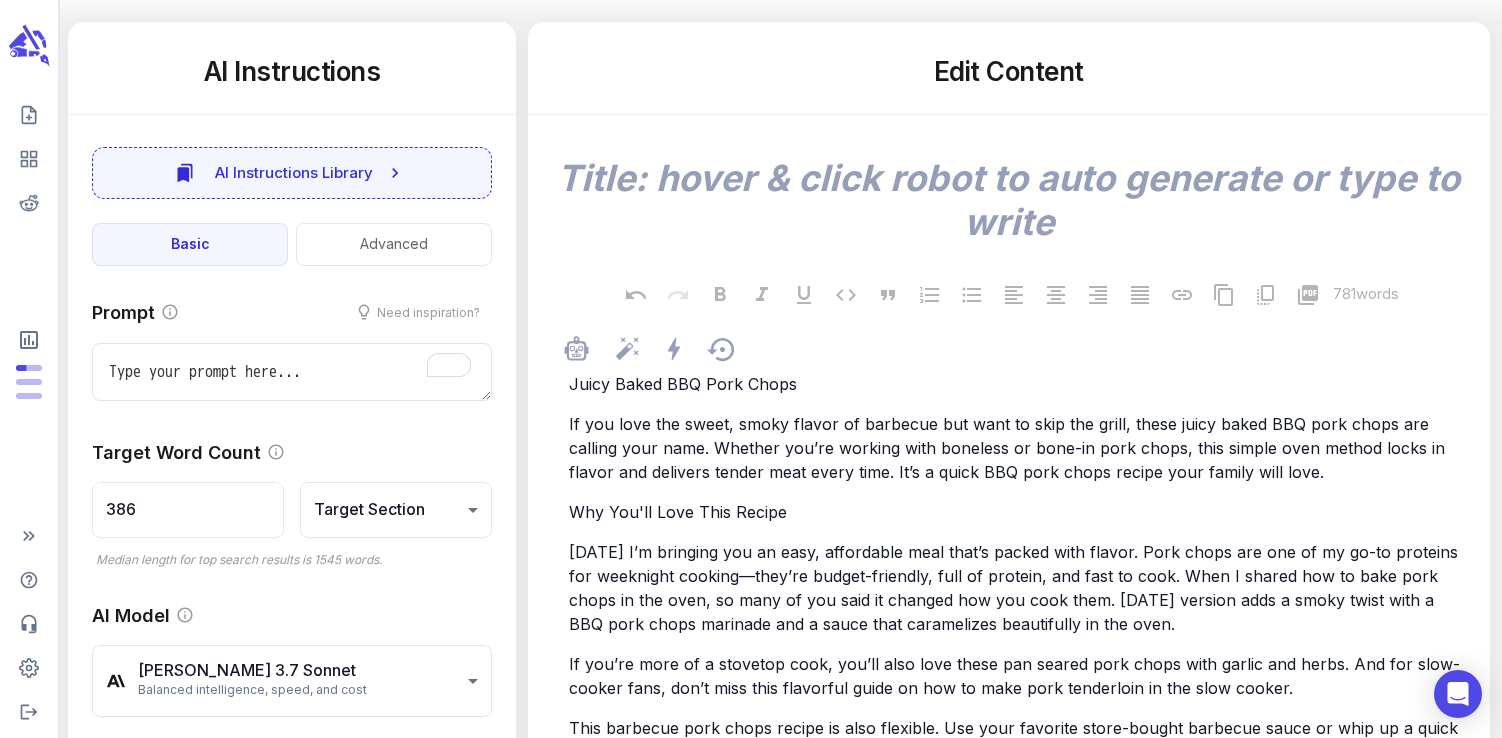 click on "Today I’m bringing you an easy, affordable meal that’s packed with flavor. Pork chops are one of my go-to proteins for weeknight cooking—they’re budget-friendly, full of protein, and fast to cook. When I shared how to bake pork chops in the oven, so many of you said it changed how you cook them. Today’s version adds a smoky twist with a BBQ pork chops marinade and a sauce that caramelizes beautifully in the oven." at bounding box center [1016, 588] 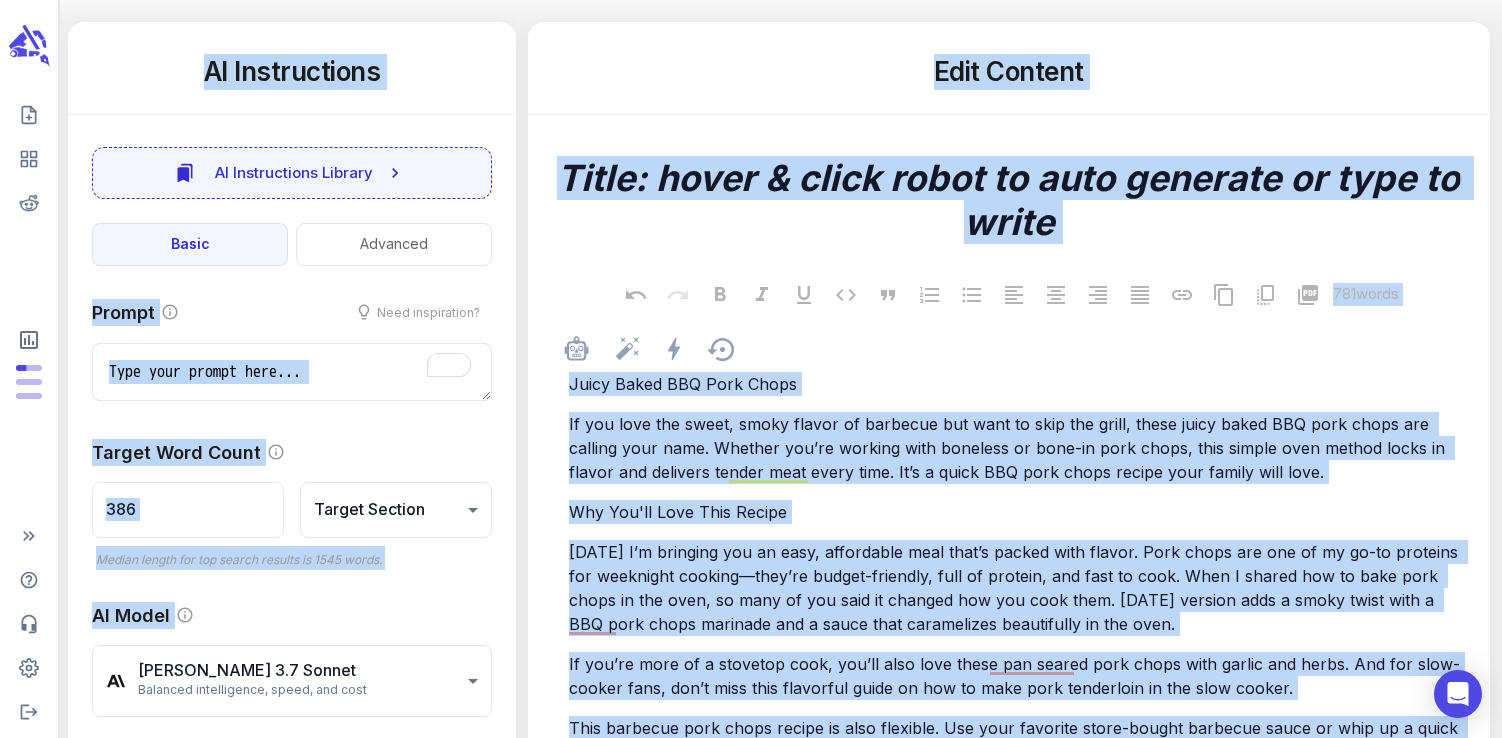 click on "Today I’m bringing you an easy, affordable meal that’s packed with flavor. Pork chops are one of my go-to proteins for weeknight cooking—they’re budget-friendly, full of protein, and fast to cook. When I shared how to bake pork chops in the oven, so many of you said it changed how you cook them. Today’s version adds a smoky twist with a BBQ pork chops marinade and a sauce that caramelizes beautifully in the oven." at bounding box center (1016, 588) 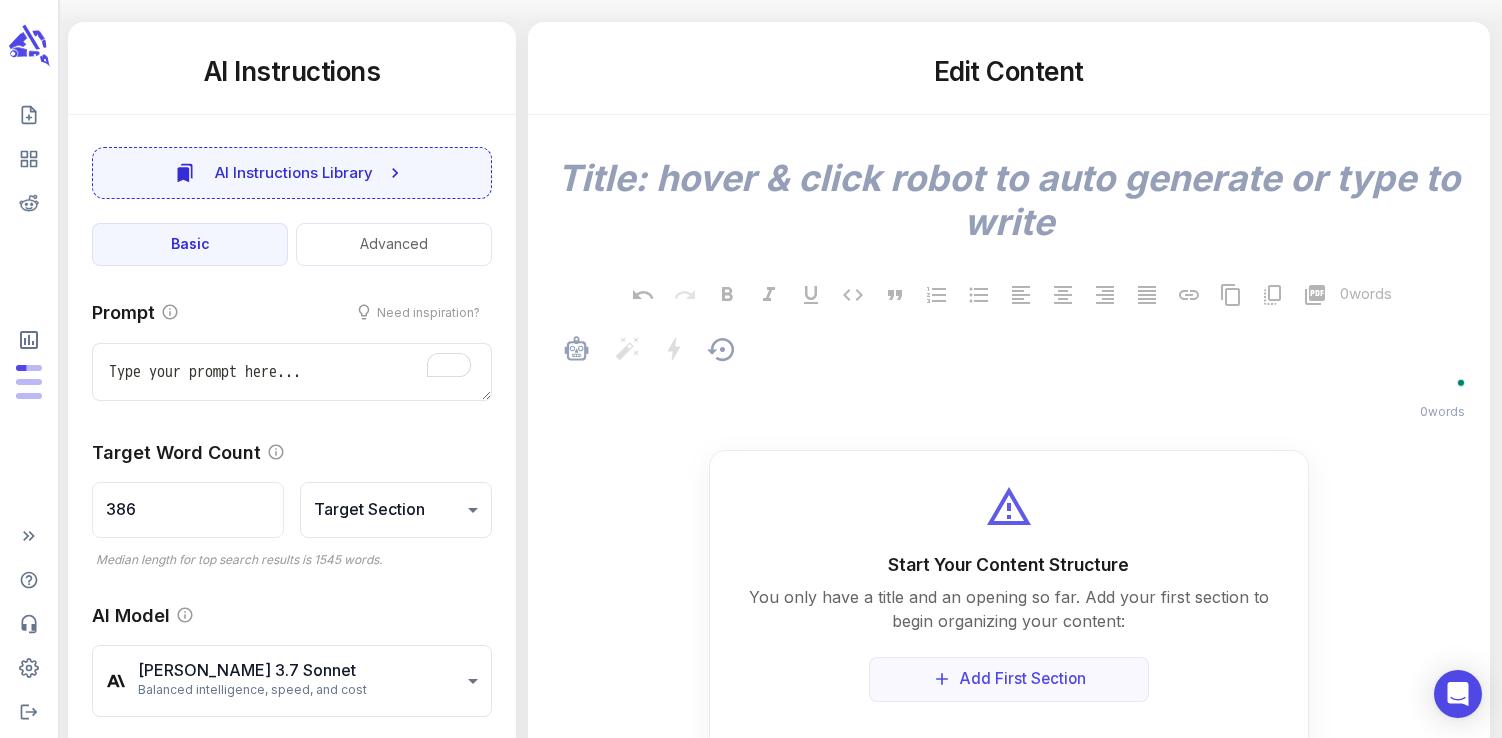scroll, scrollTop: 316, scrollLeft: 0, axis: vertical 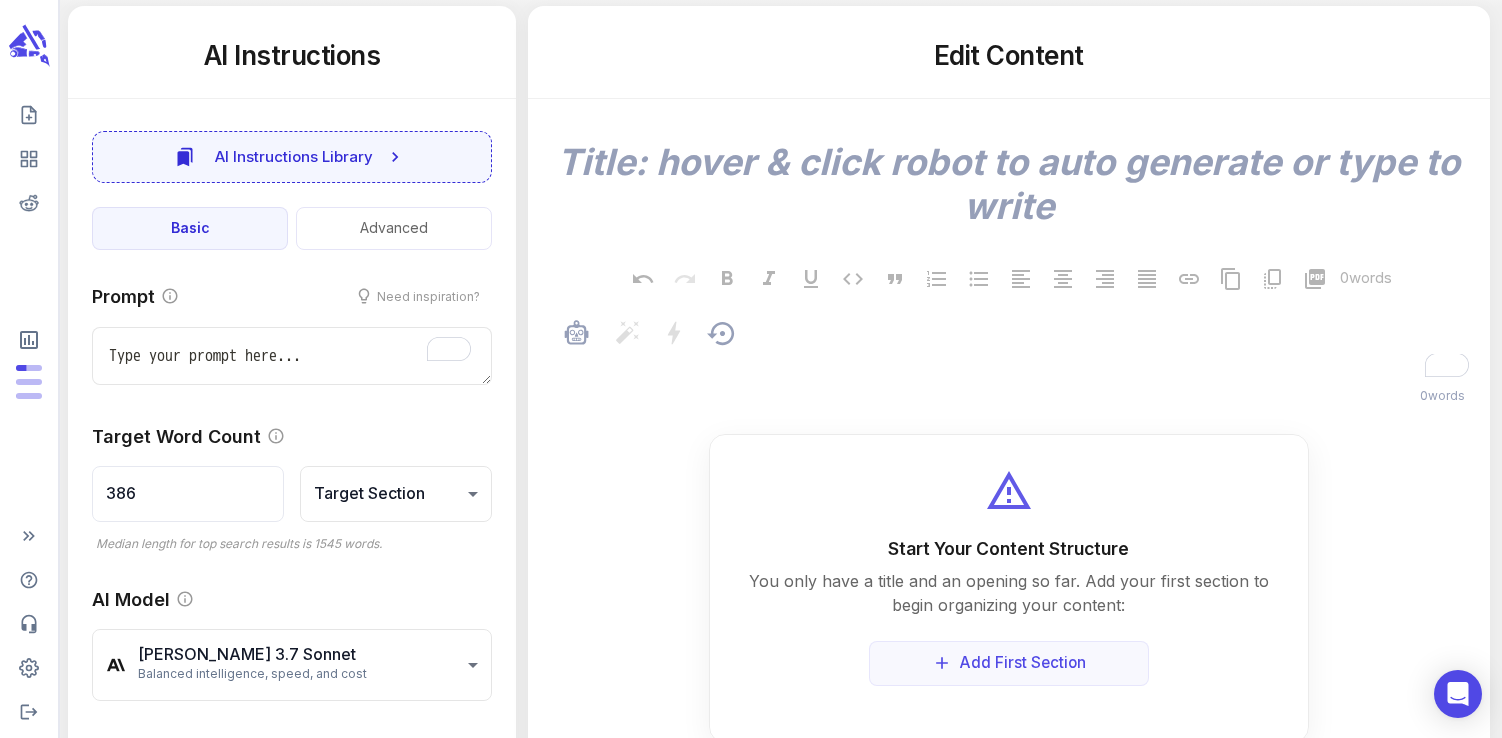 click on "﻿" at bounding box center (1018, 368) 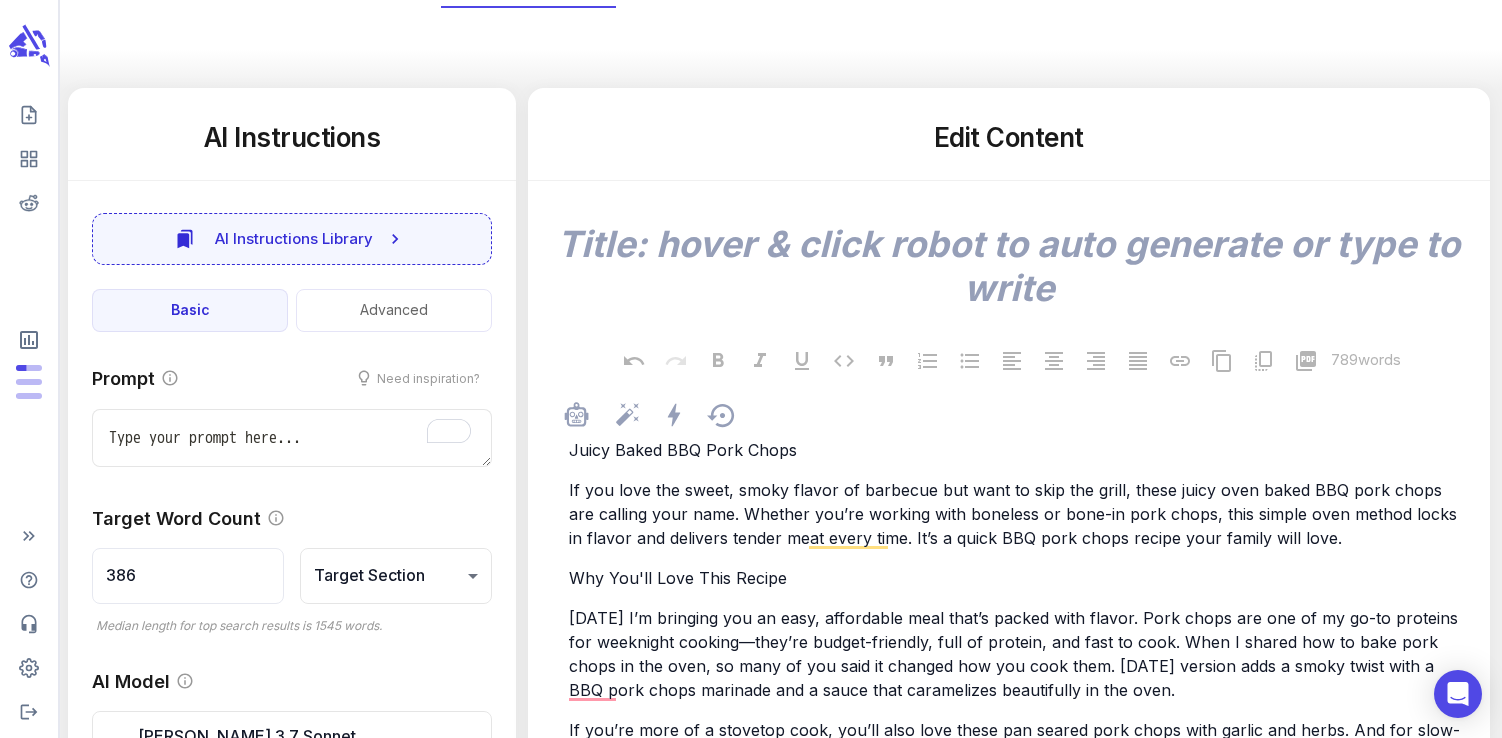 scroll, scrollTop: 0, scrollLeft: 0, axis: both 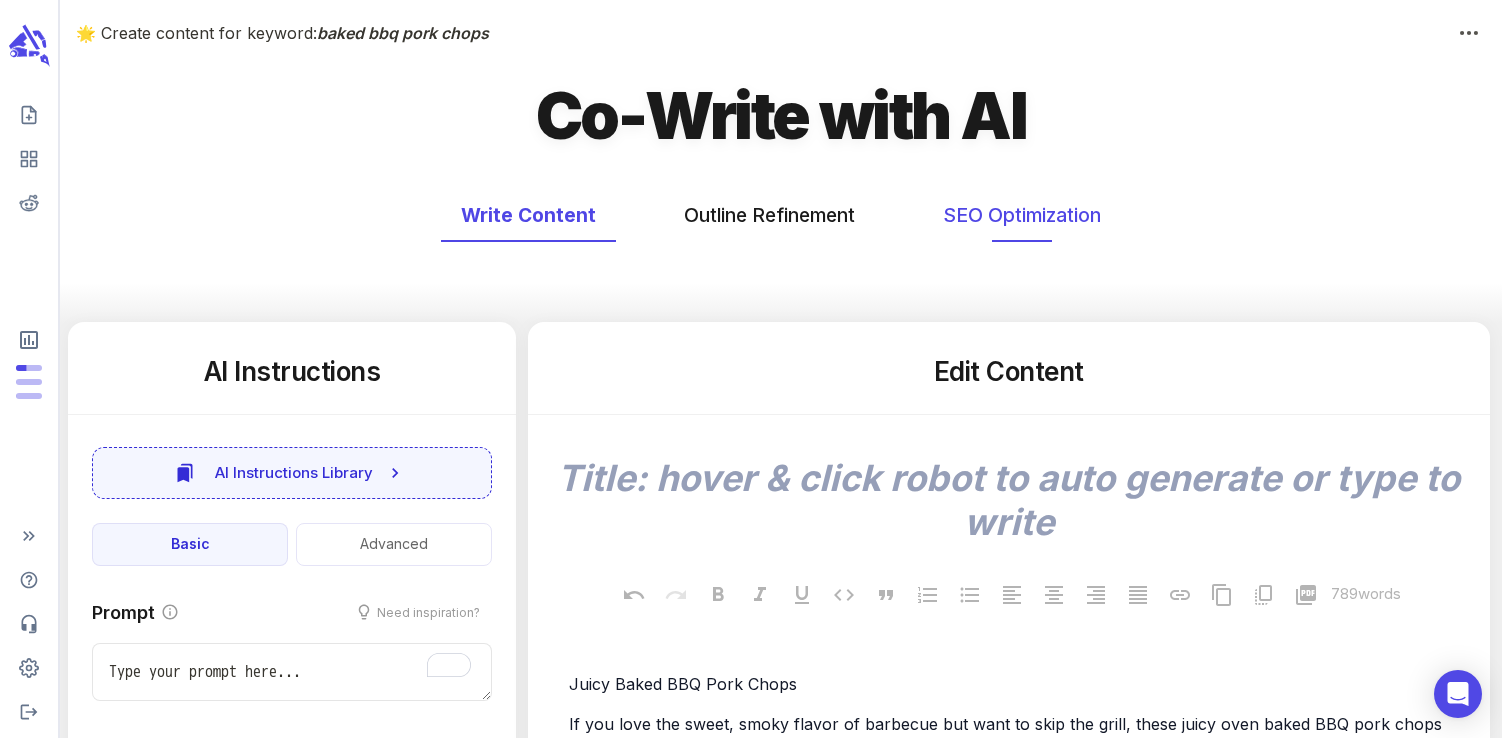 type on "x" 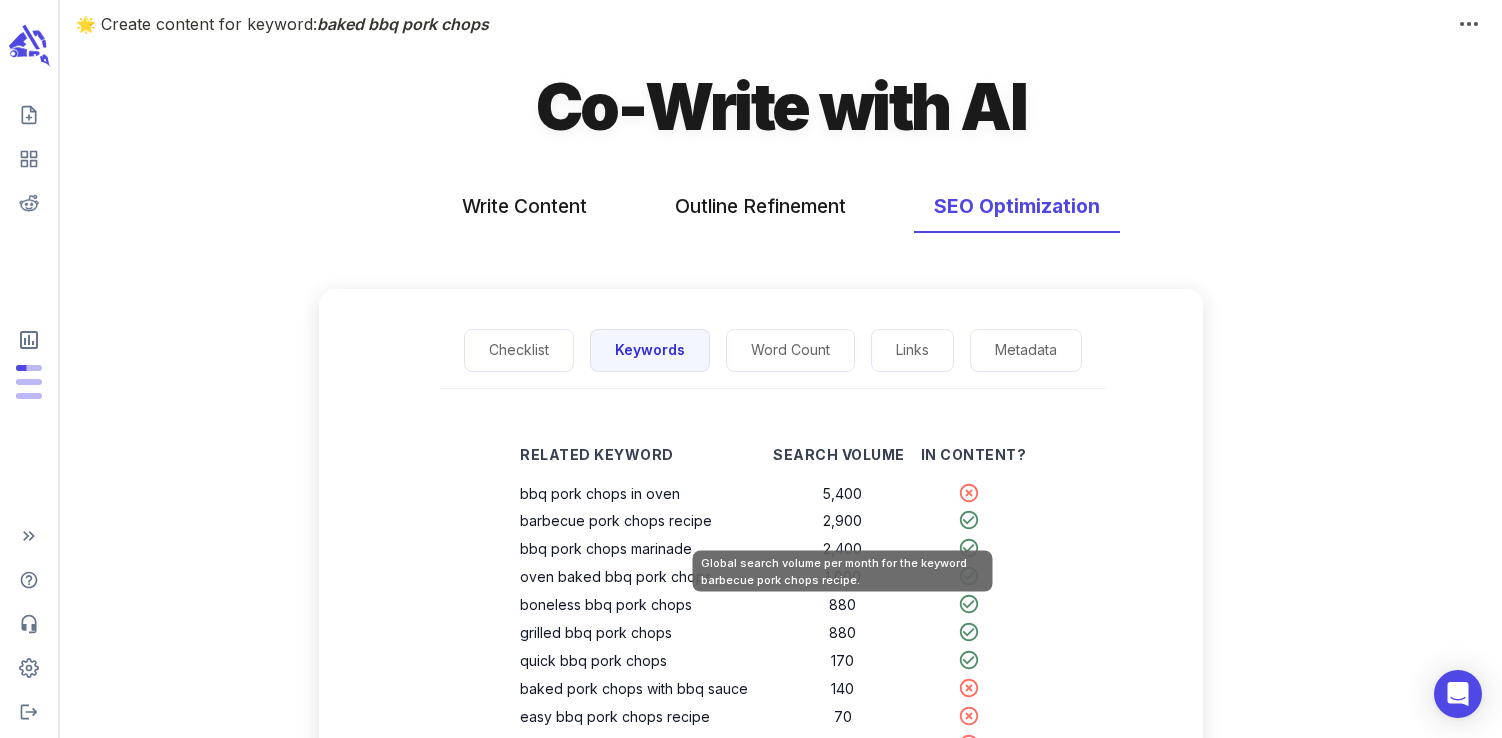 scroll, scrollTop: 0, scrollLeft: 0, axis: both 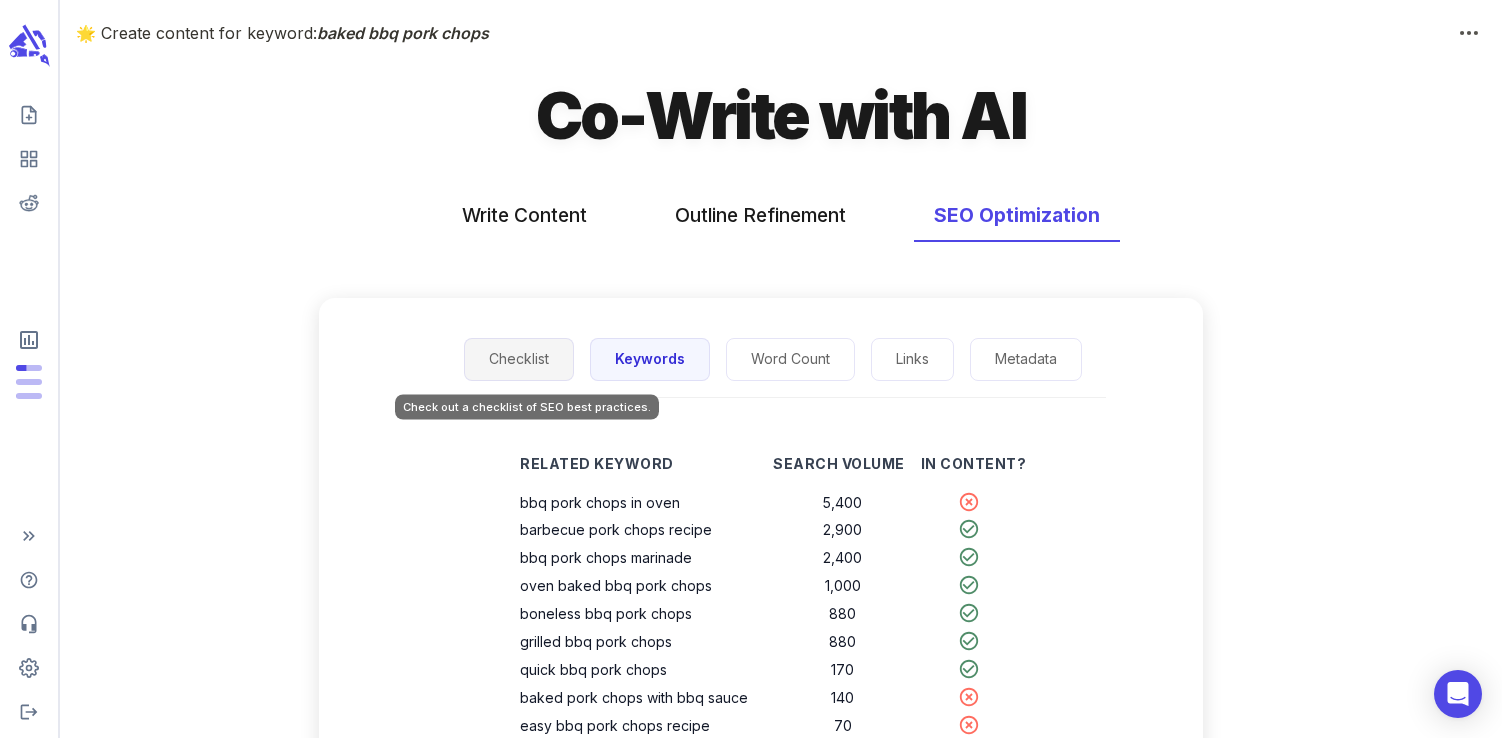 click on "Checklist" at bounding box center [519, 359] 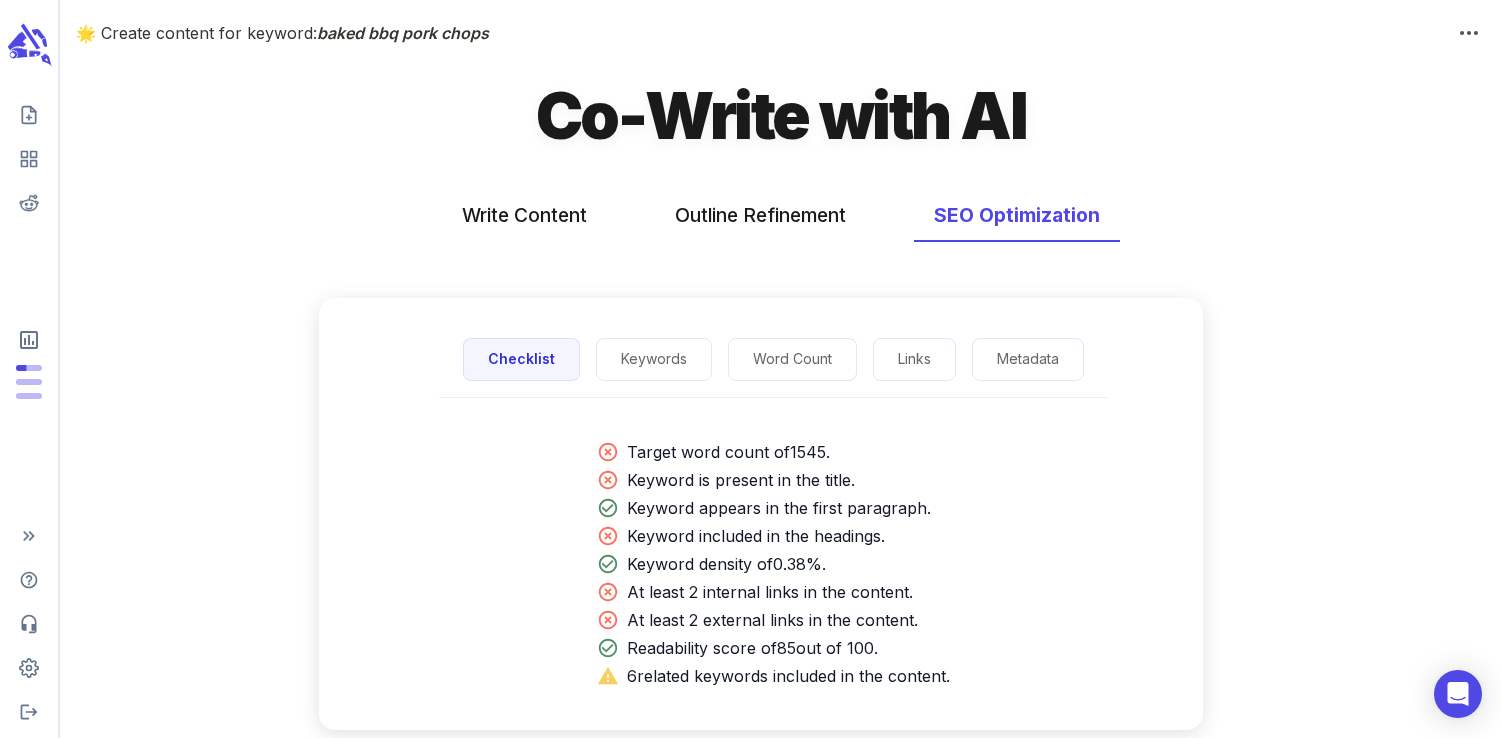 click 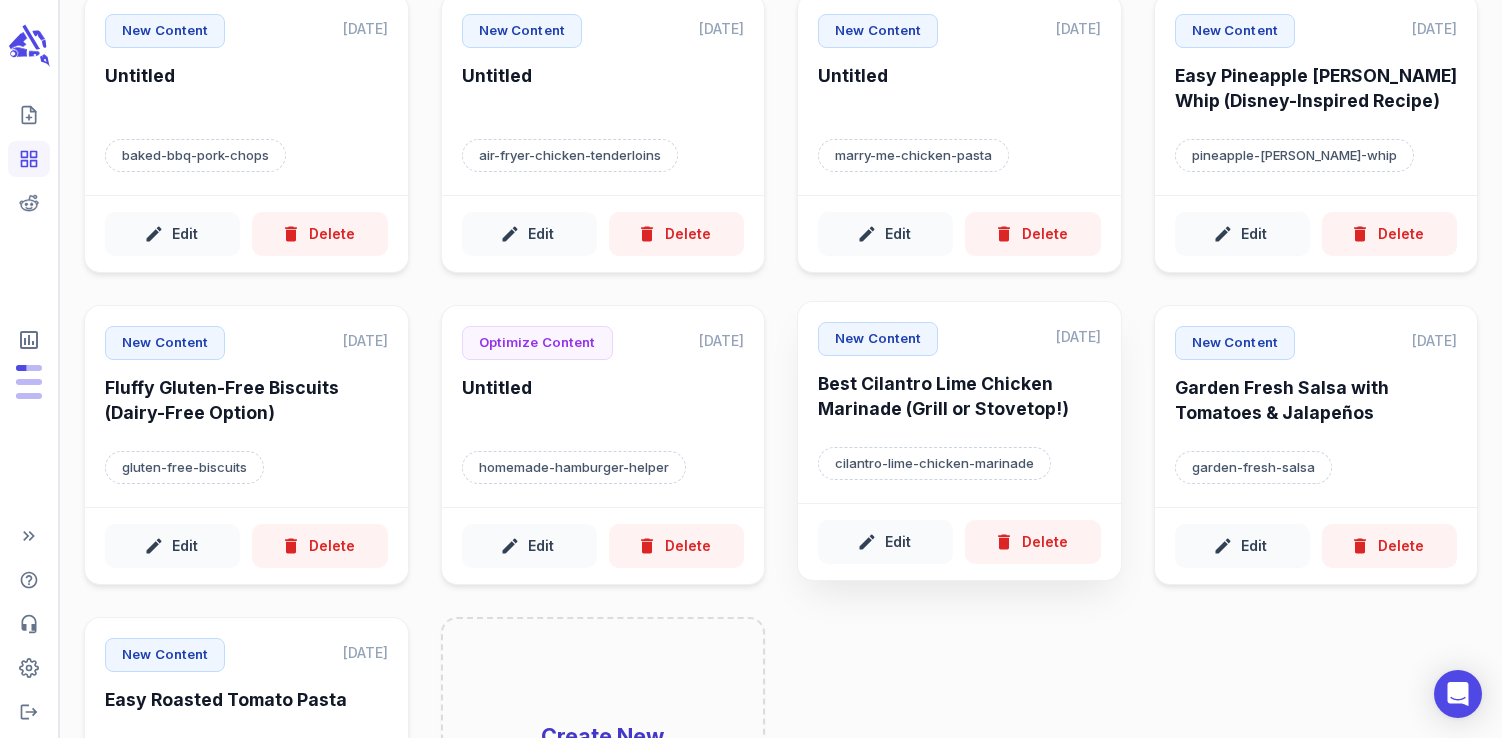scroll, scrollTop: 0, scrollLeft: 0, axis: both 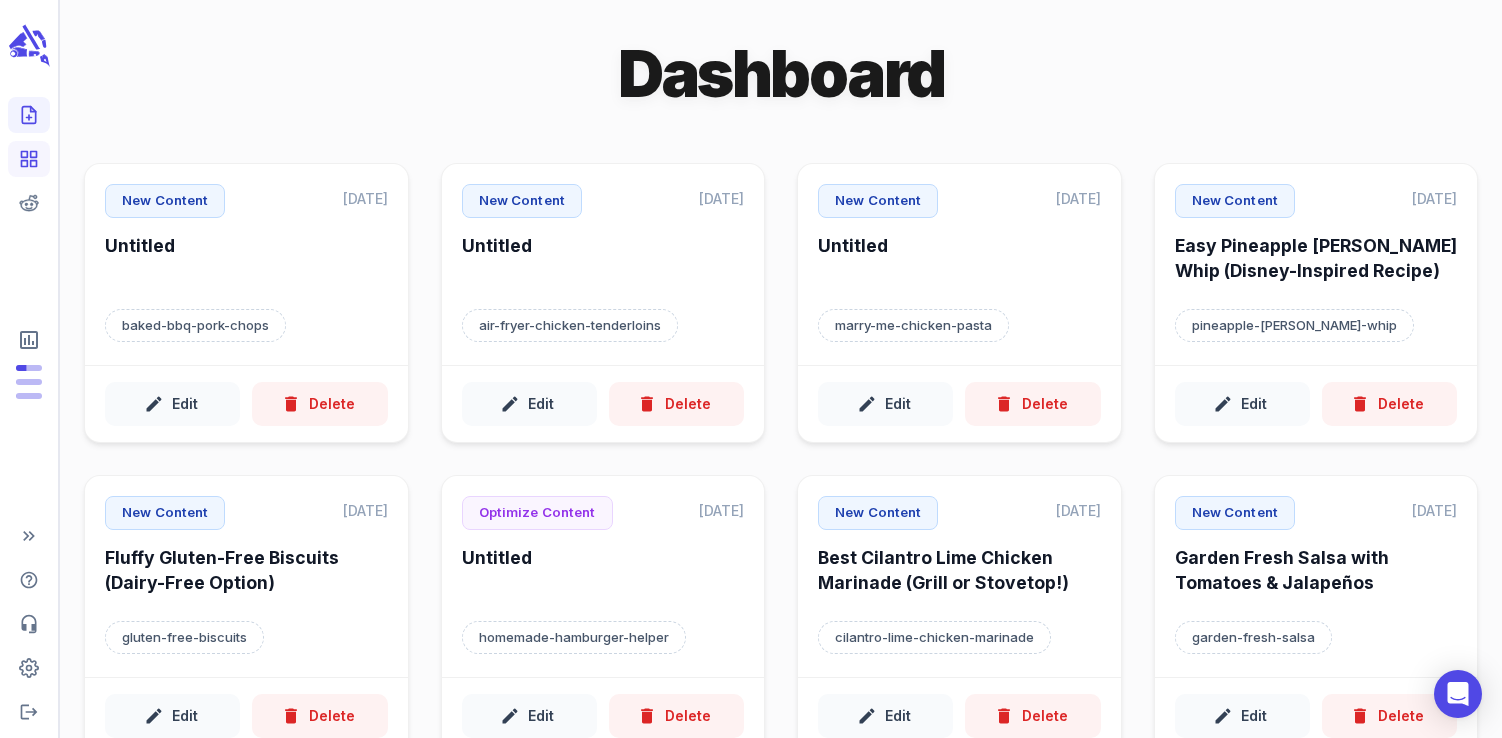 click 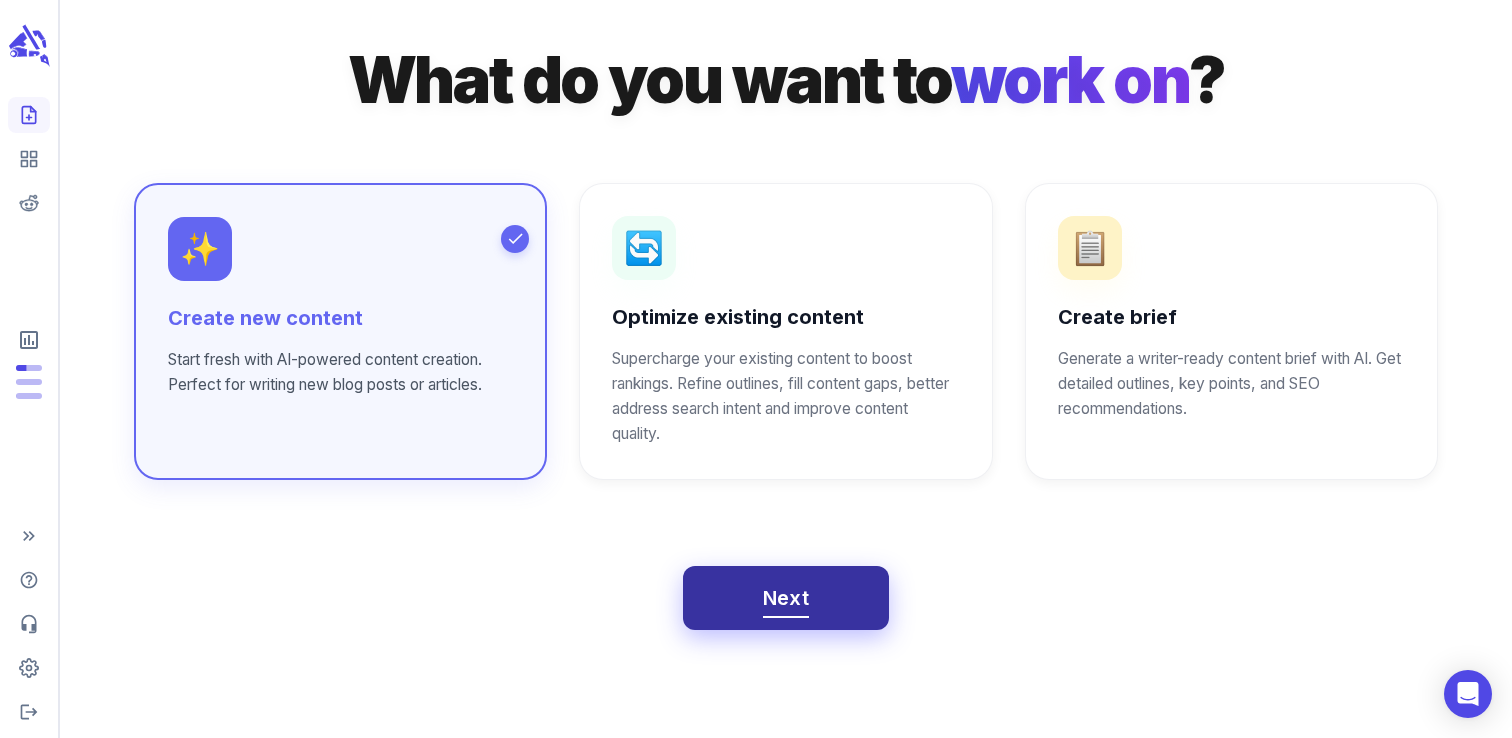 click on "Next" at bounding box center (786, 598) 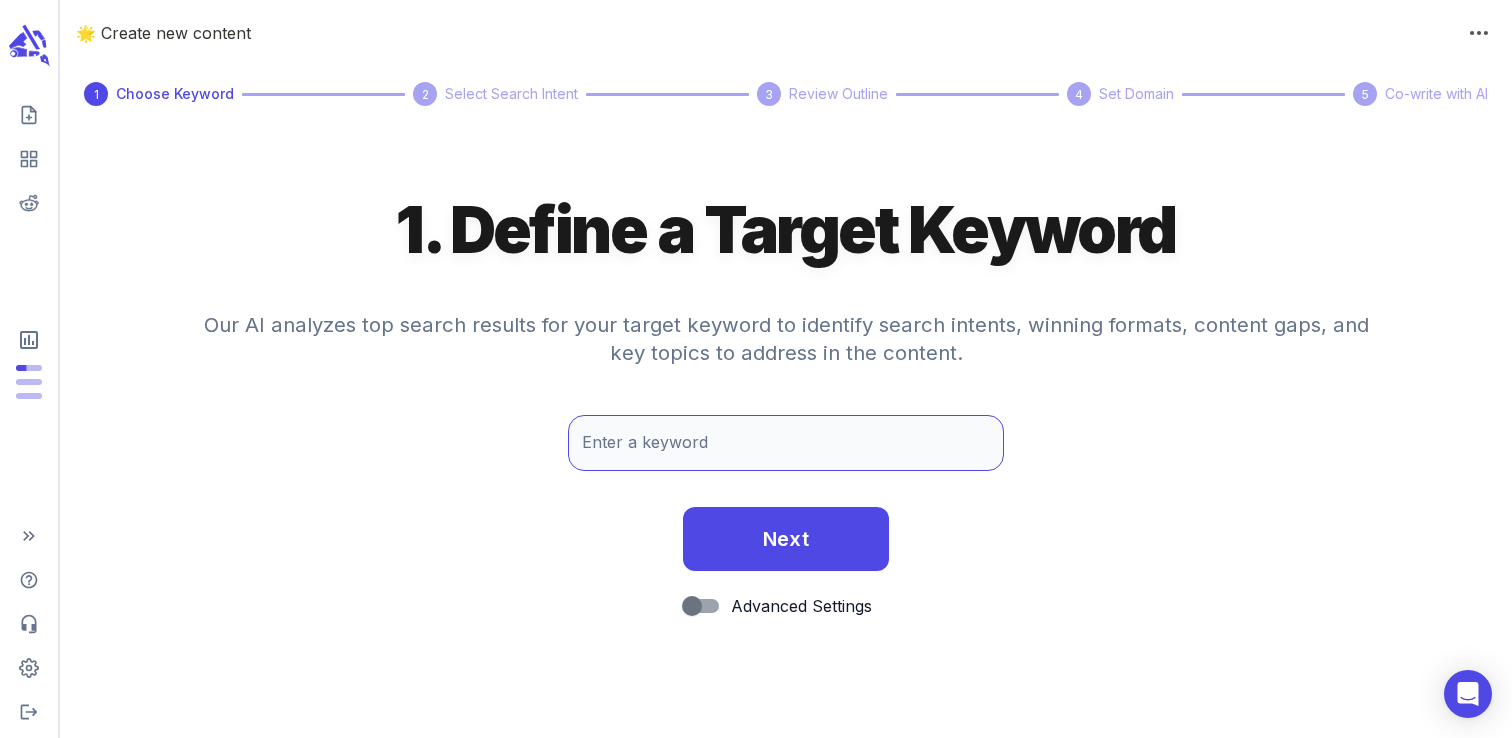 click on "Enter a keyword" at bounding box center [786, 443] 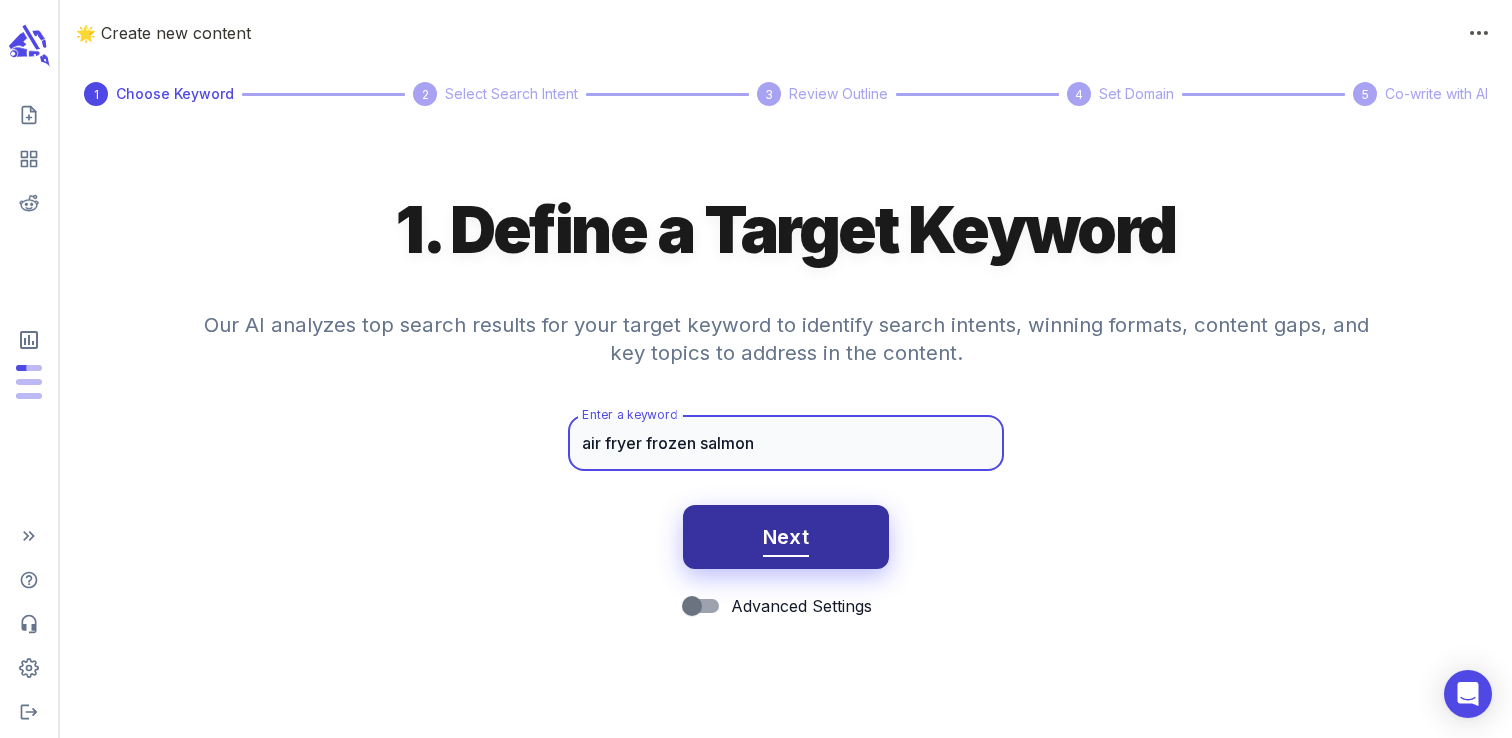 type on "air fryer frozen salmon" 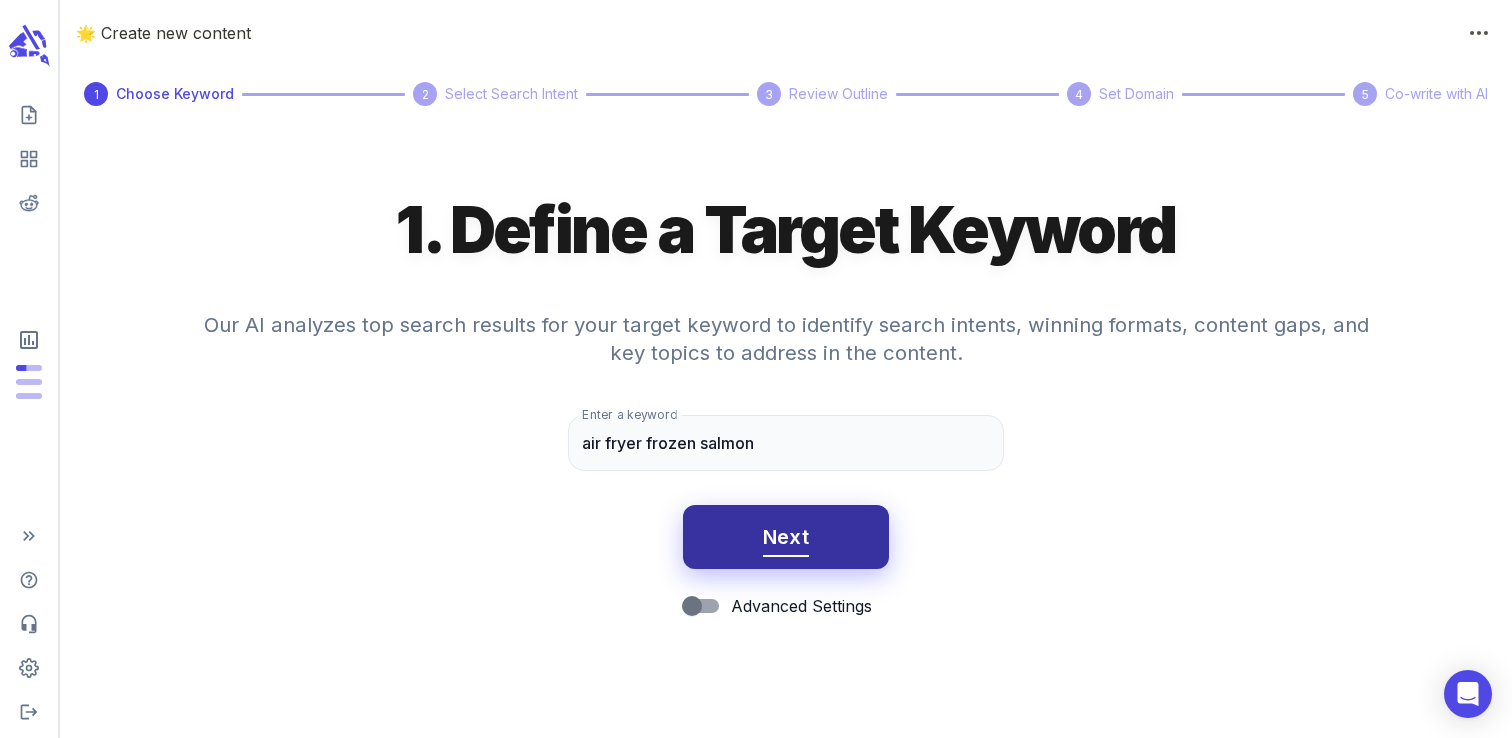 click on "Next" at bounding box center (786, 537) 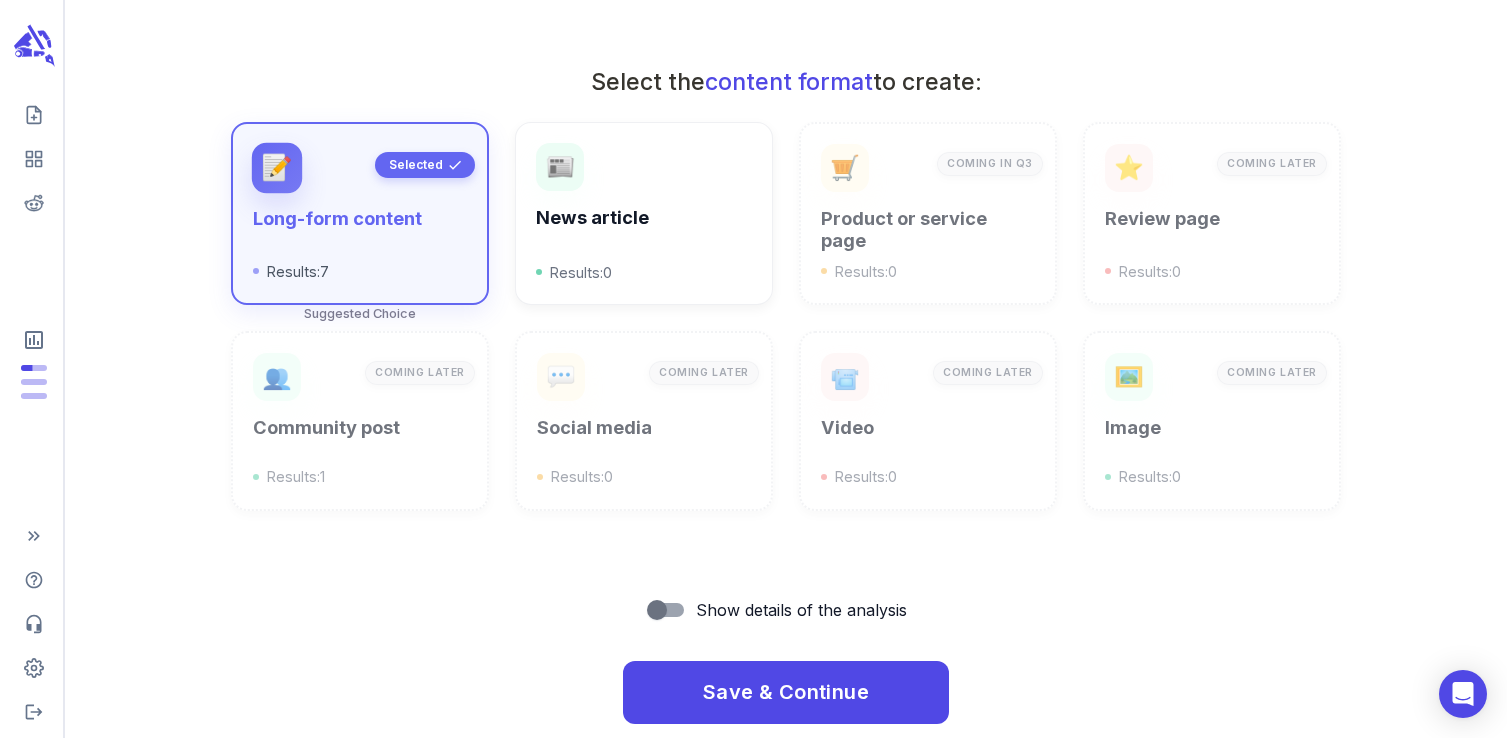 scroll, scrollTop: 718, scrollLeft: 0, axis: vertical 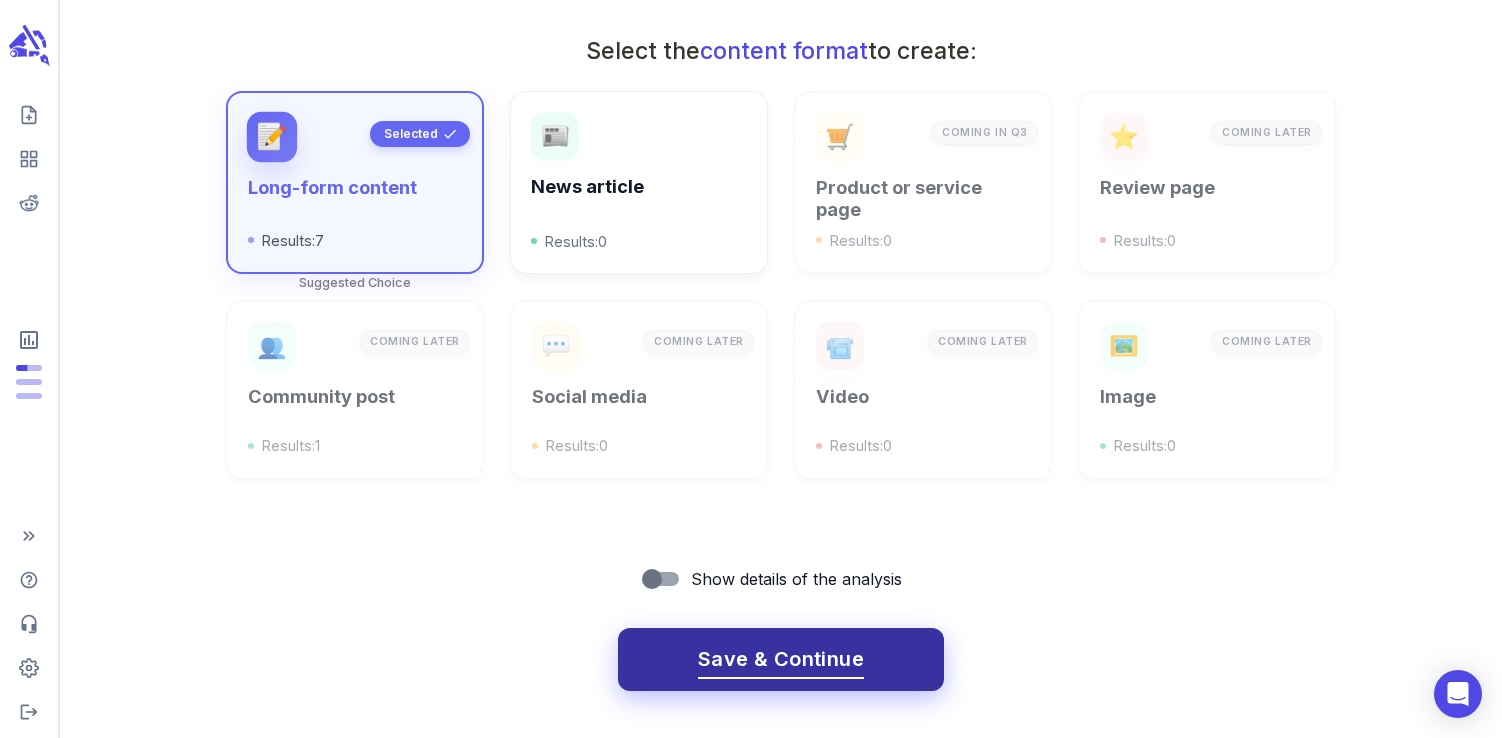 click on "Save & Continue" at bounding box center (781, 659) 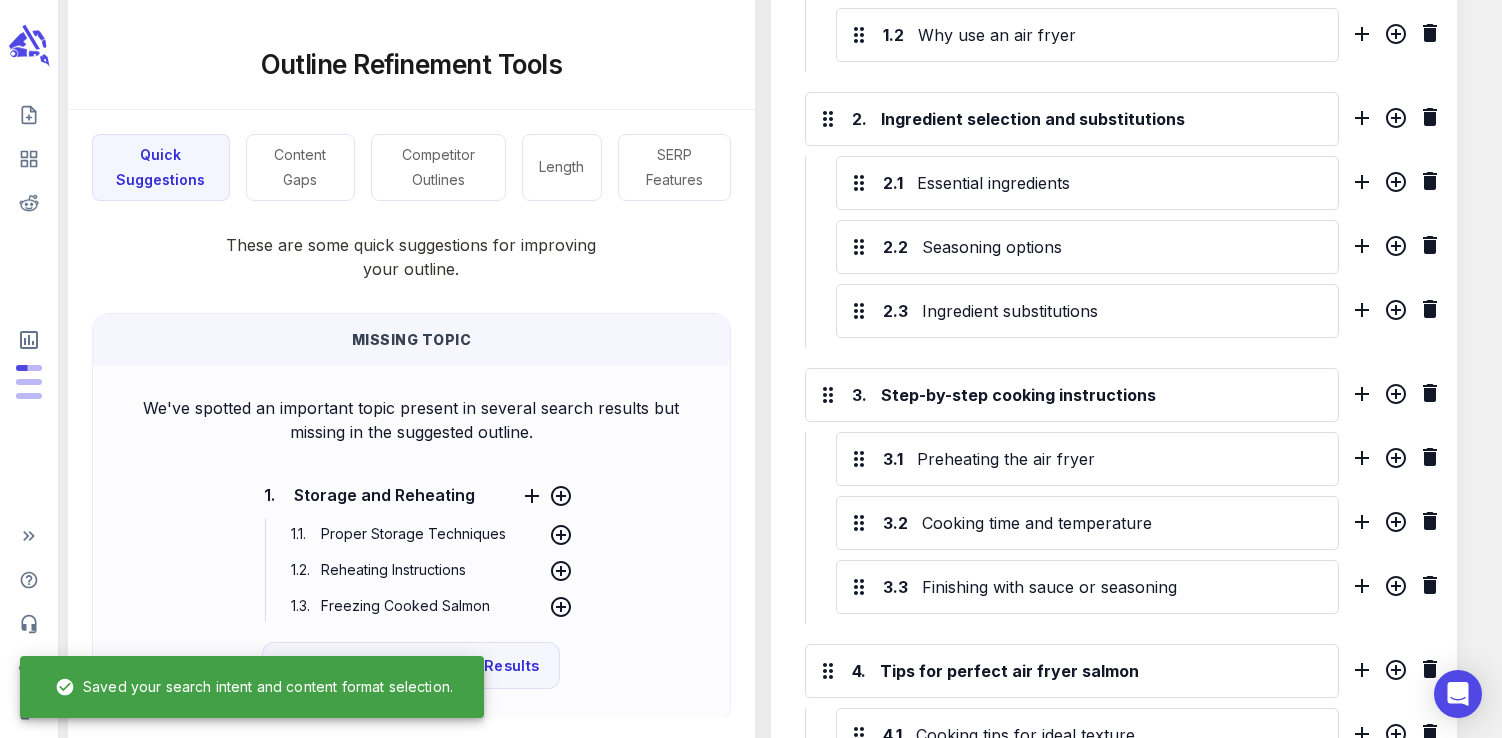 scroll, scrollTop: 1042, scrollLeft: 0, axis: vertical 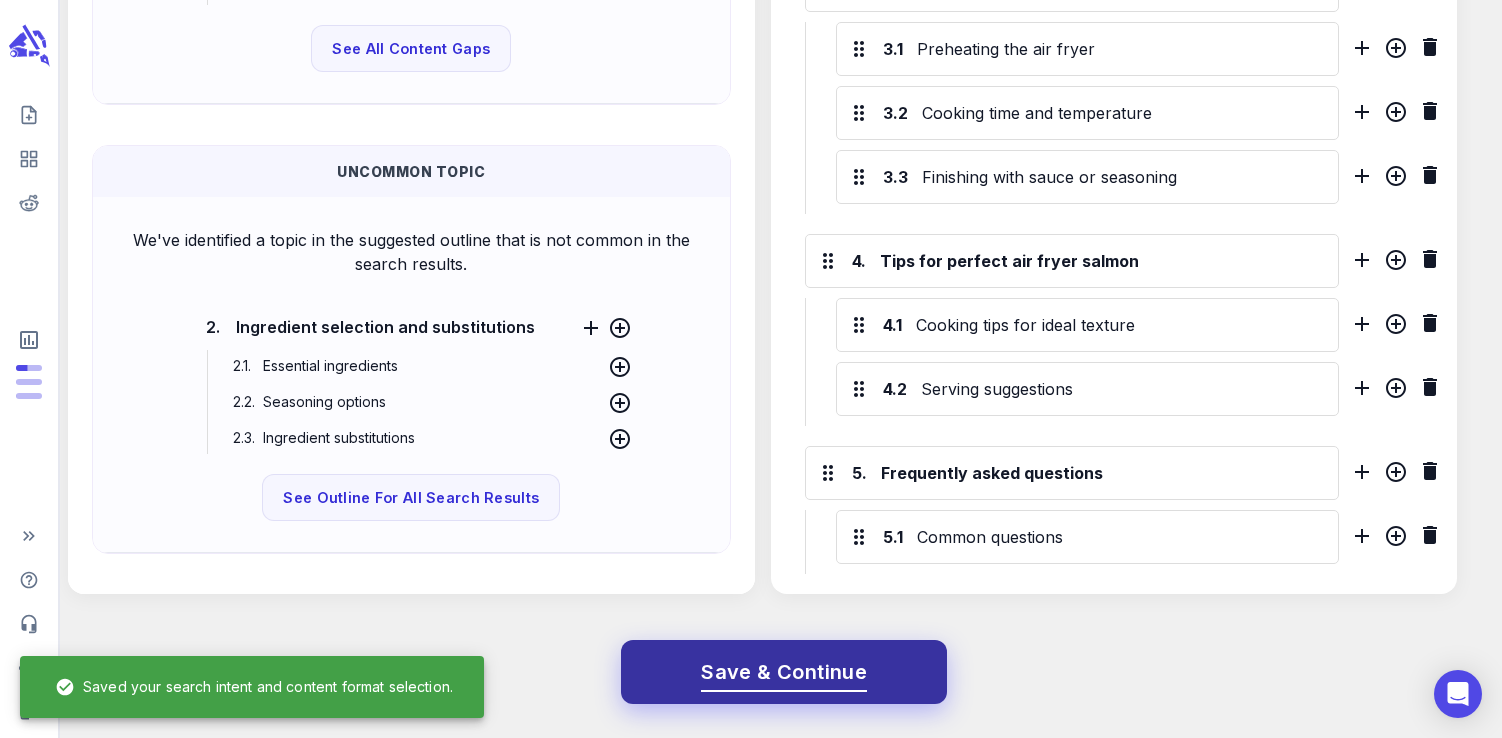 click on "Save & Continue" at bounding box center [784, 672] 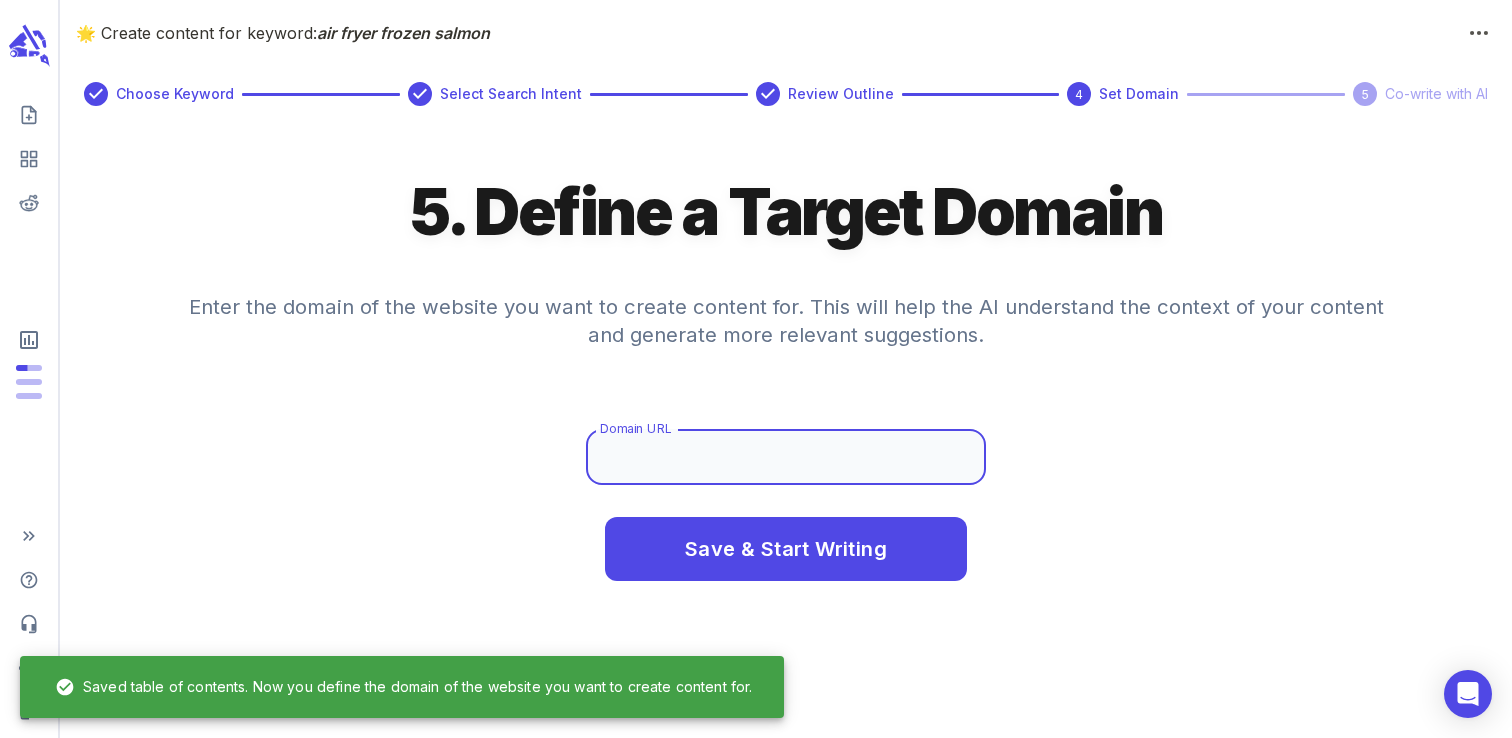 click on "Domain URL" at bounding box center (786, 457) 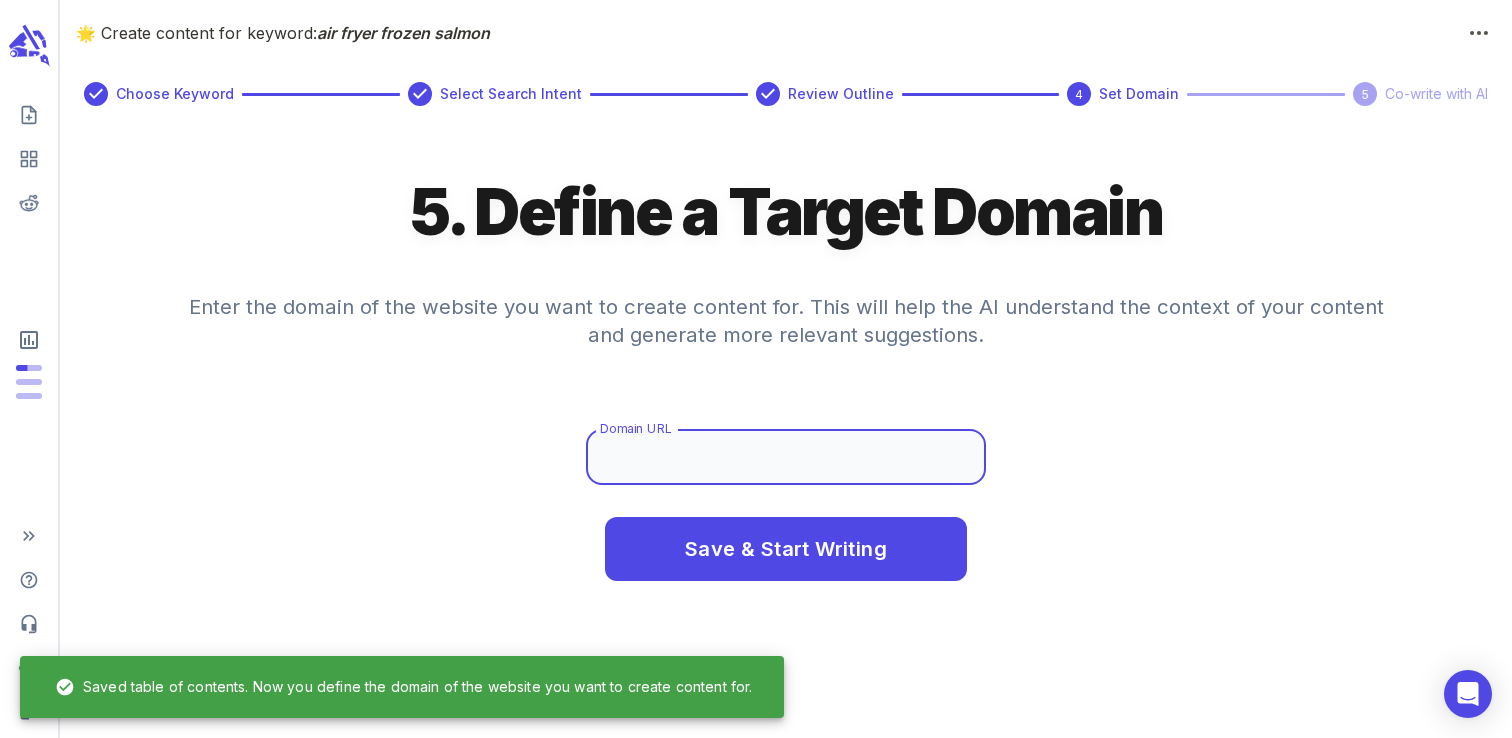 type on "[DOMAIN_NAME]" 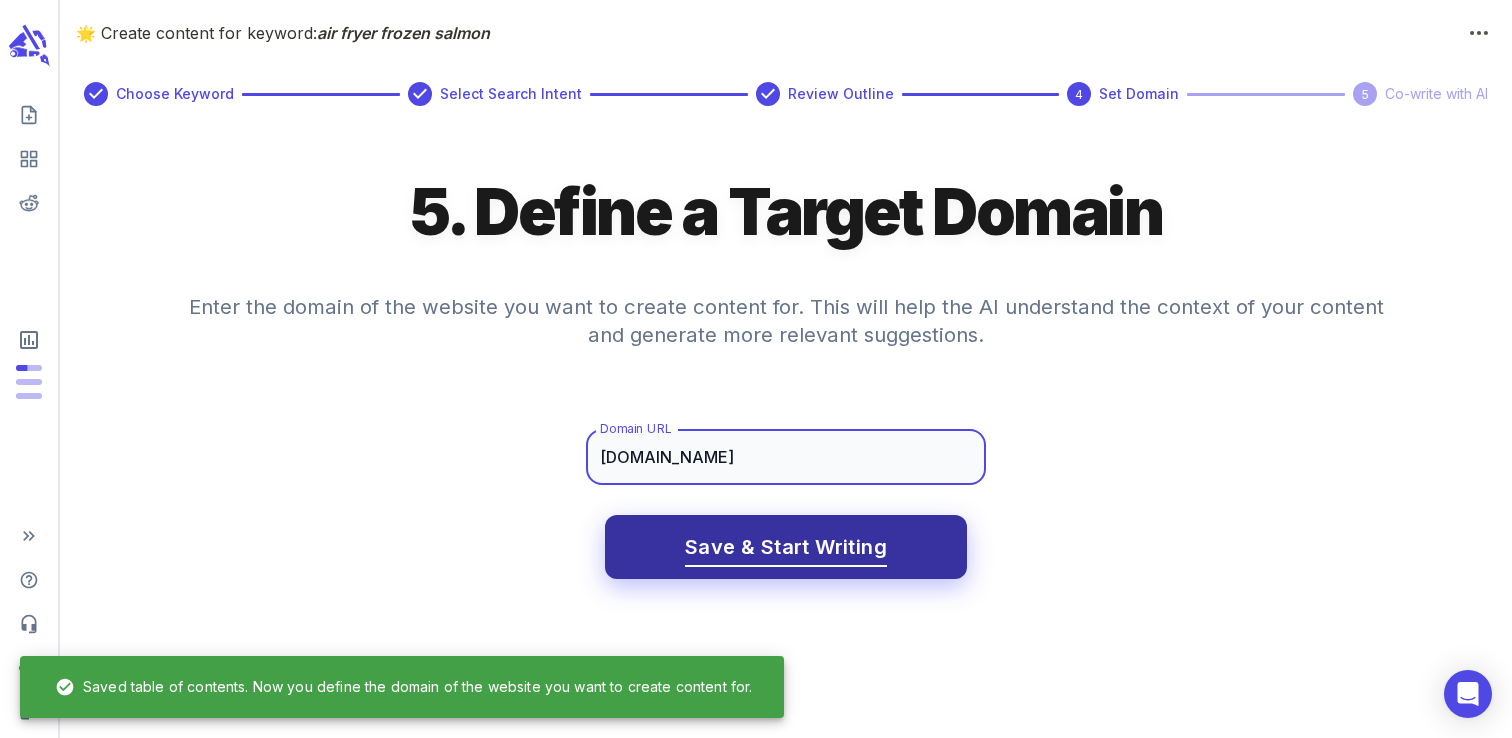 click on "Save & Start Writing" at bounding box center [786, 547] 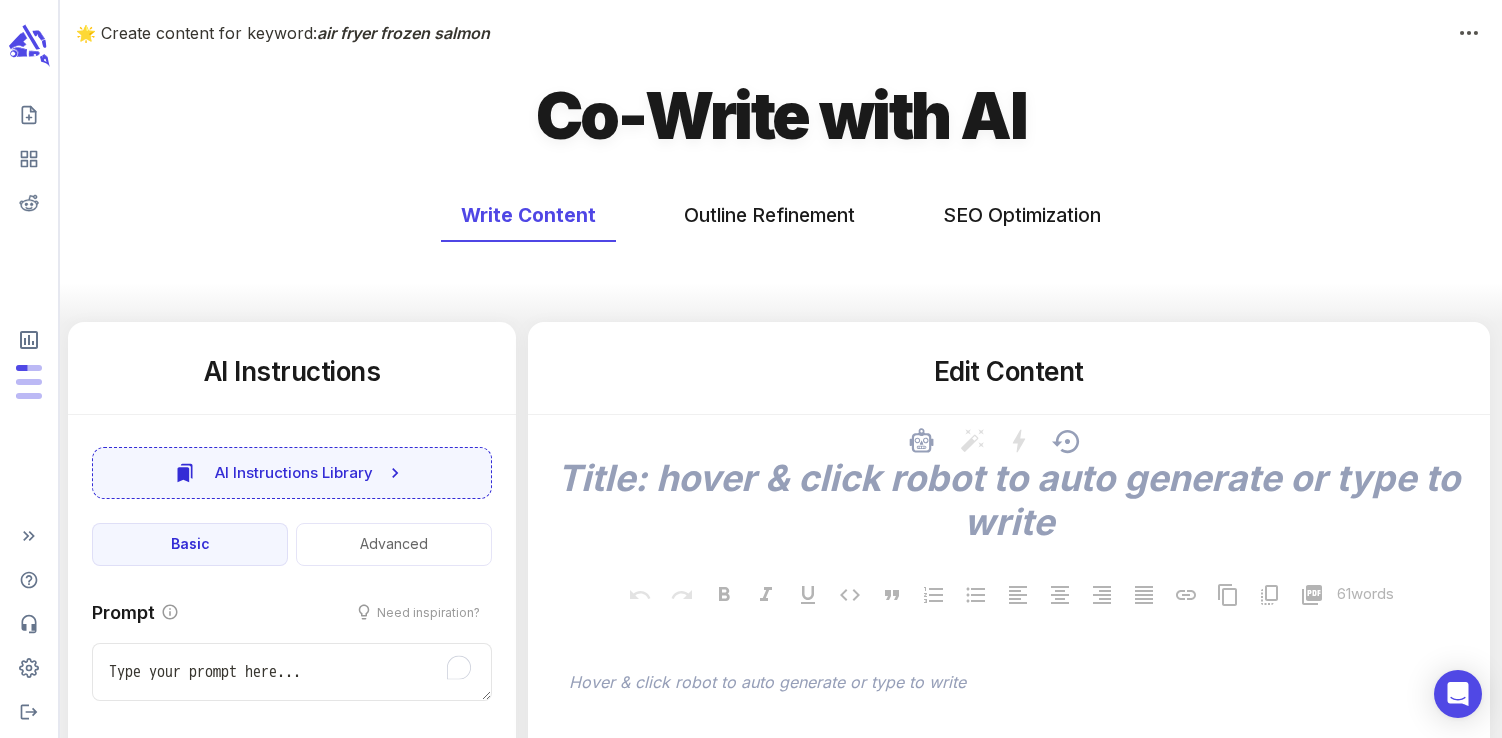 type on "x" 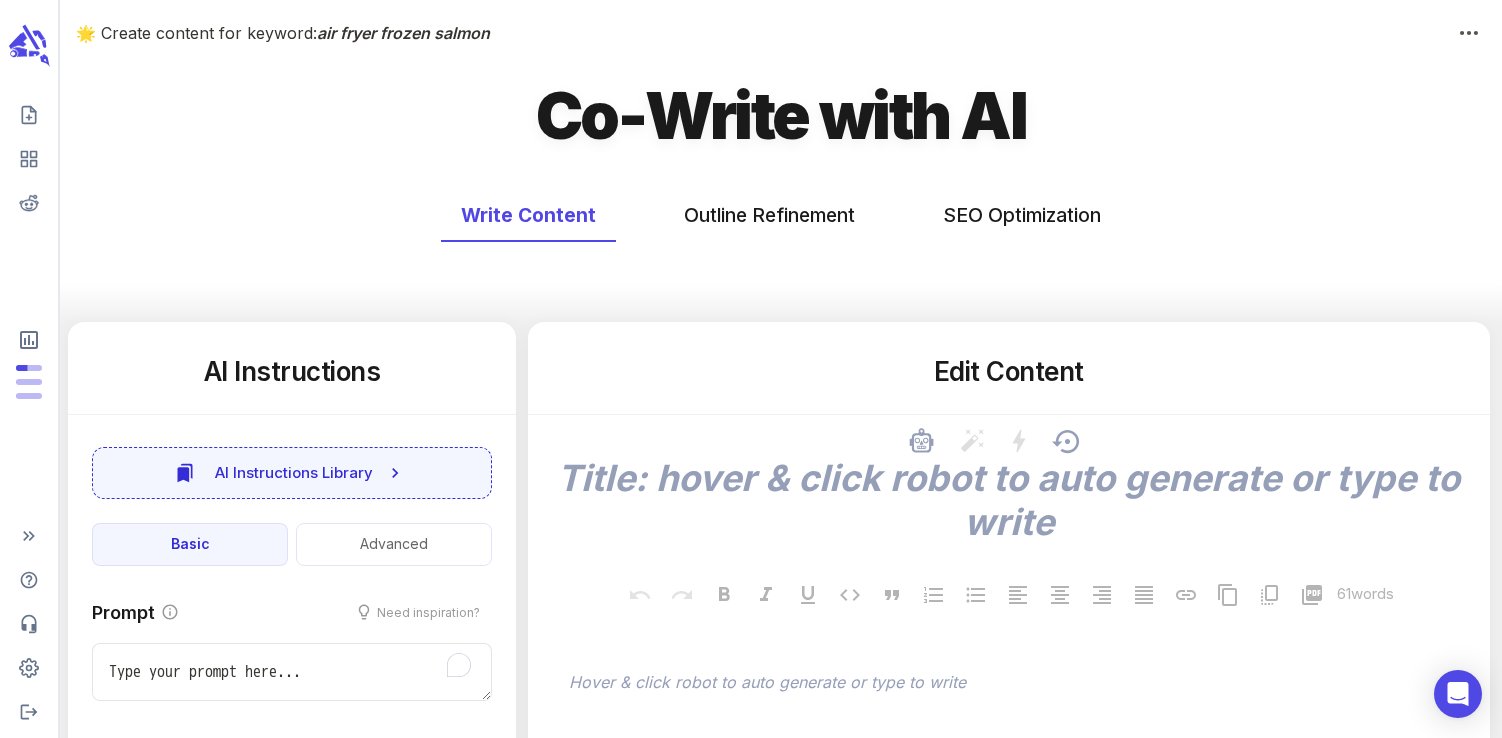 type on "x" 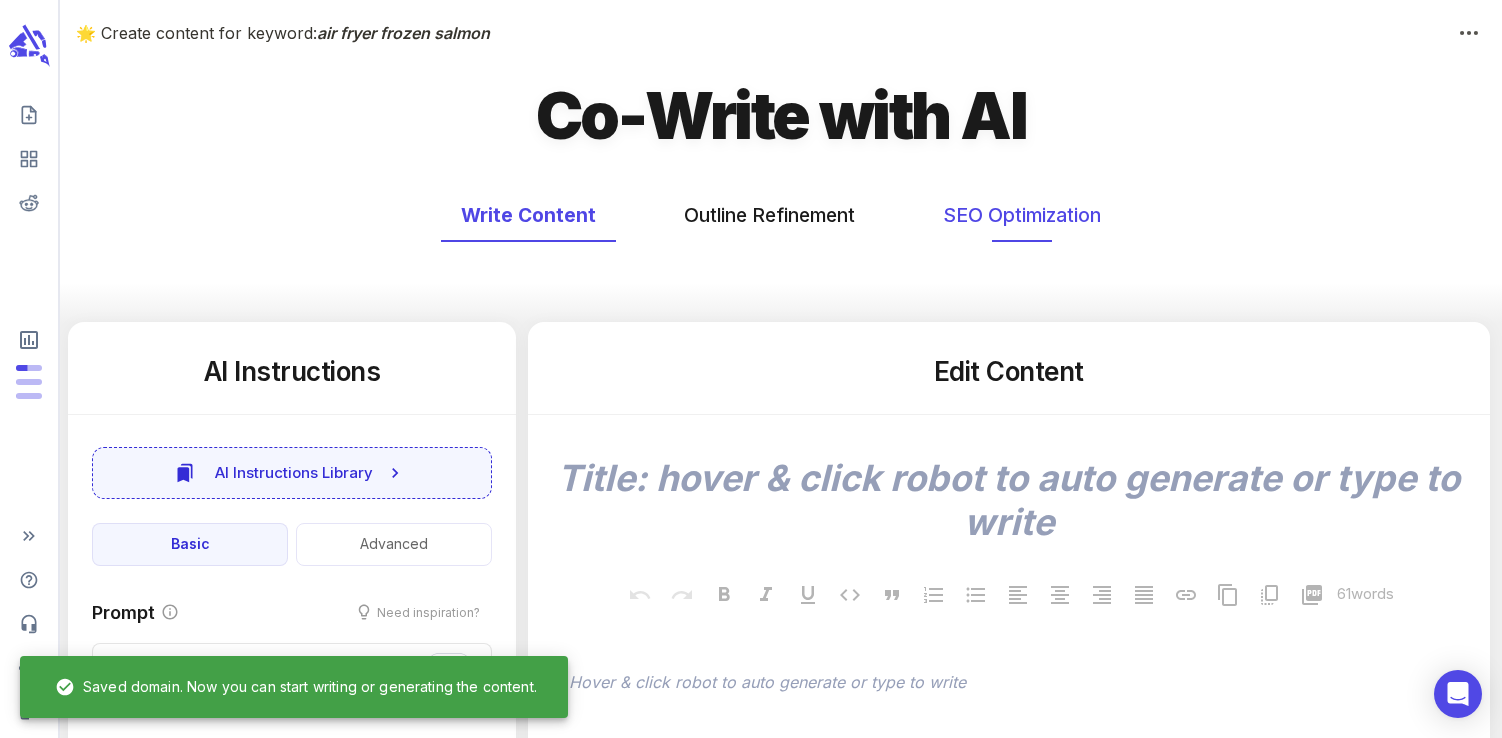 click on "SEO Optimization" at bounding box center [1022, 215] 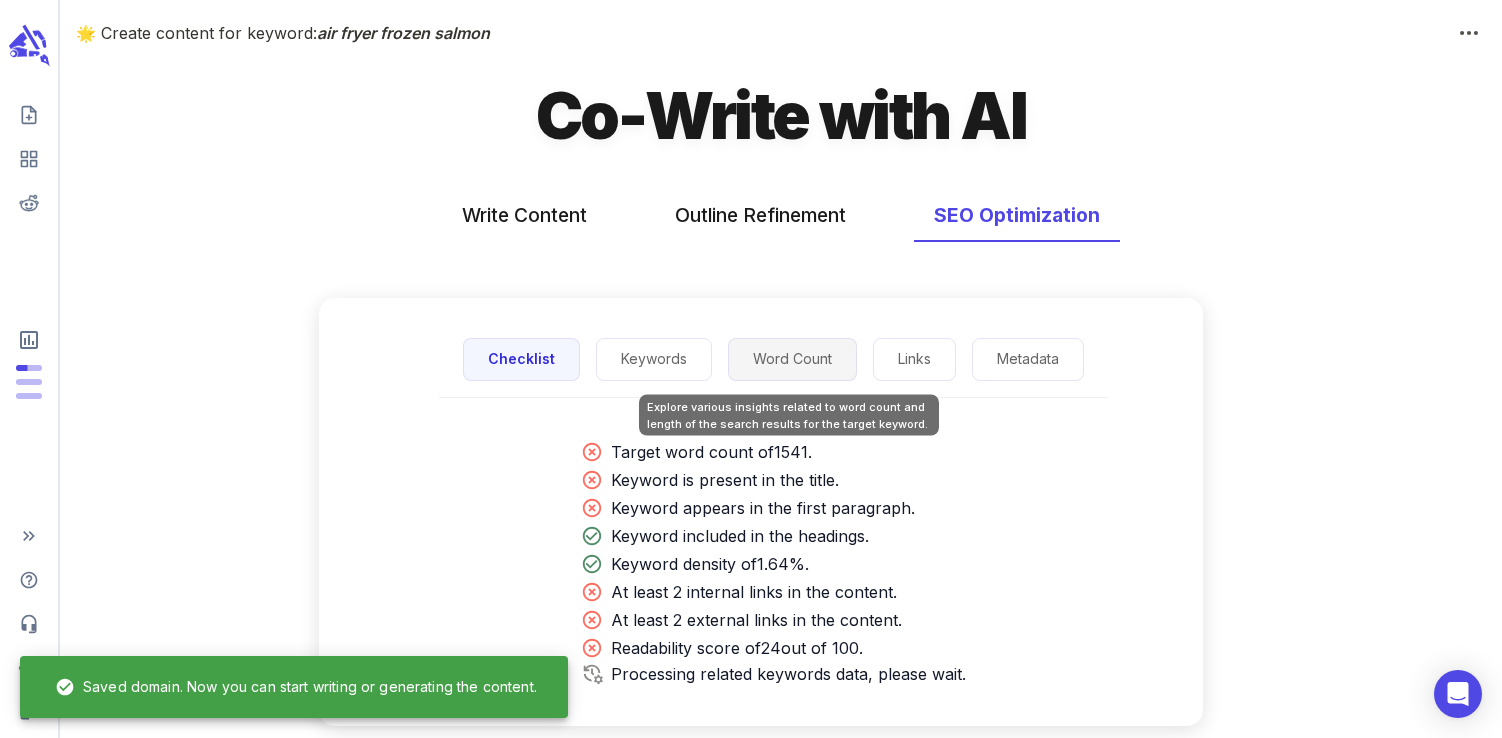click on "Word Count" at bounding box center (792, 359) 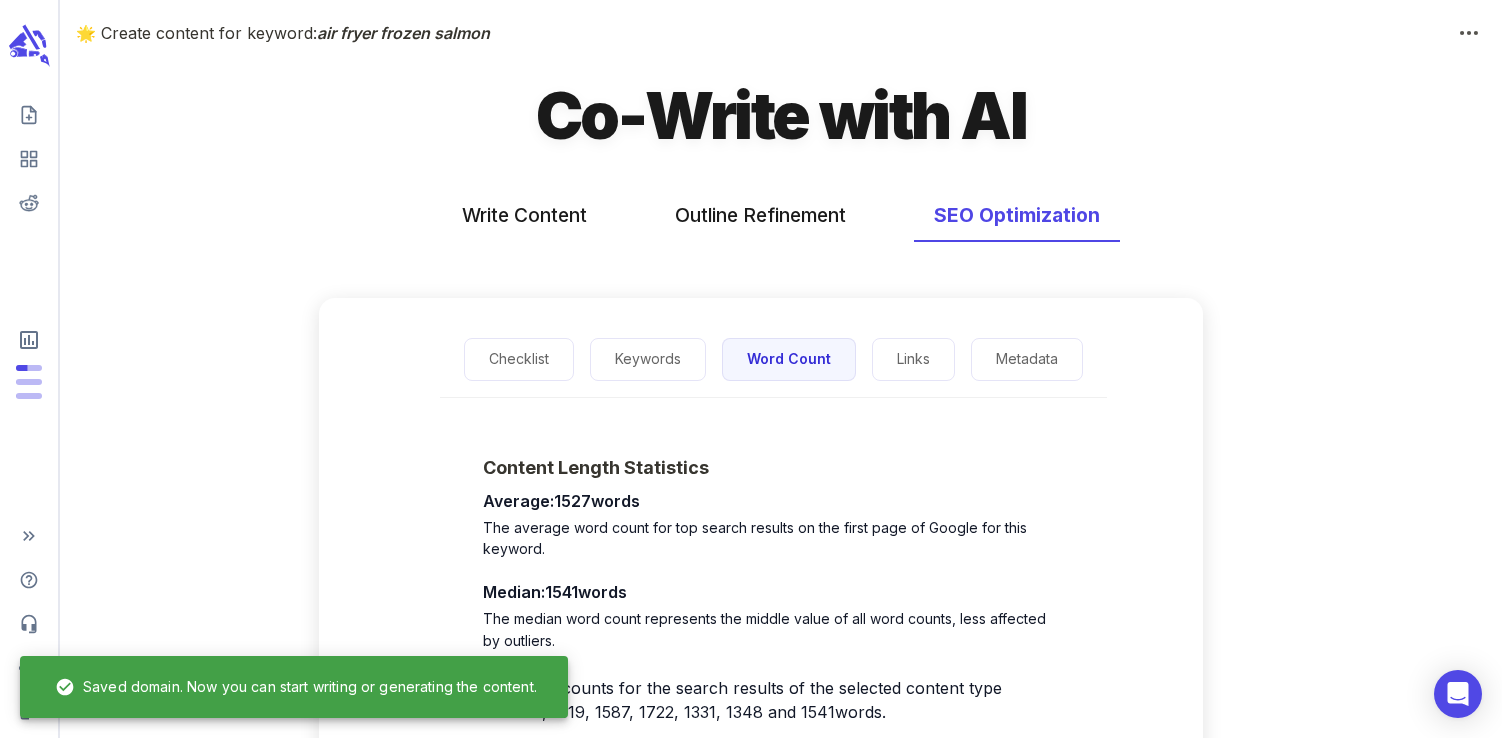 click on "Checklist Keywords Word Count Links Metadata" at bounding box center (773, 360) 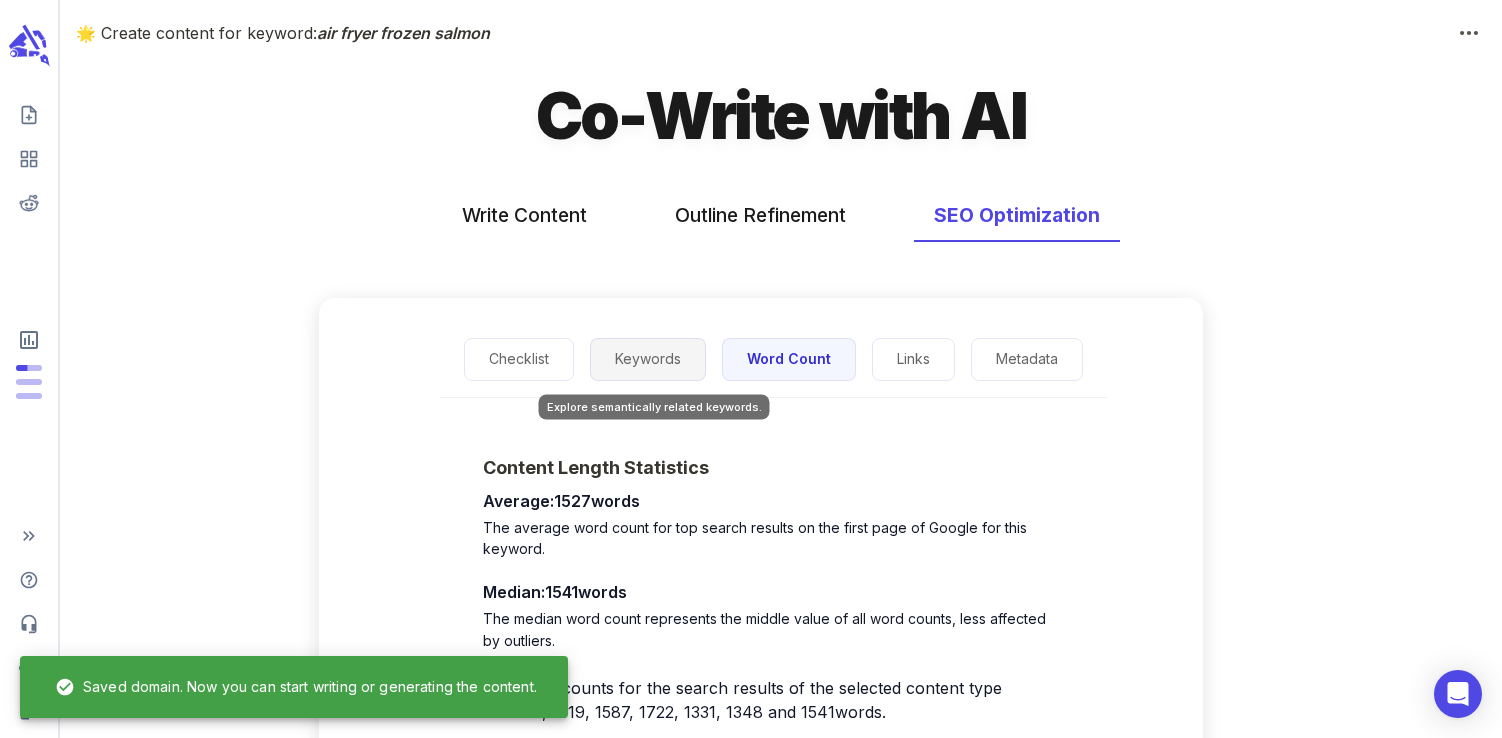 click on "Keywords" at bounding box center [648, 359] 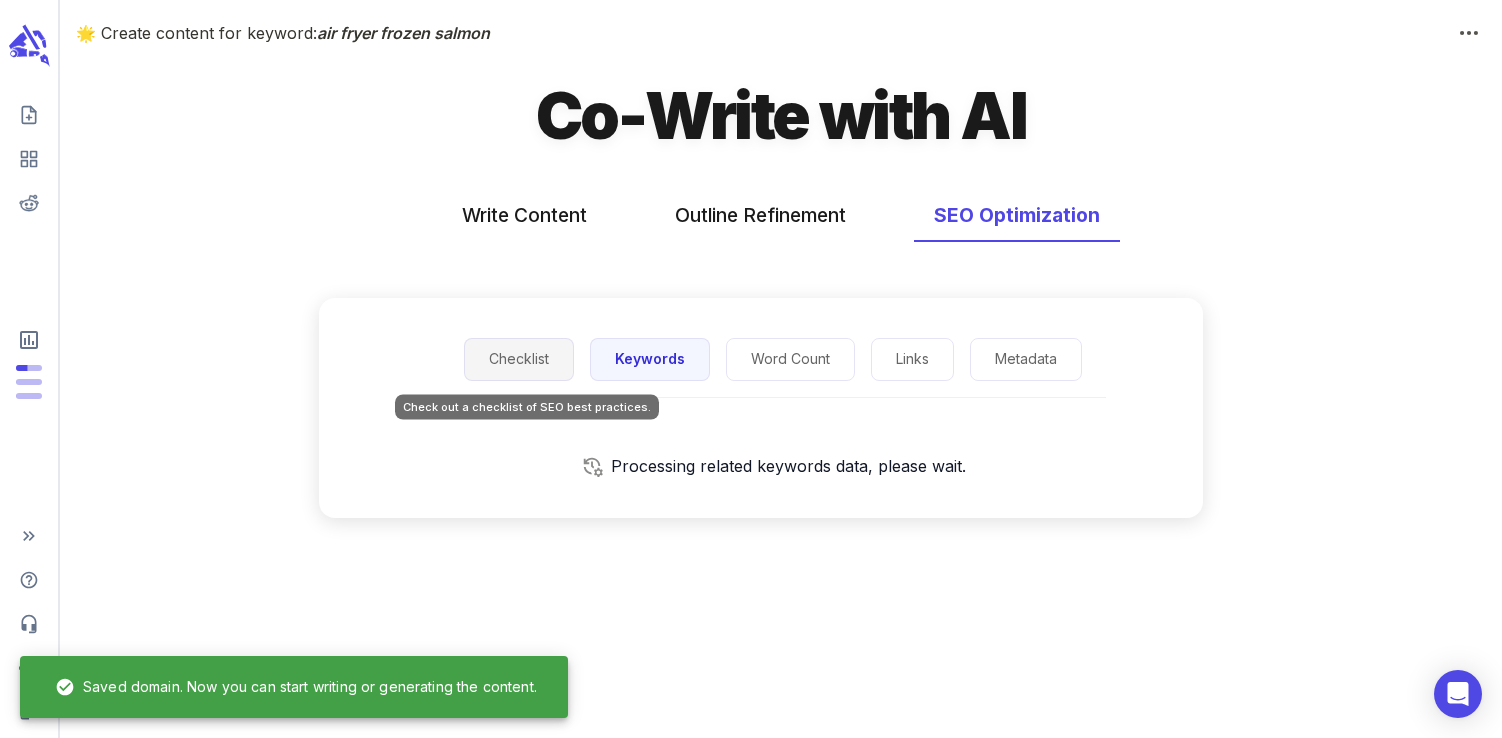 click on "Checklist" at bounding box center (519, 359) 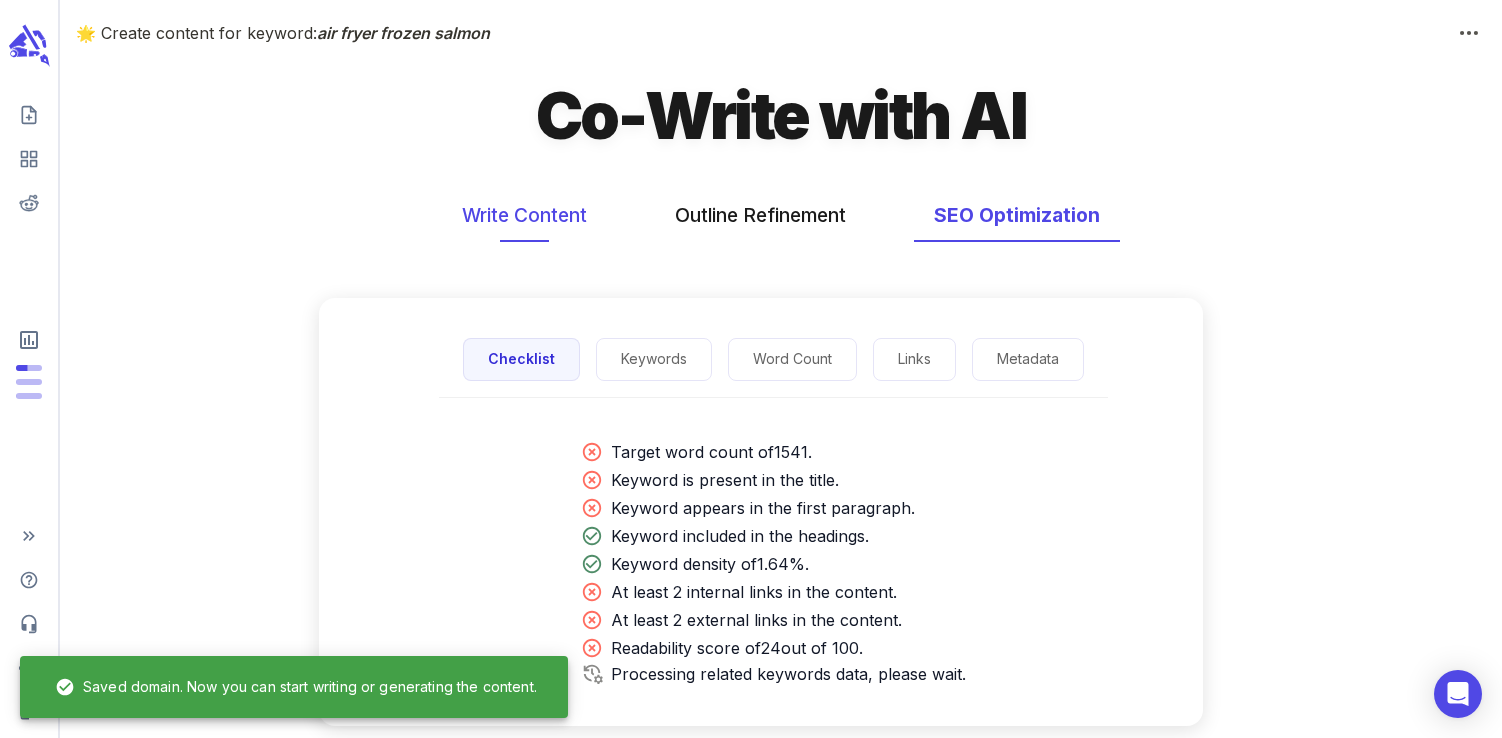 click on "Write Content" at bounding box center [524, 215] 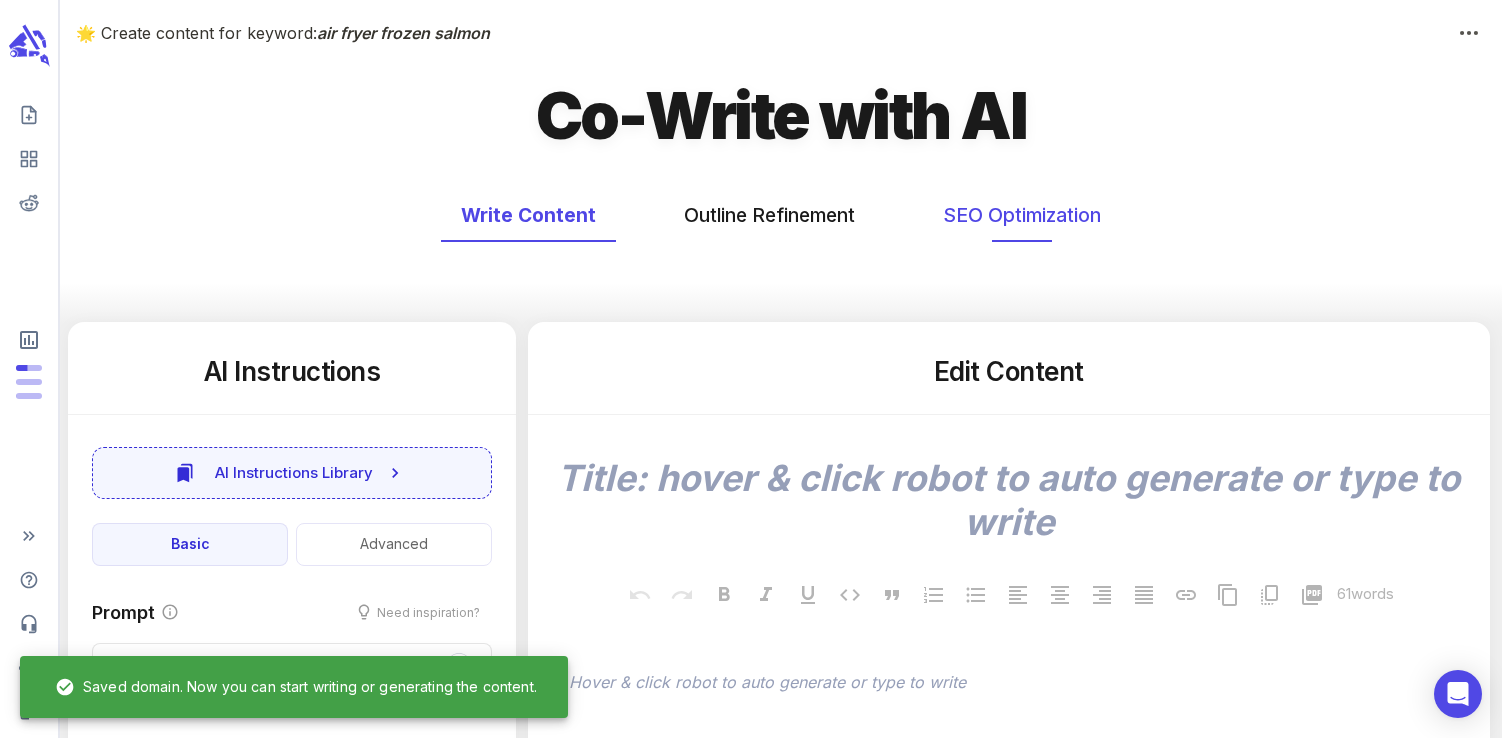 type on "x" 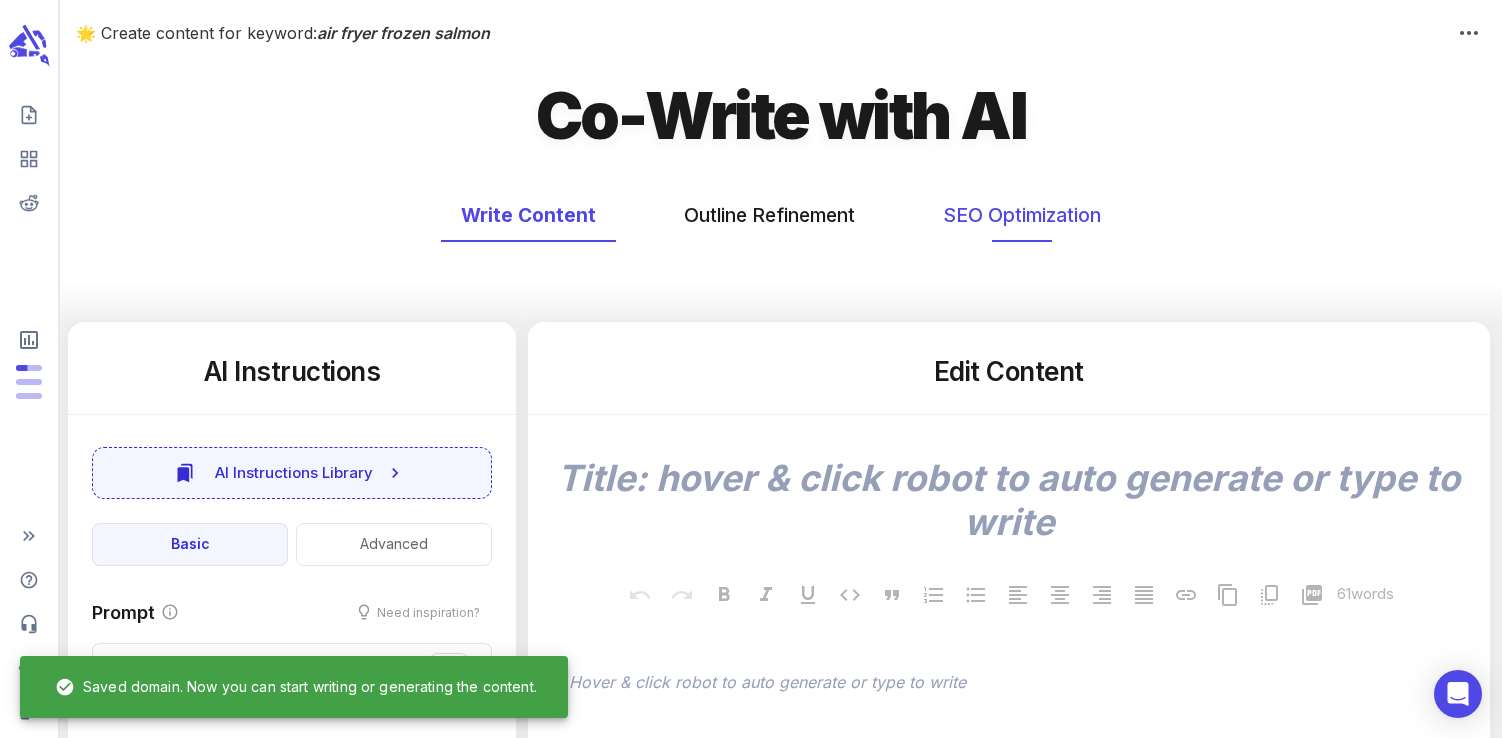 click on "SEO Optimization" at bounding box center [1022, 215] 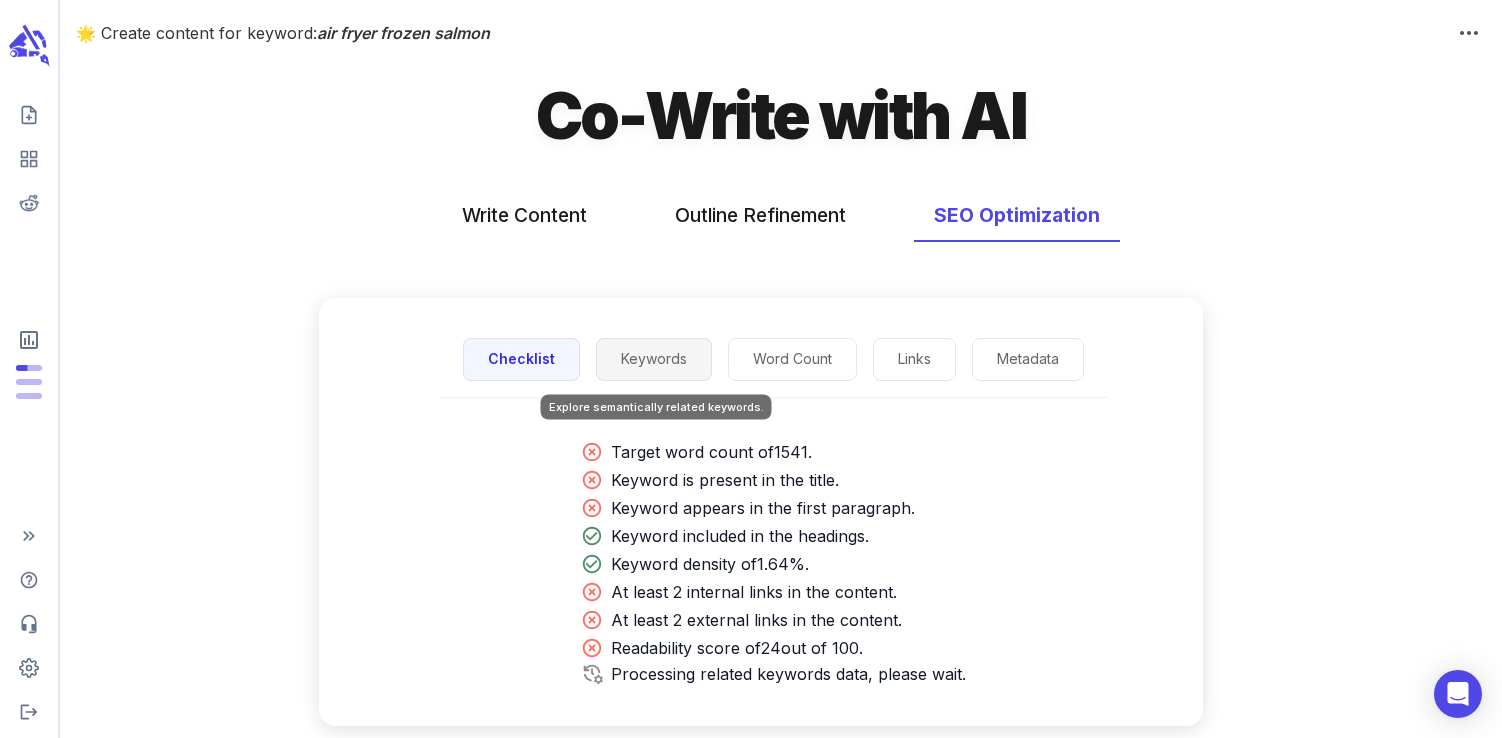 click on "Keywords" at bounding box center [654, 359] 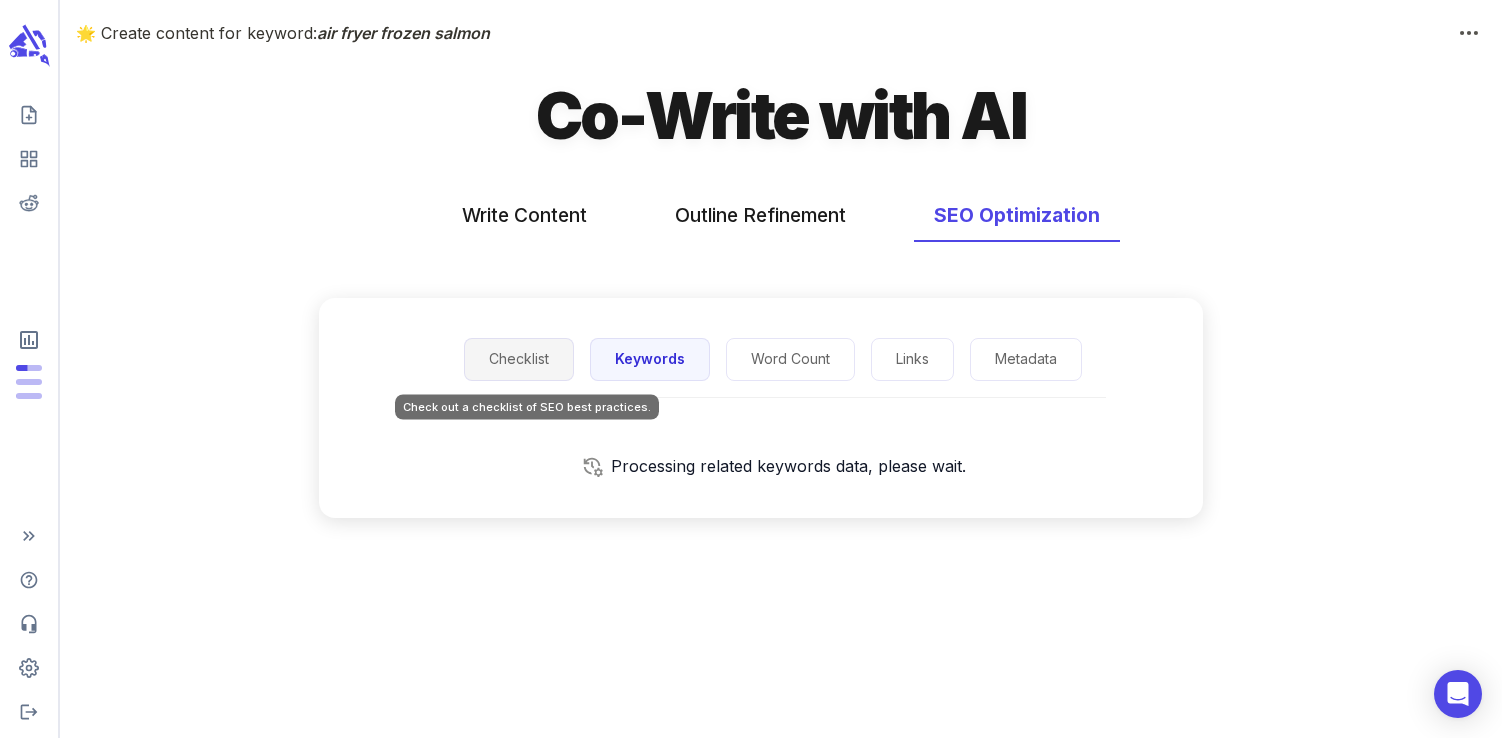 click on "Checklist" at bounding box center (519, 359) 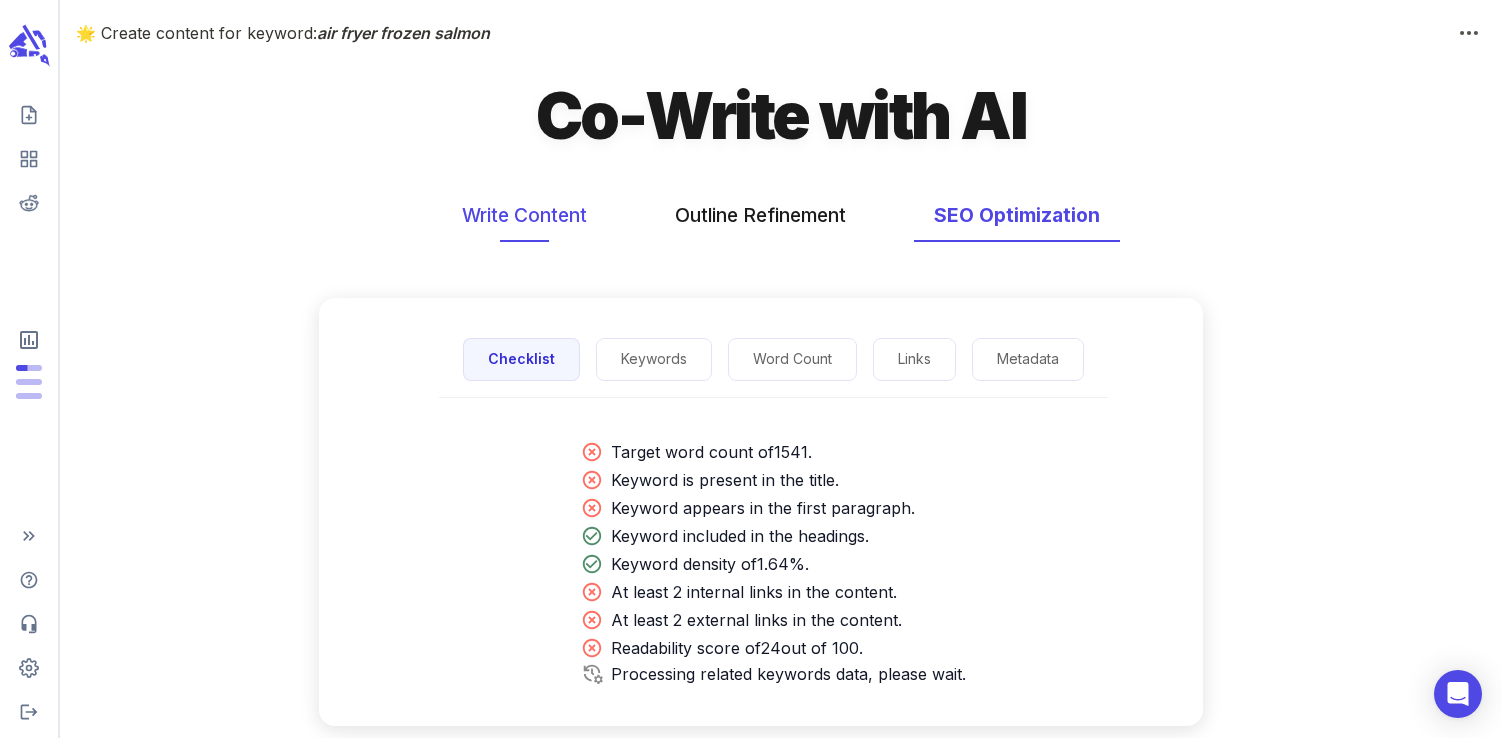 click on "Write Content" at bounding box center [524, 215] 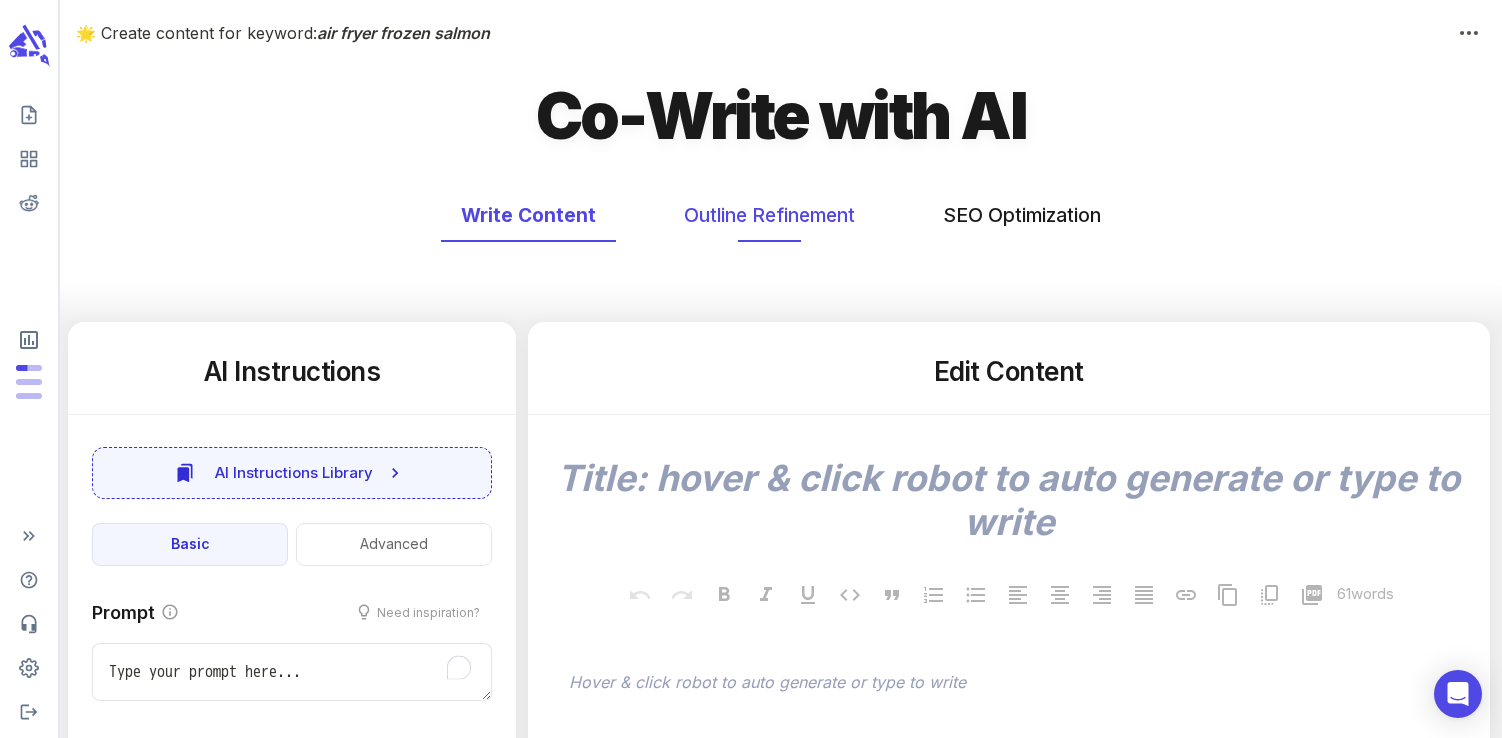 type on "x" 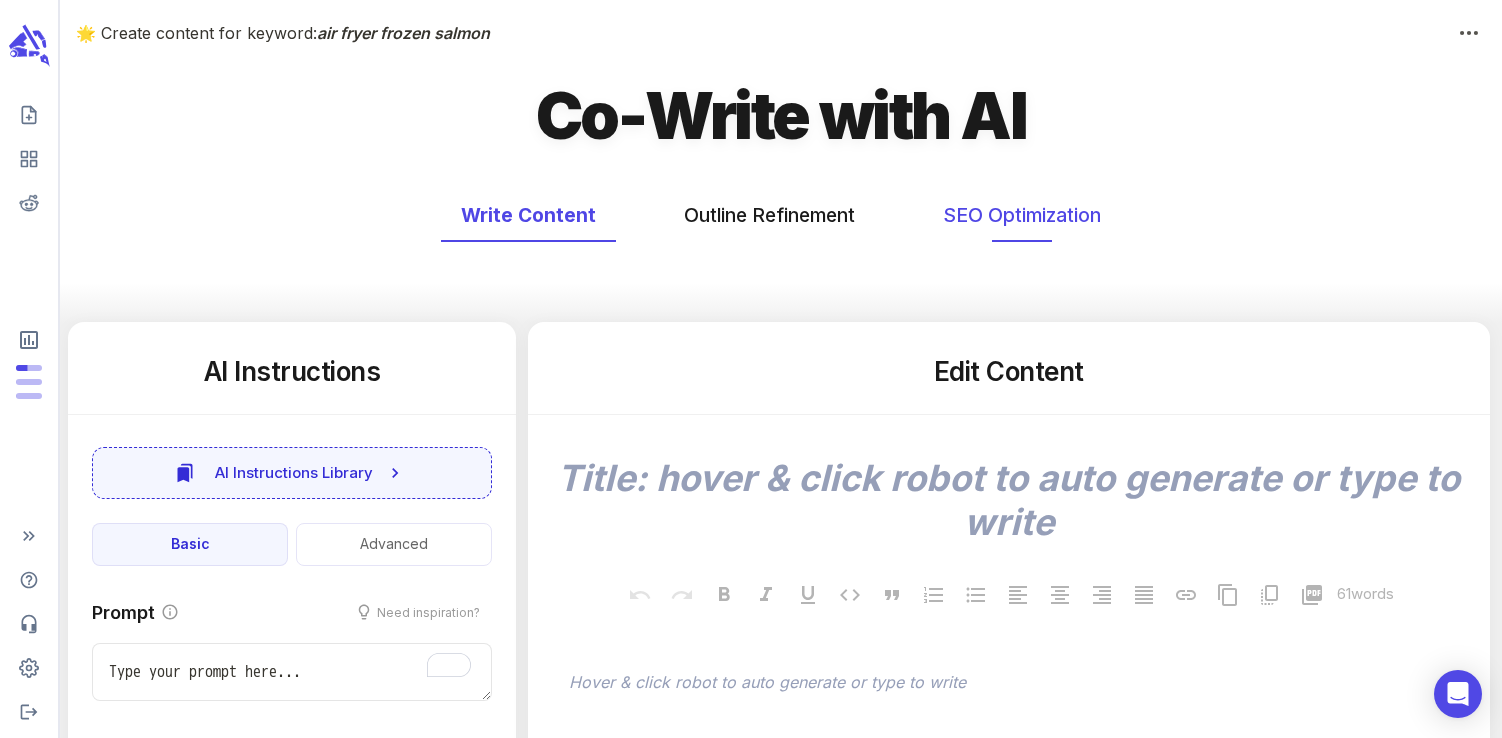 click on "SEO Optimization" at bounding box center [1022, 215] 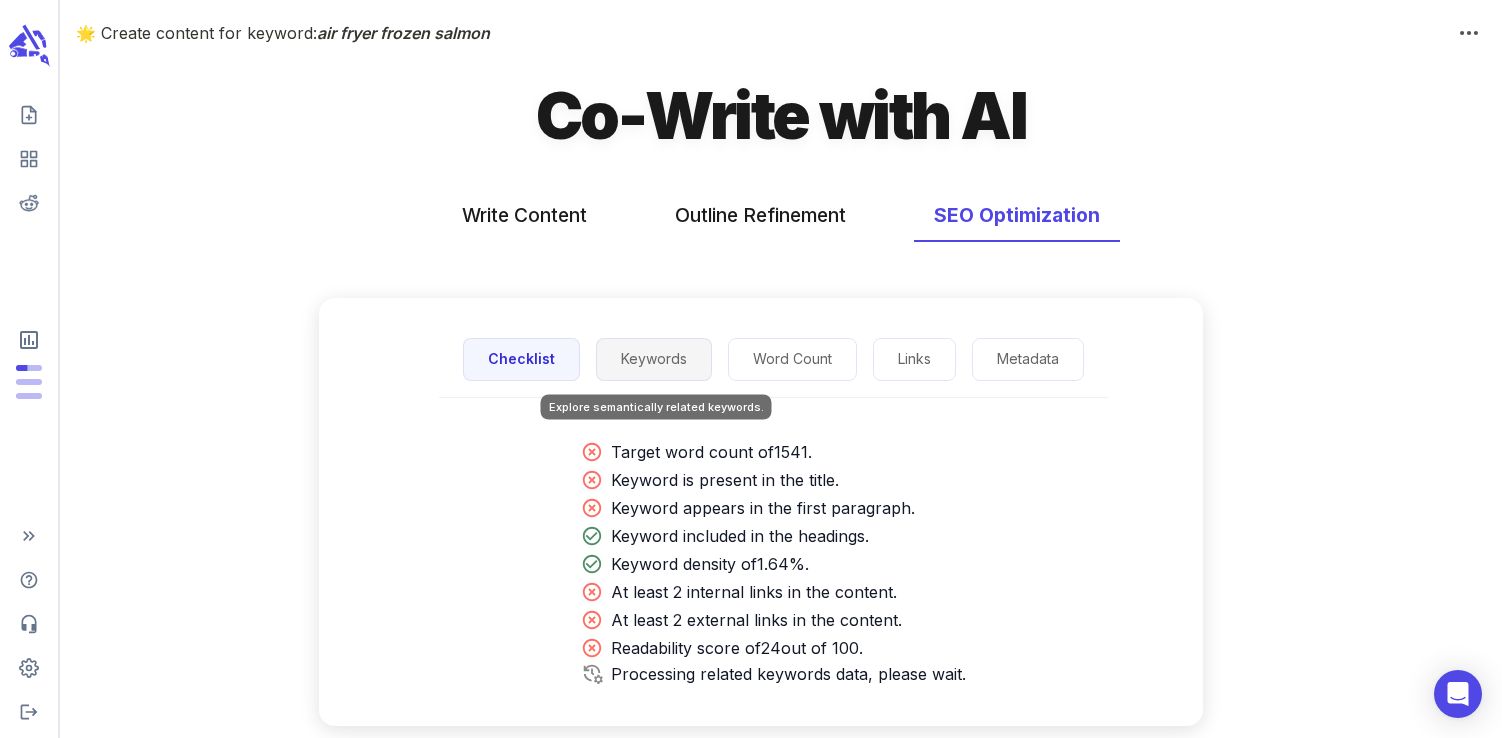 click on "Keywords" at bounding box center [654, 359] 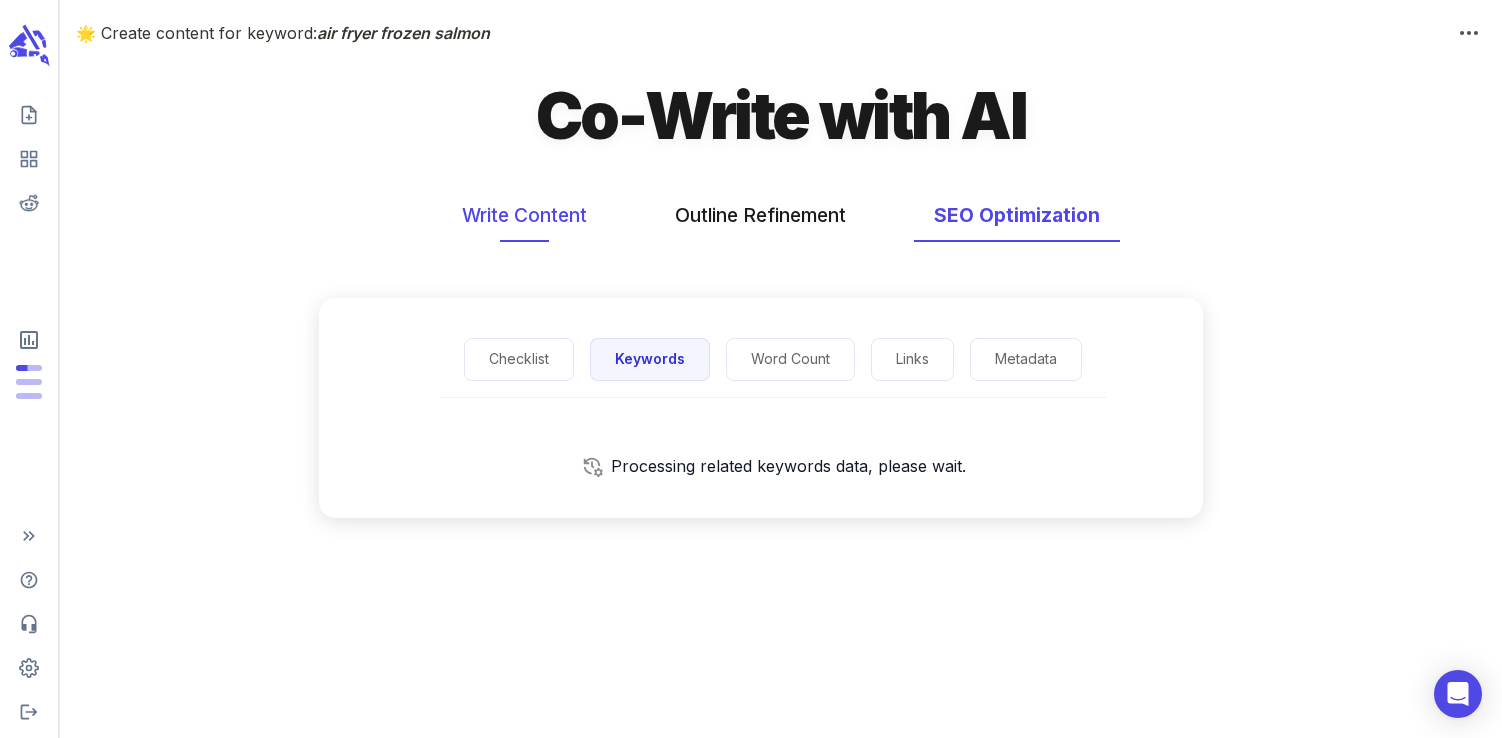 click on "Write Content" at bounding box center [524, 215] 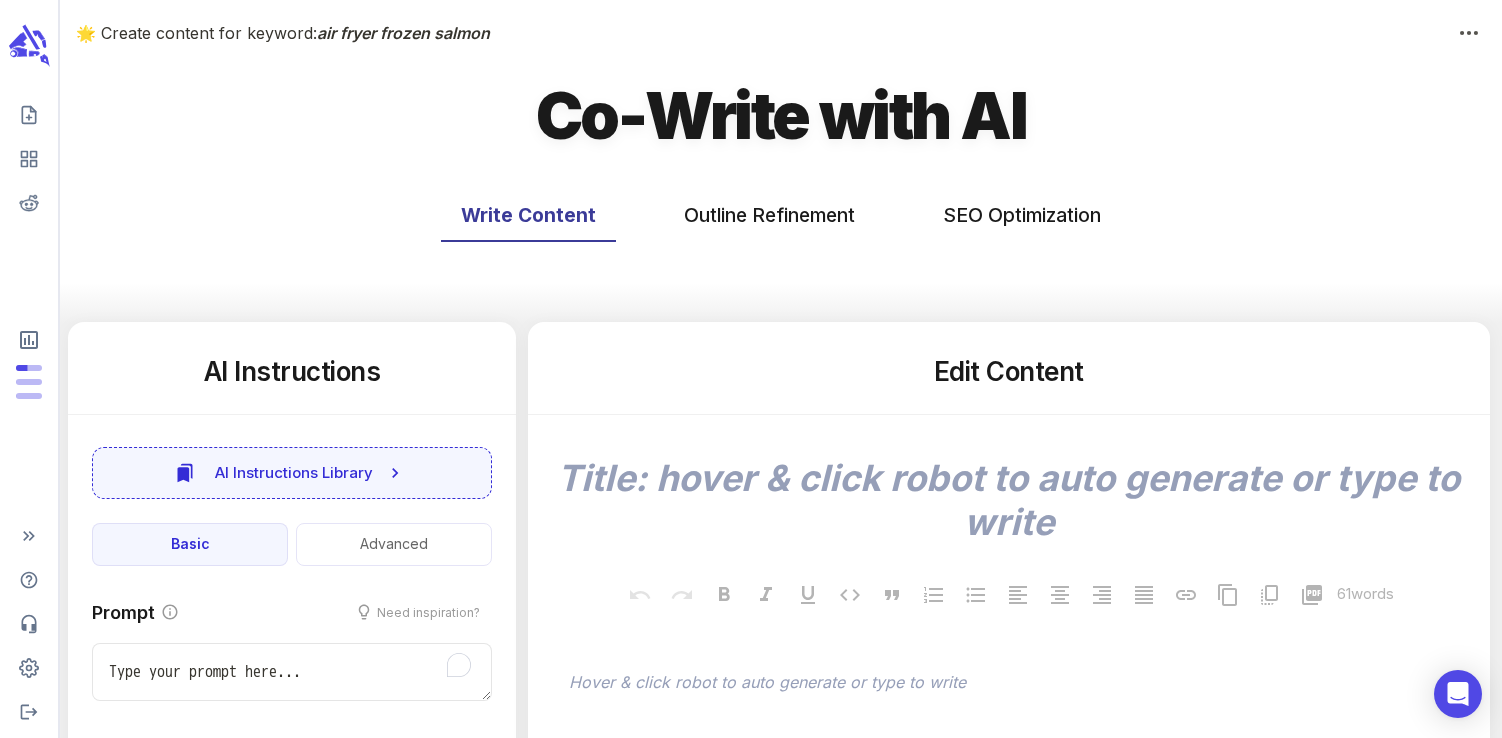 type on "x" 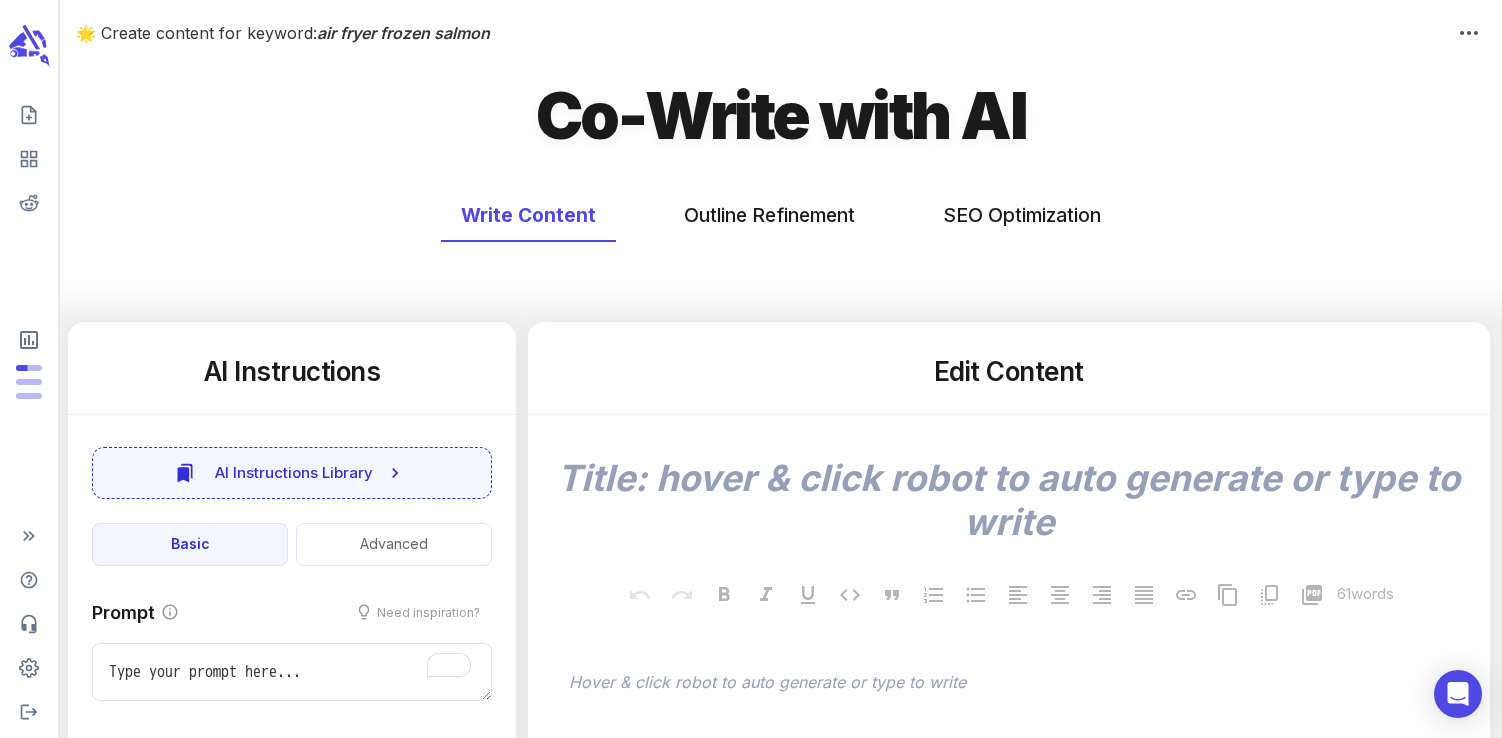 click on "Write Content Outline Refinement SEO Optimization" at bounding box center (781, 247) 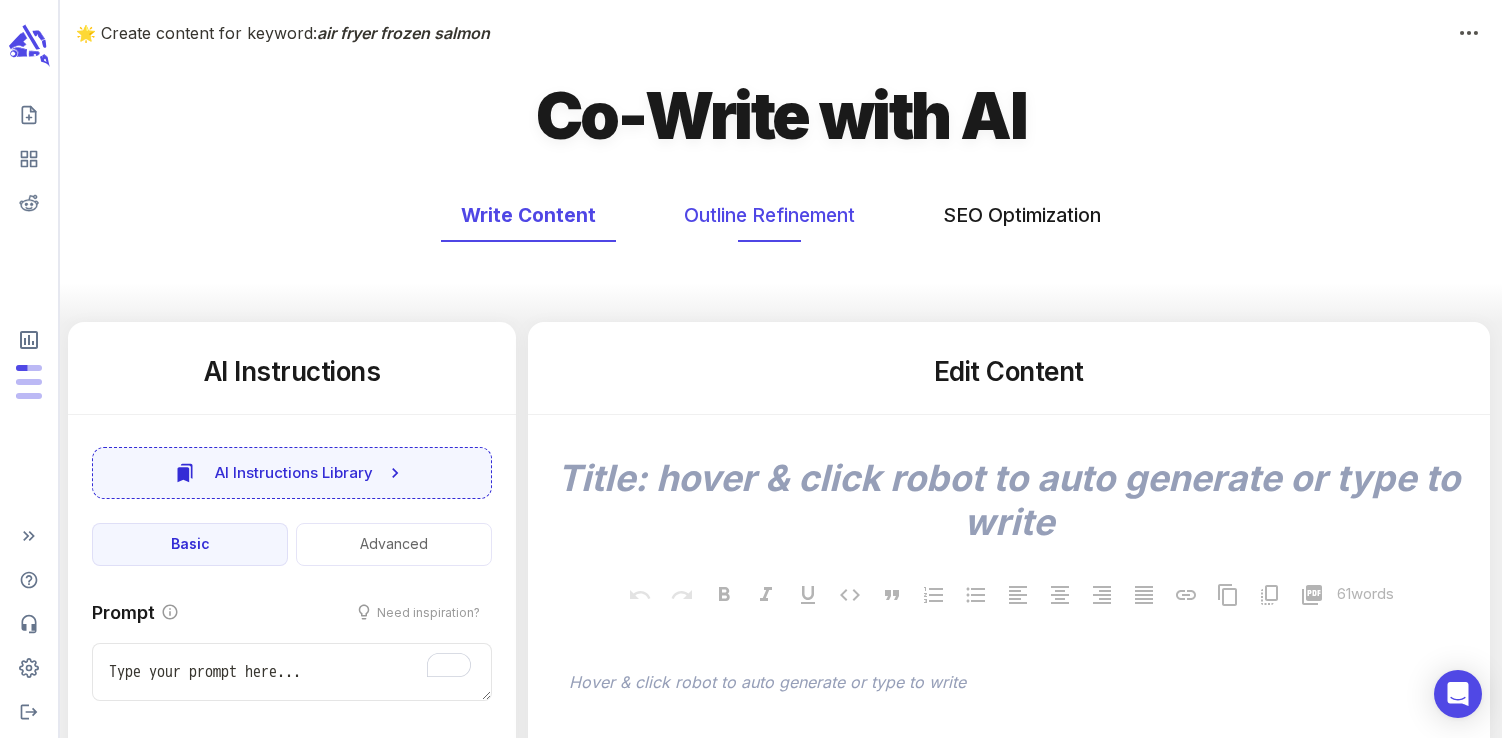 click on "Outline Refinement" at bounding box center (769, 215) 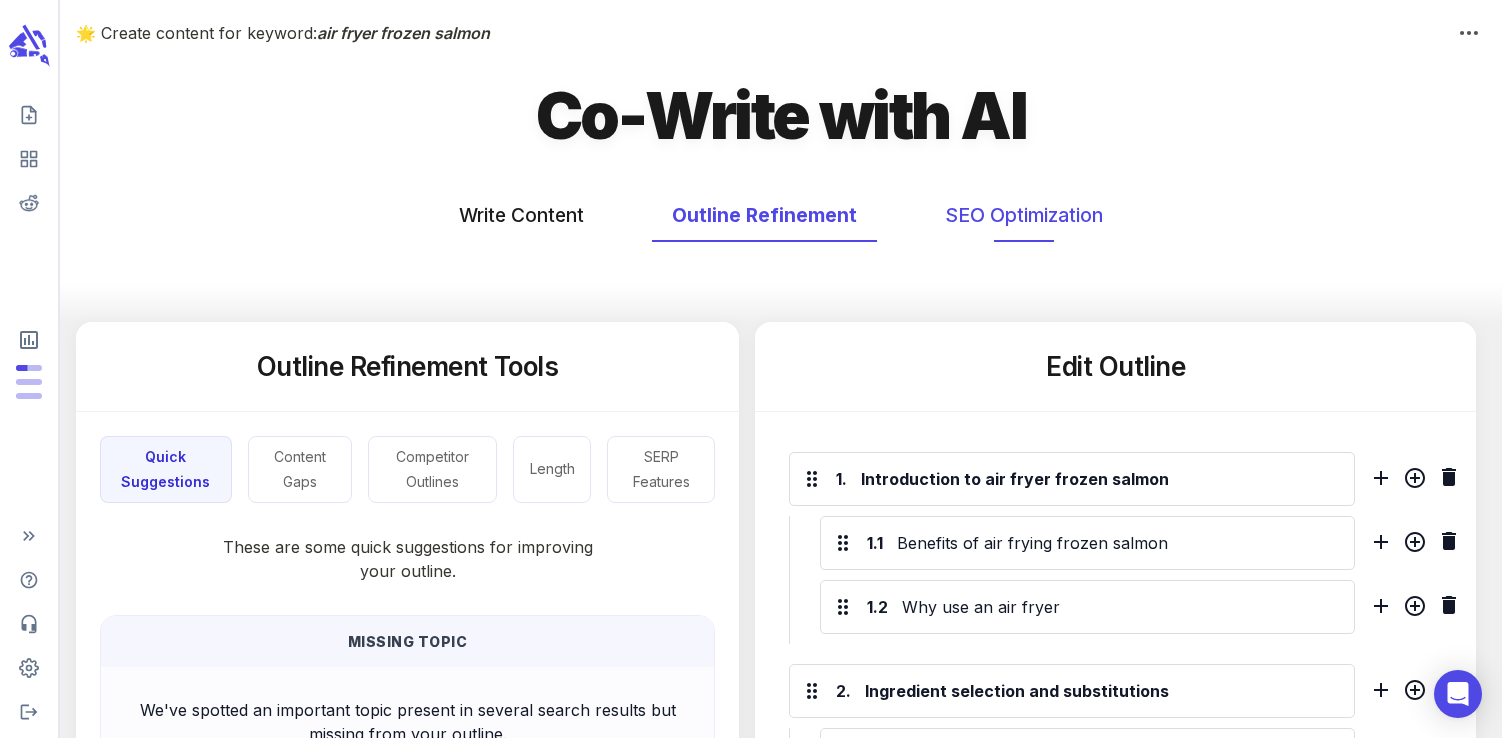 click on "SEO Optimization" at bounding box center (1024, 215) 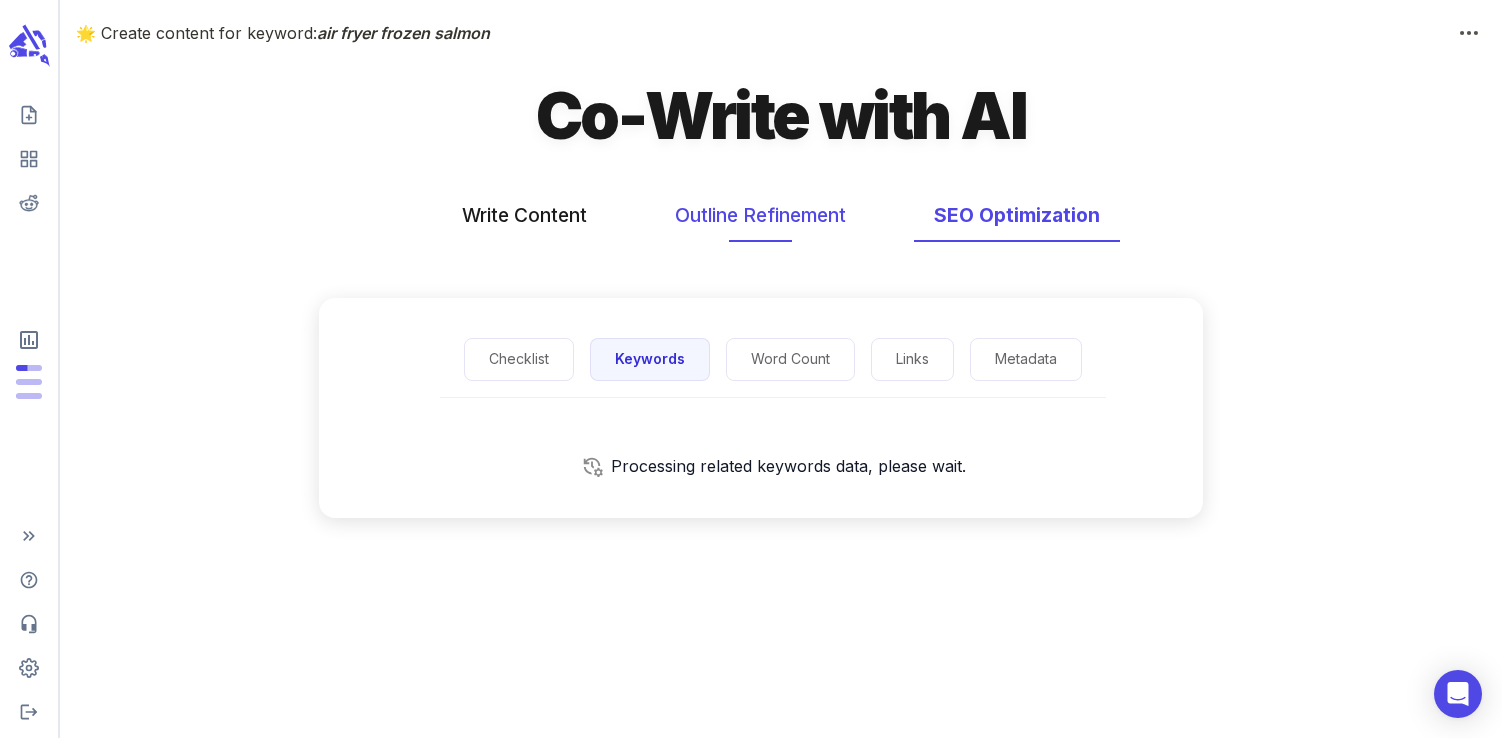 click on "Outline Refinement" at bounding box center (760, 215) 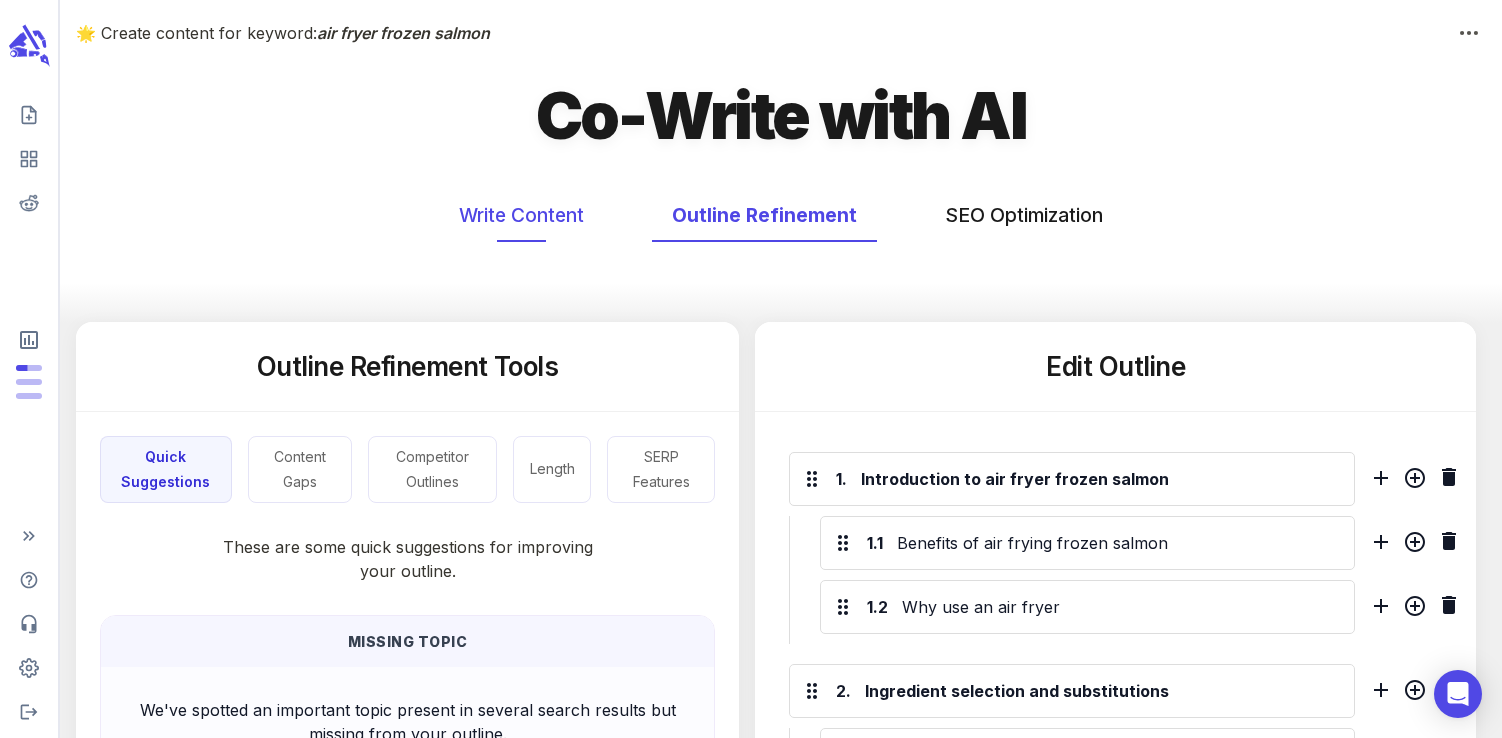 click on "Write Content" at bounding box center (521, 215) 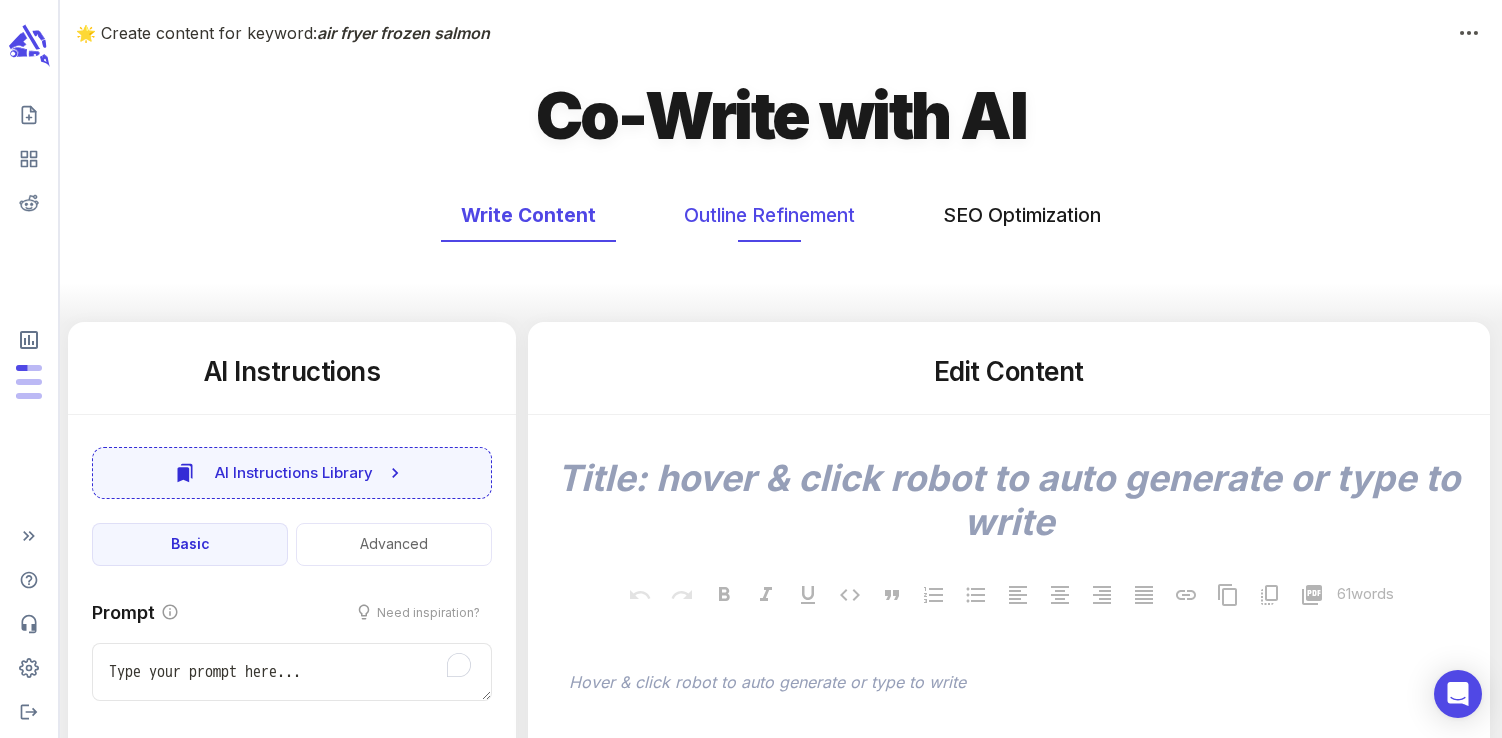 type on "x" 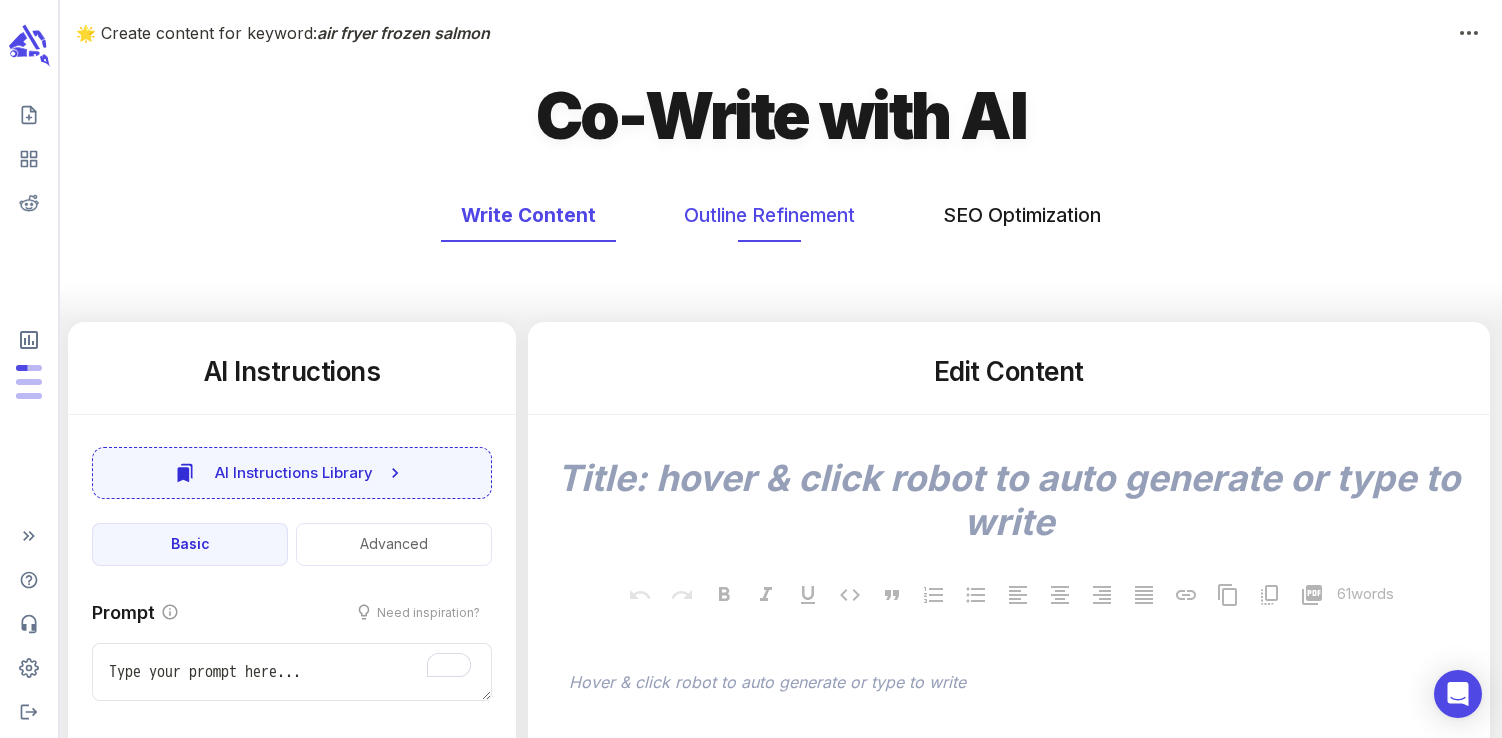 click on "Outline Refinement" at bounding box center [769, 215] 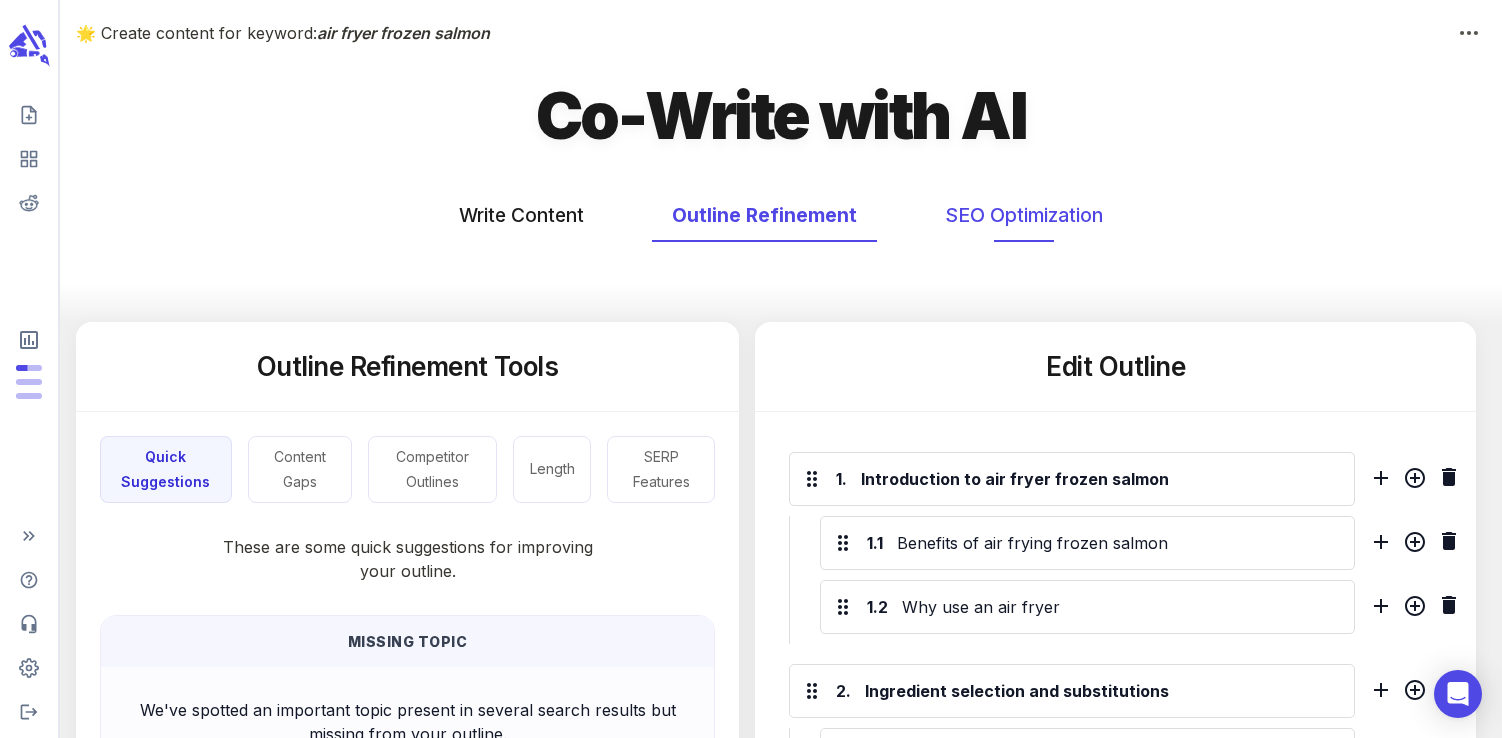 click on "SEO Optimization" at bounding box center (1024, 215) 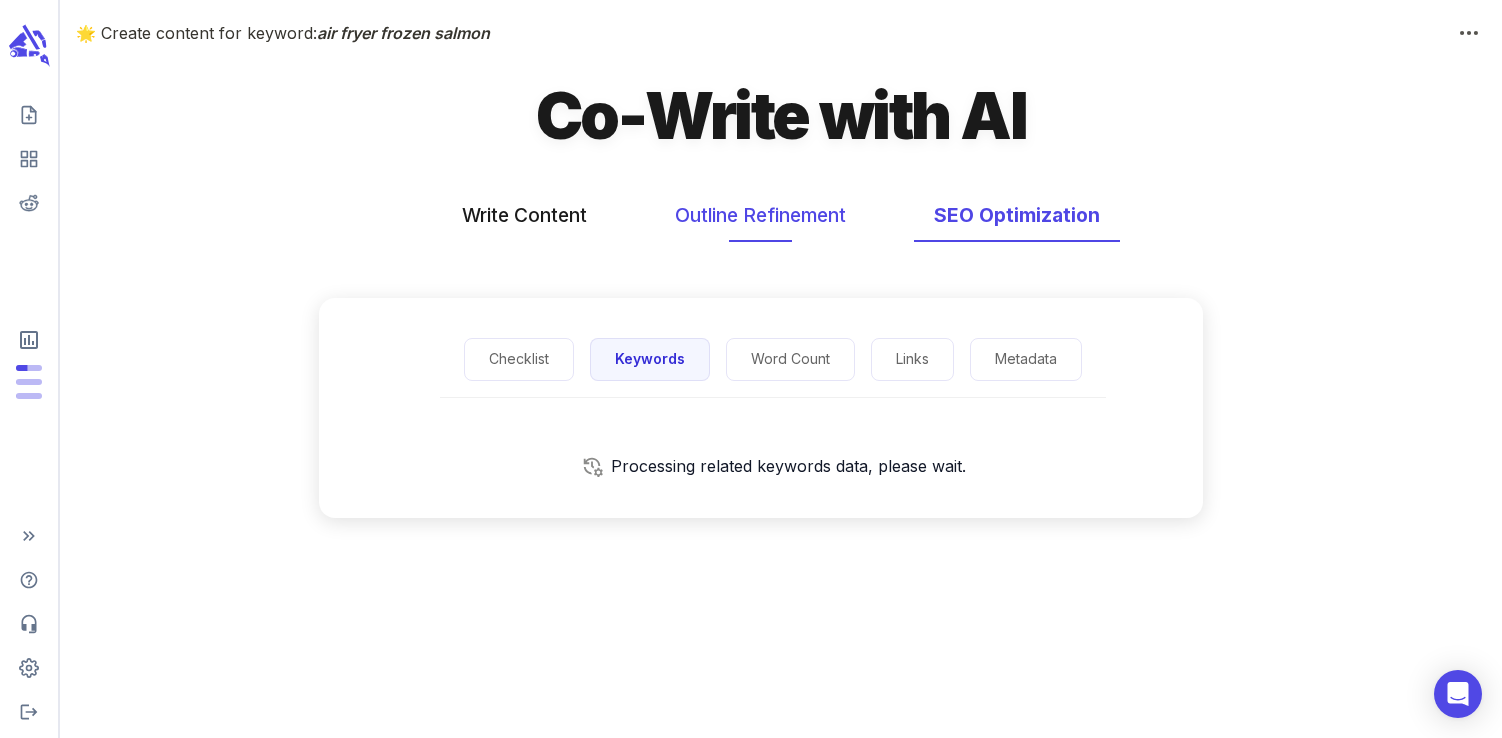 click on "Outline Refinement" at bounding box center (760, 215) 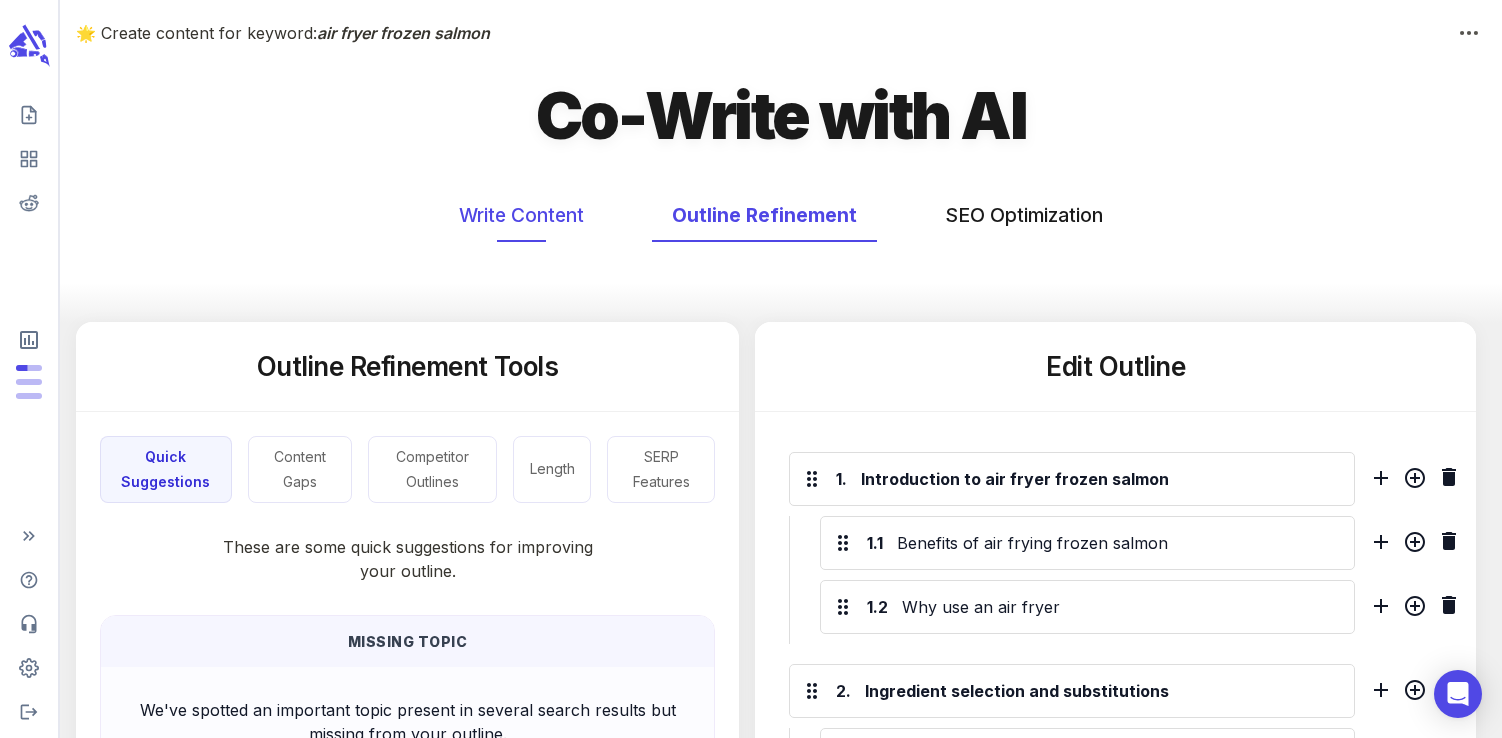 click on "Write Content" at bounding box center (521, 215) 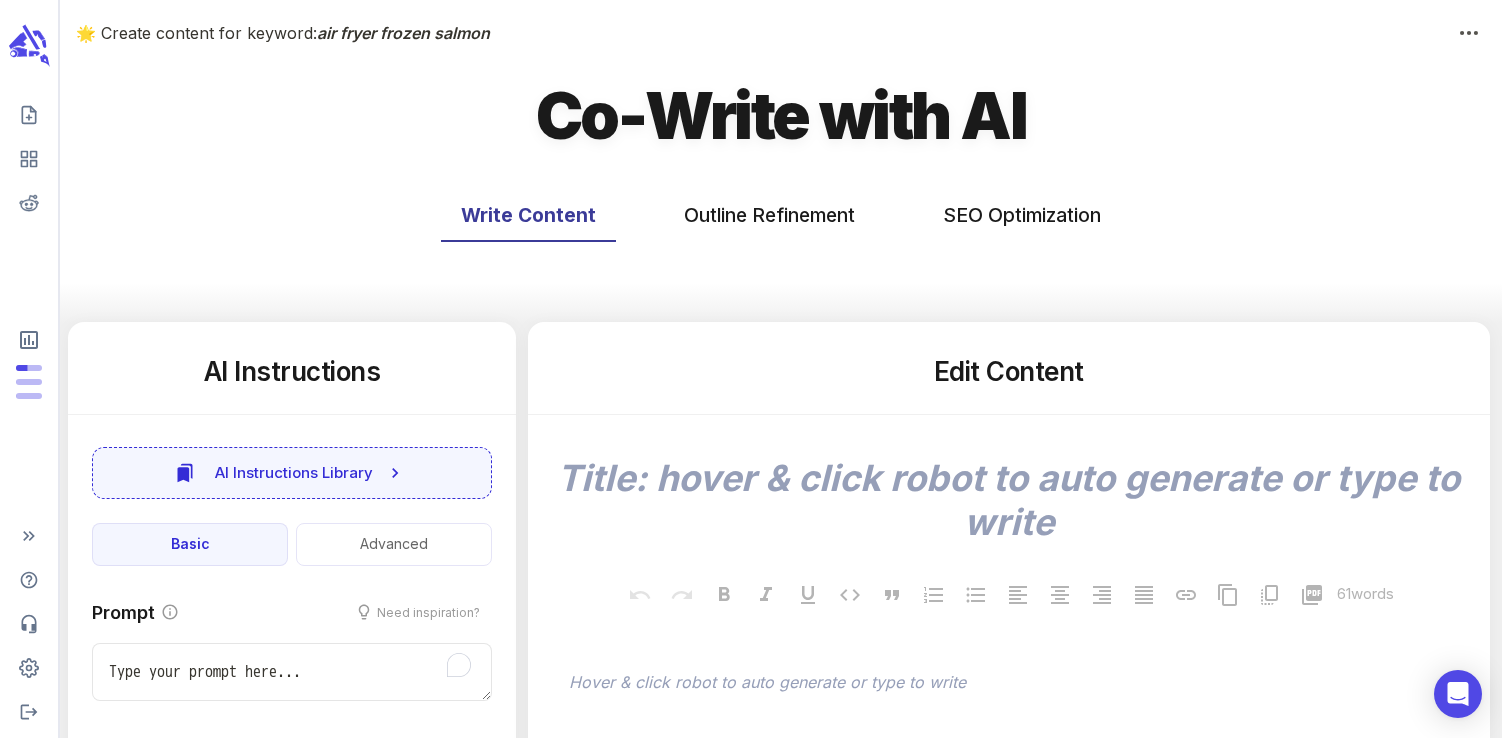 type on "x" 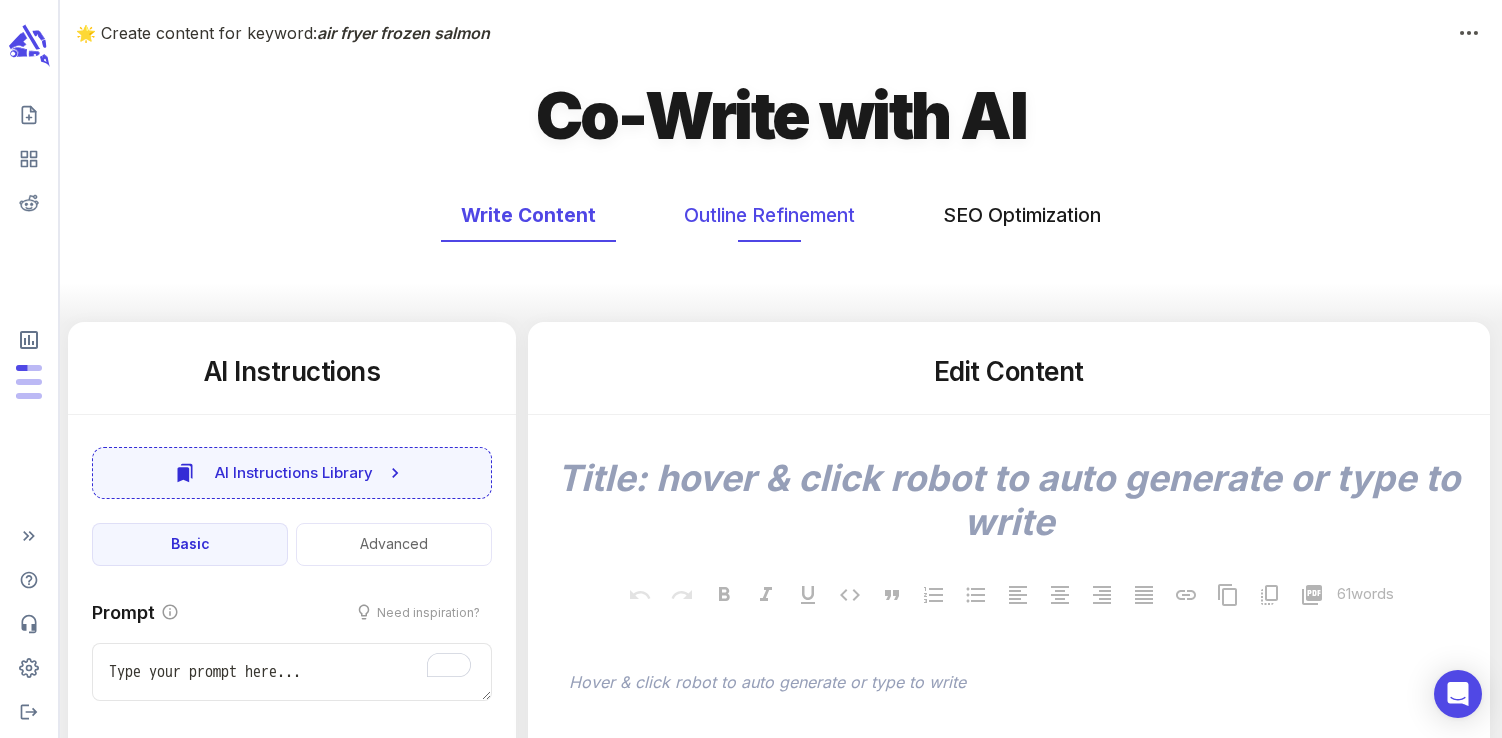 click on "Outline Refinement" at bounding box center (769, 215) 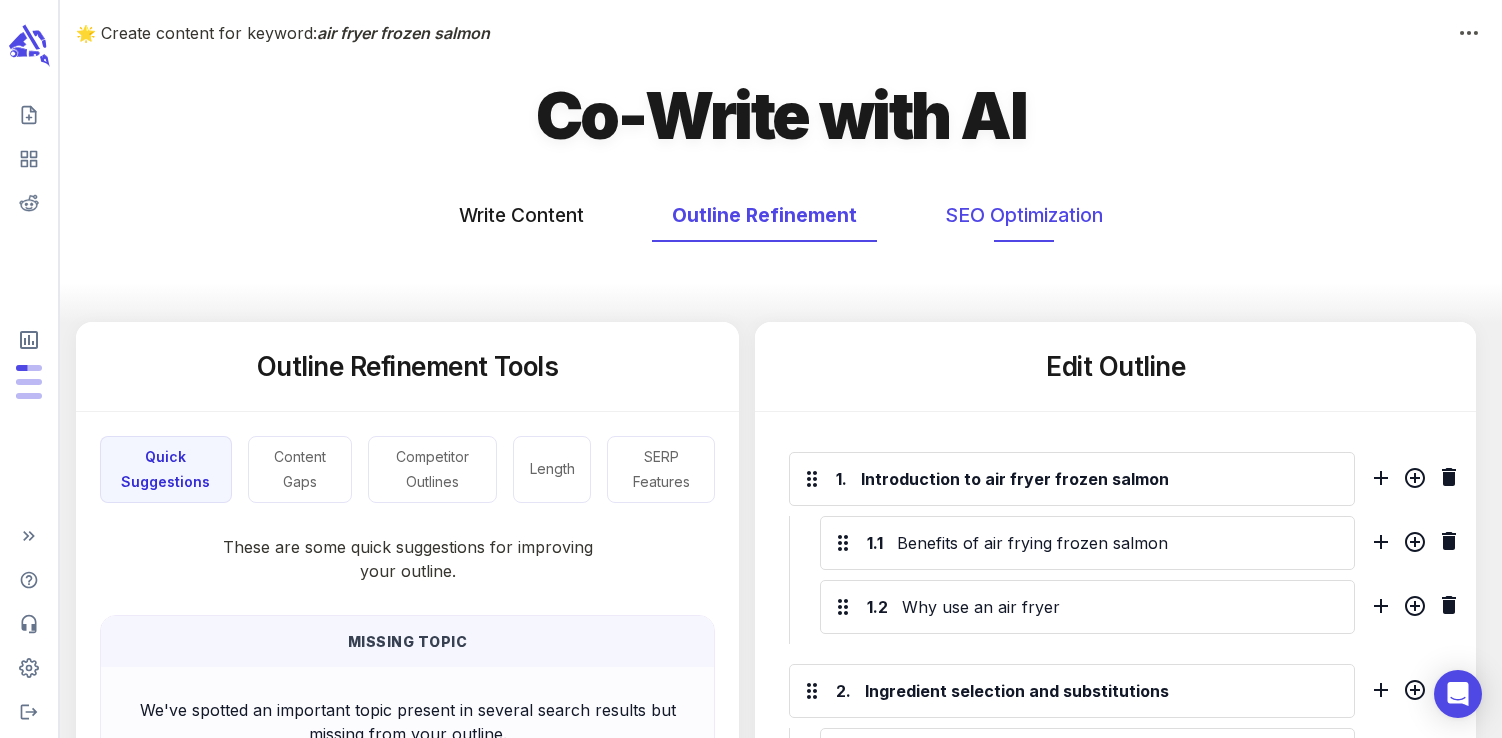 click on "SEO Optimization" at bounding box center (1024, 215) 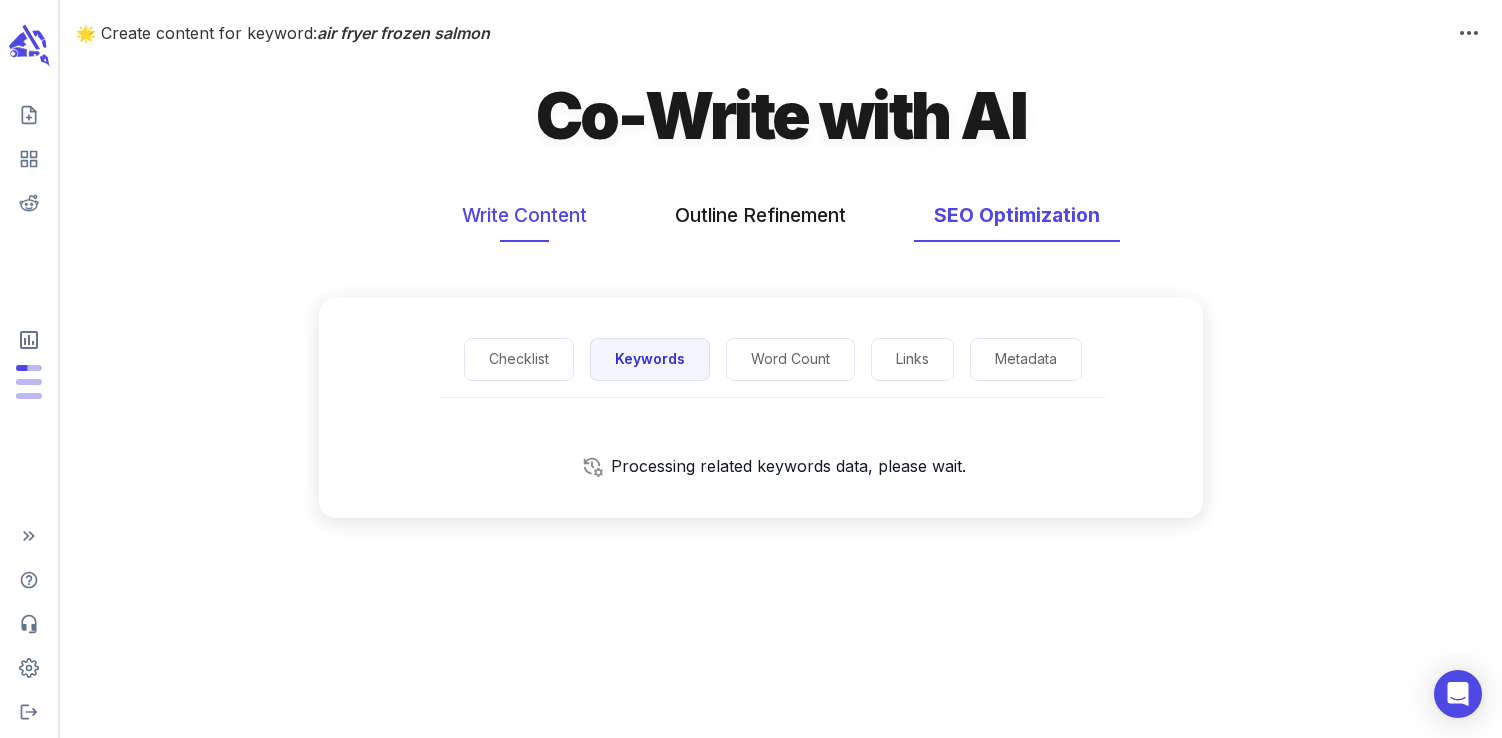 click on "Write Content" at bounding box center (524, 215) 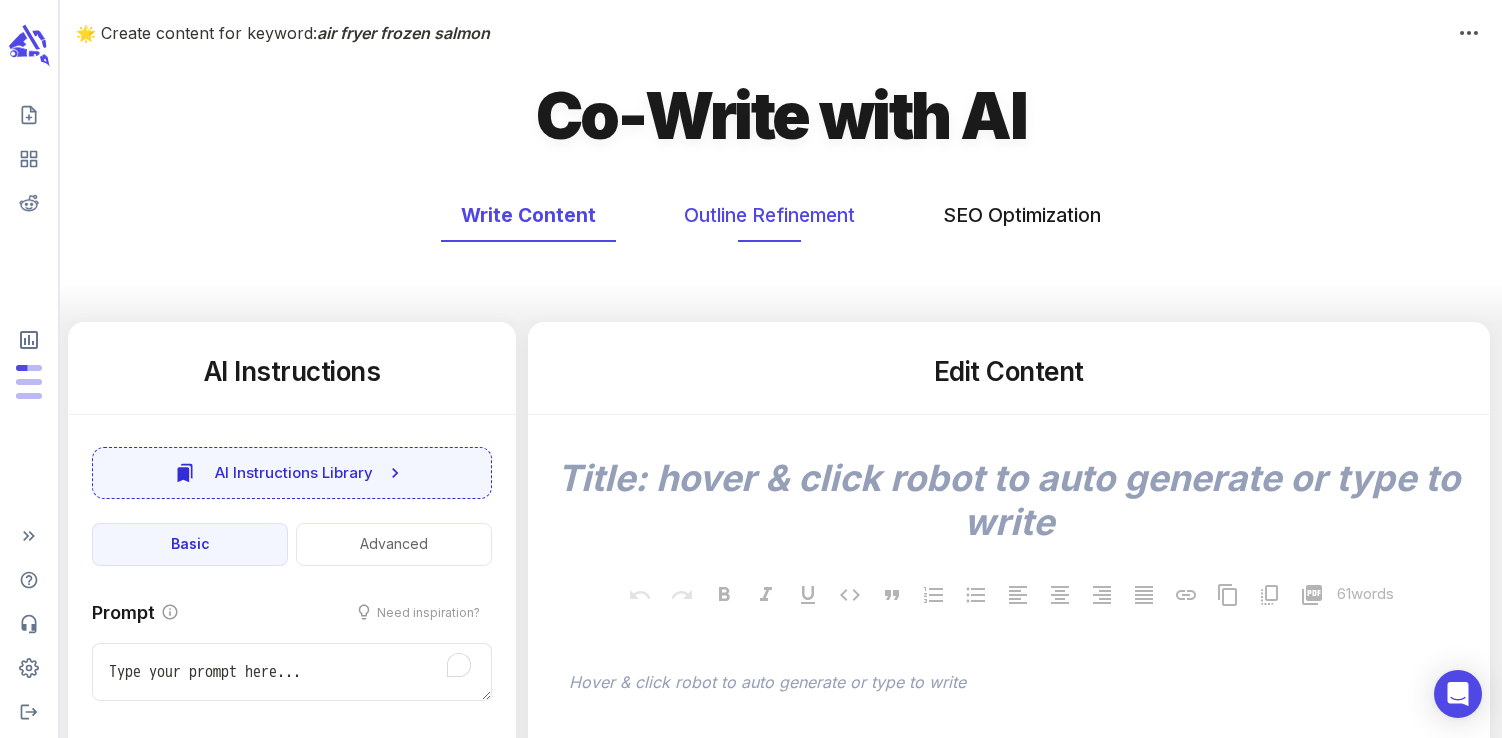 type on "x" 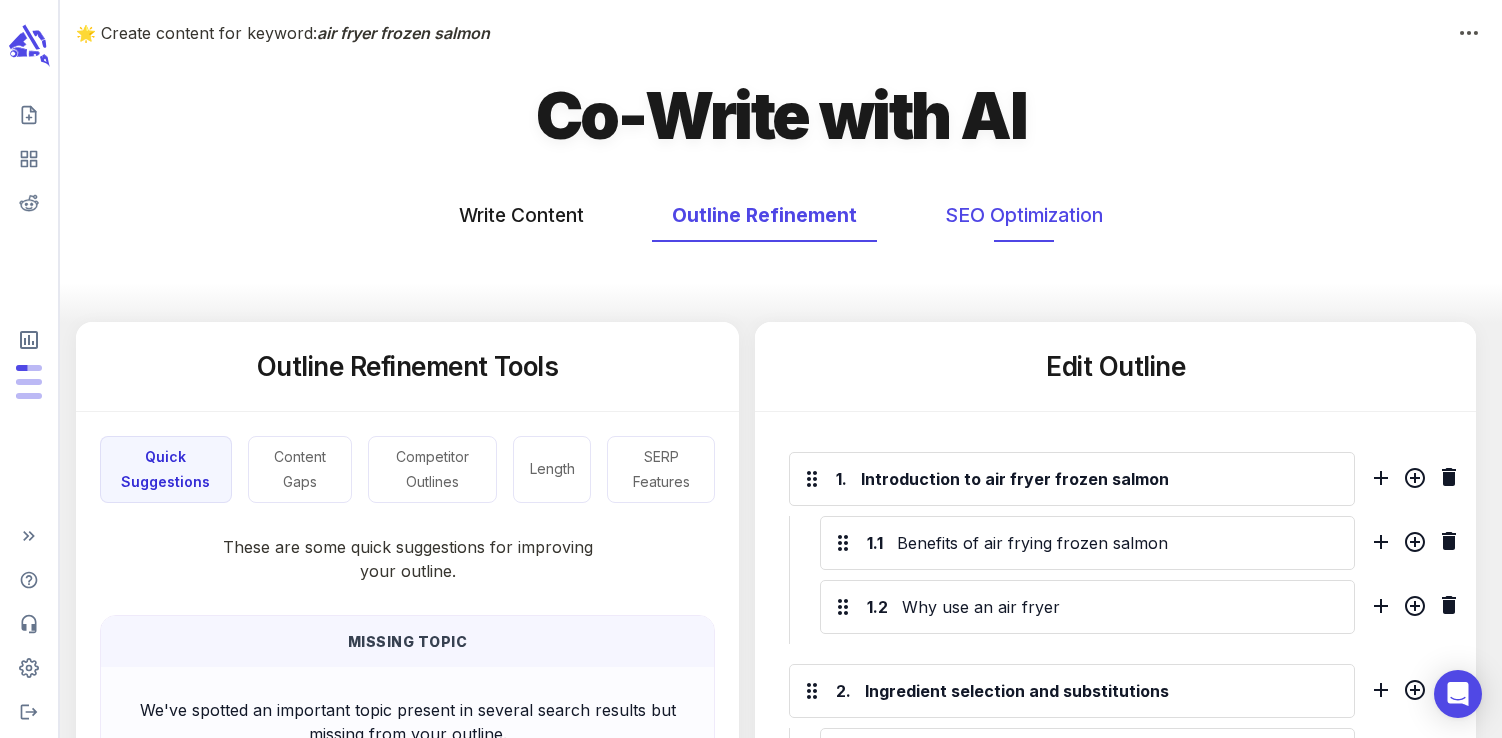 click on "SEO Optimization" at bounding box center [1024, 215] 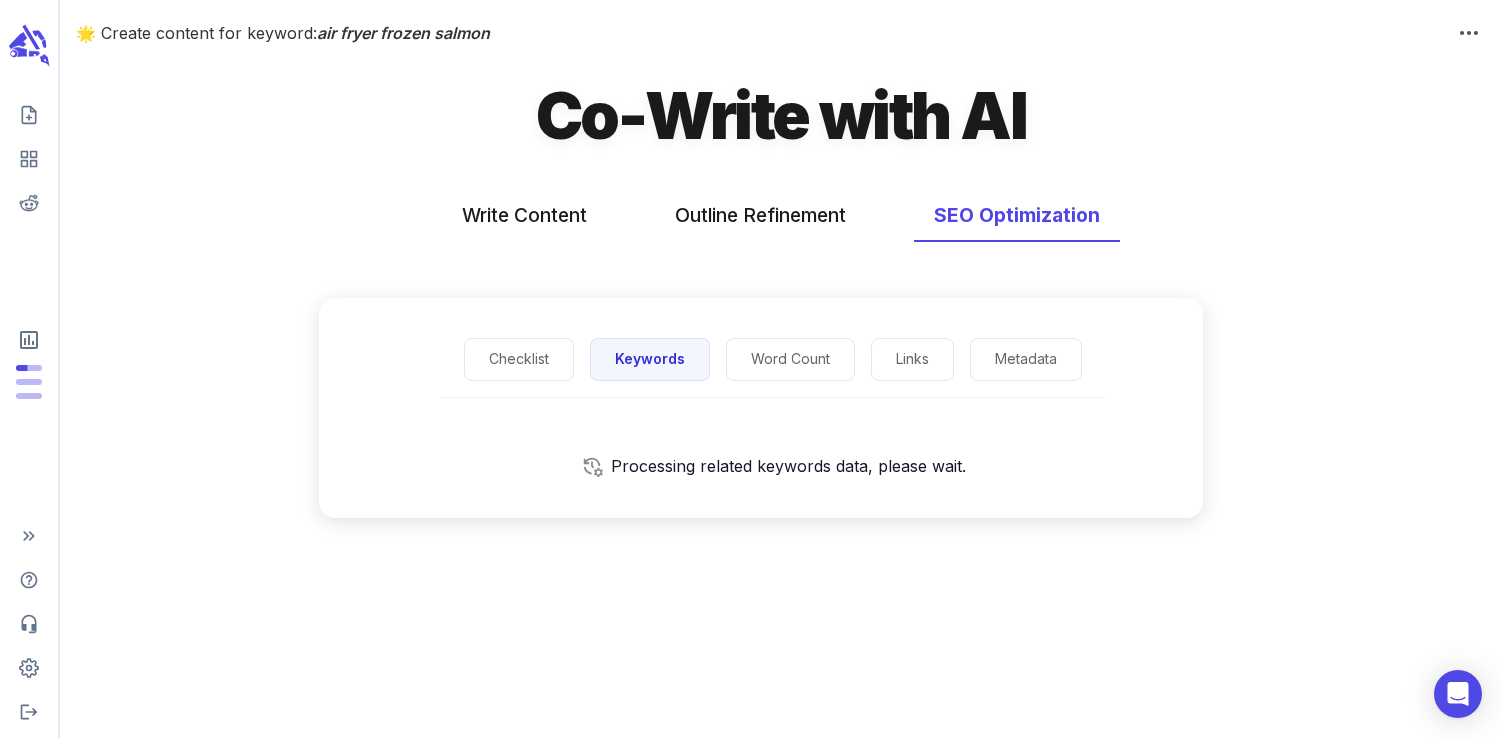 scroll, scrollTop: 0, scrollLeft: 0, axis: both 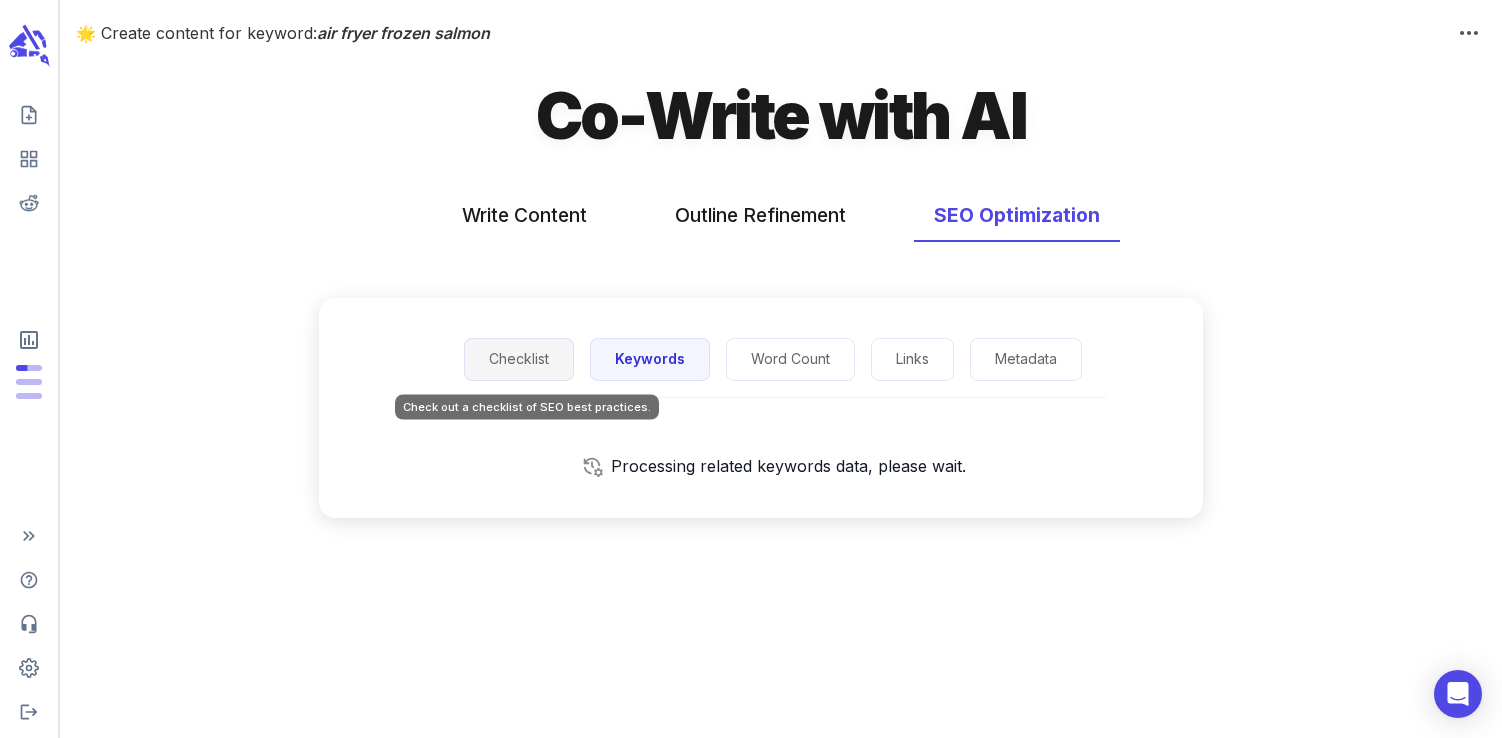 click on "Checklist" at bounding box center (519, 359) 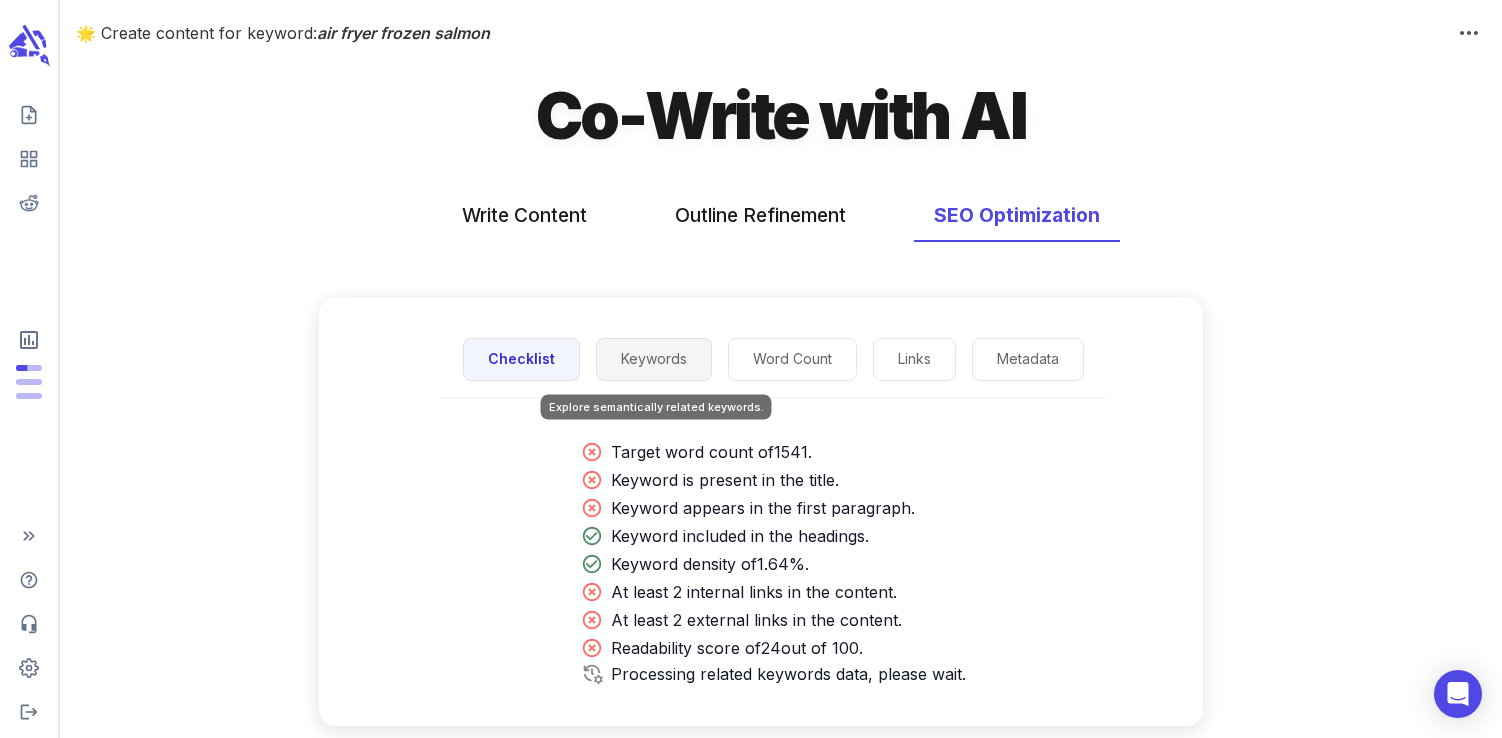 click on "Keywords" at bounding box center (654, 359) 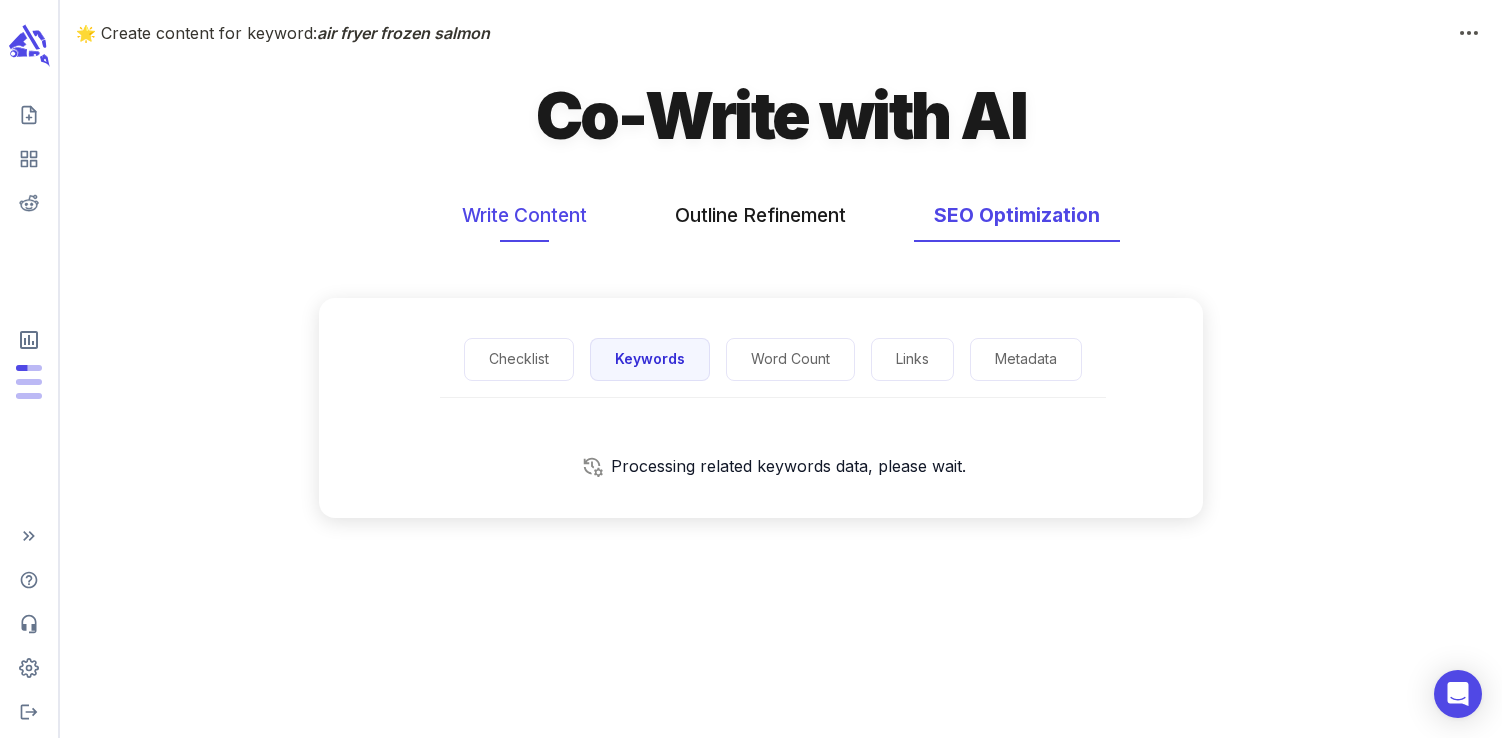 click on "Write Content" at bounding box center (524, 215) 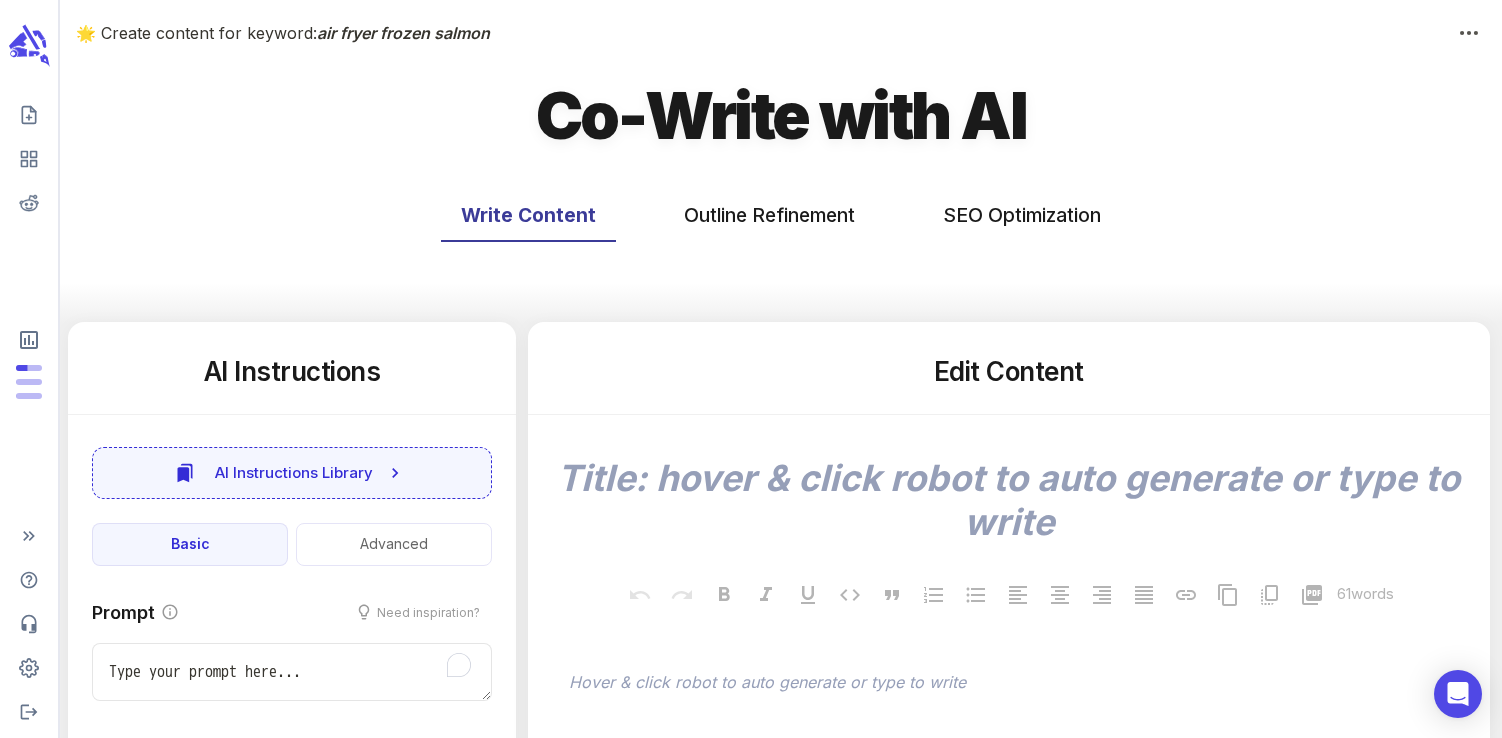 type on "x" 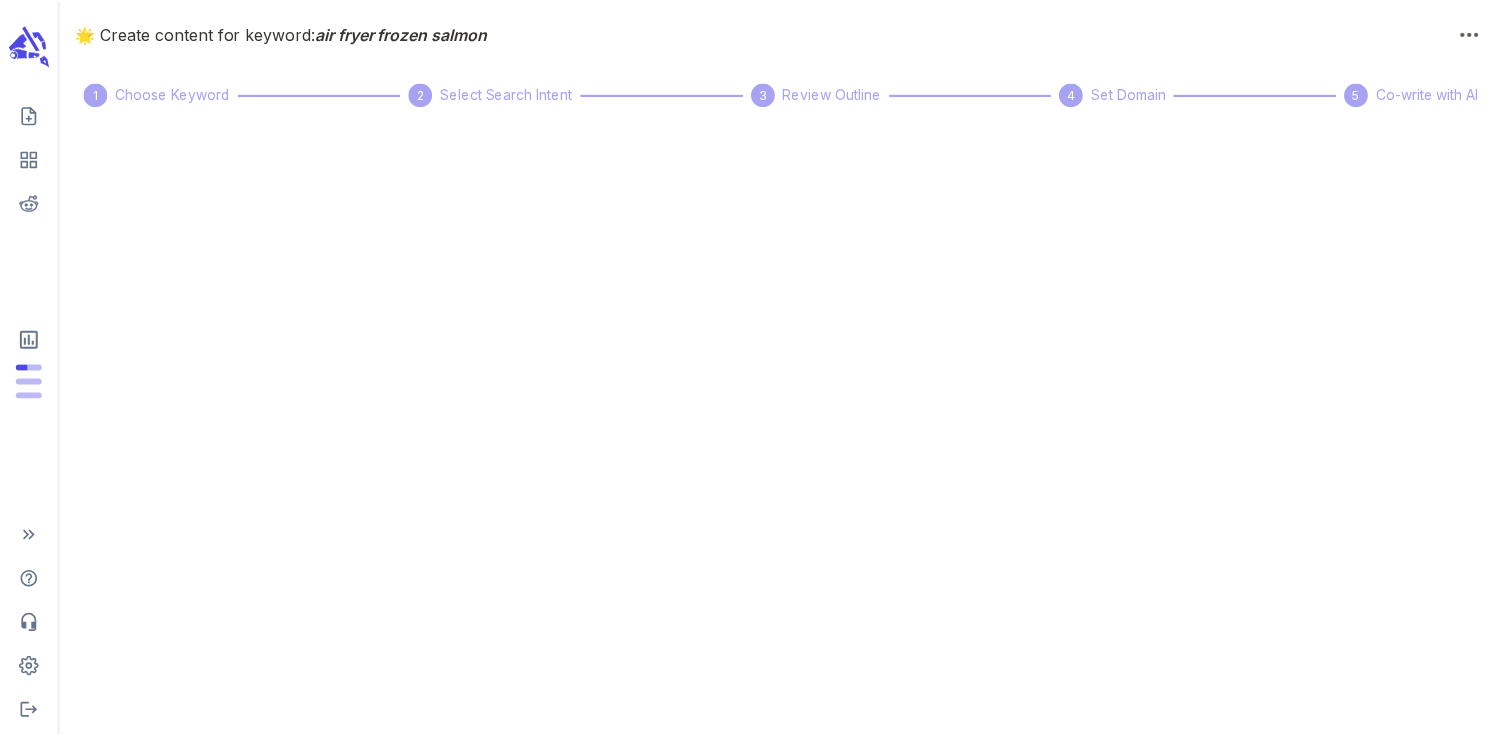 scroll, scrollTop: 0, scrollLeft: 0, axis: both 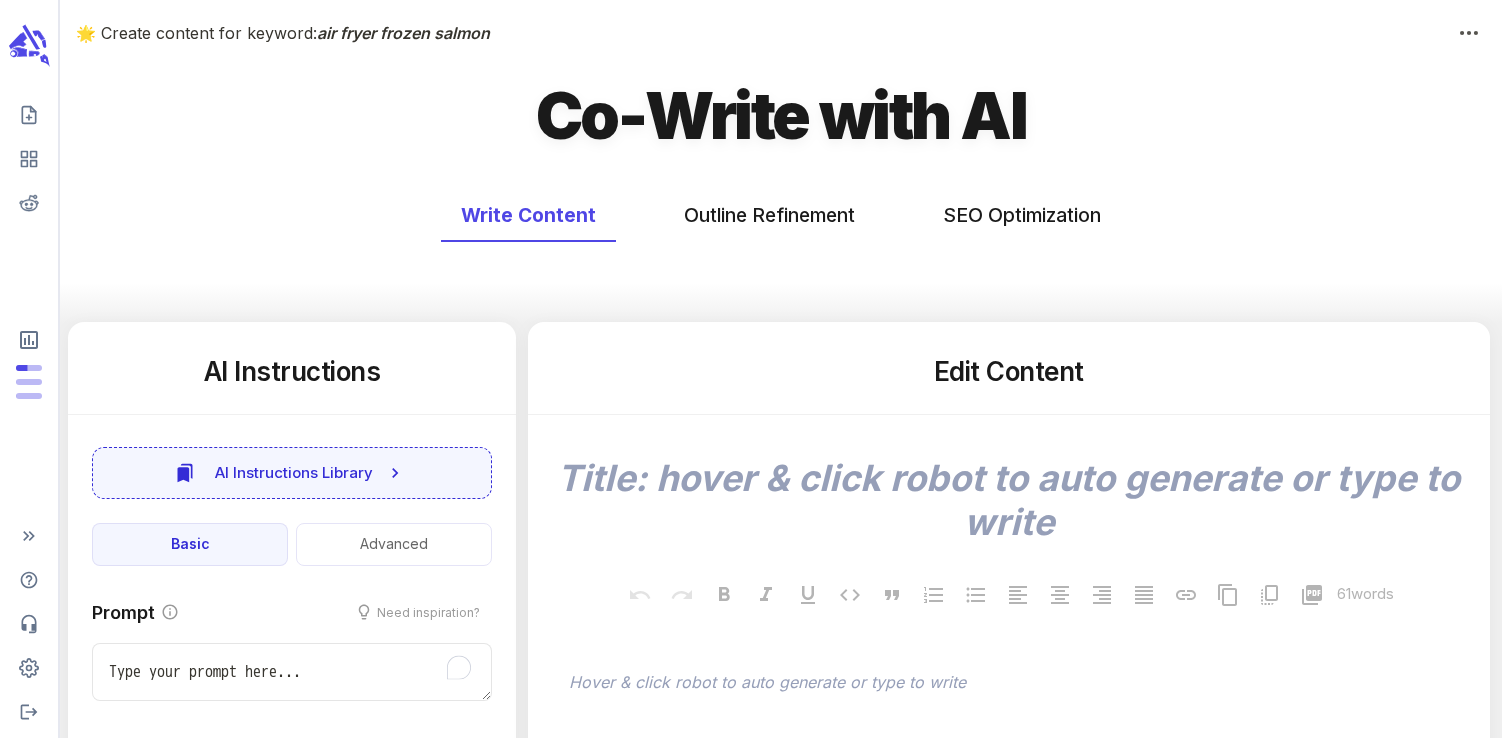 type on "x" 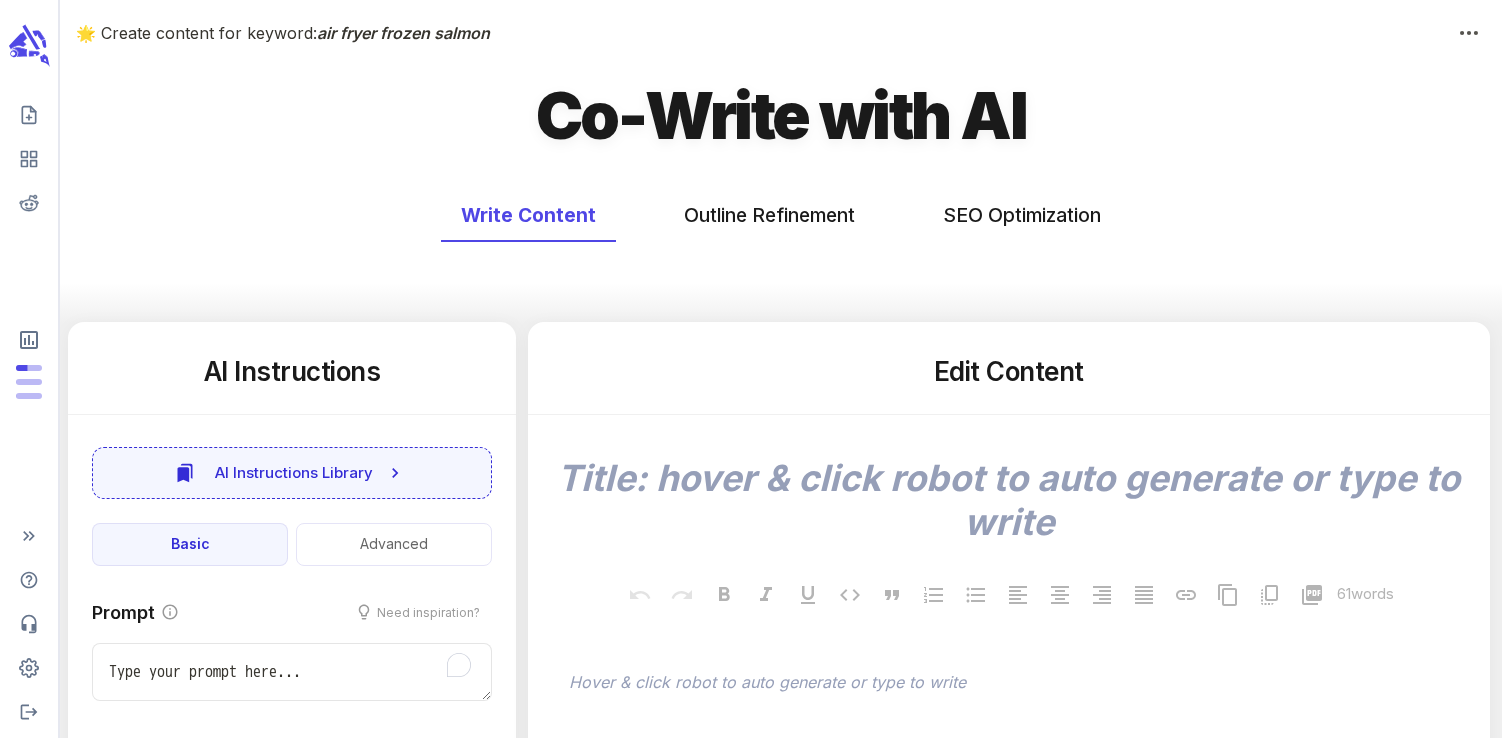 type on "x" 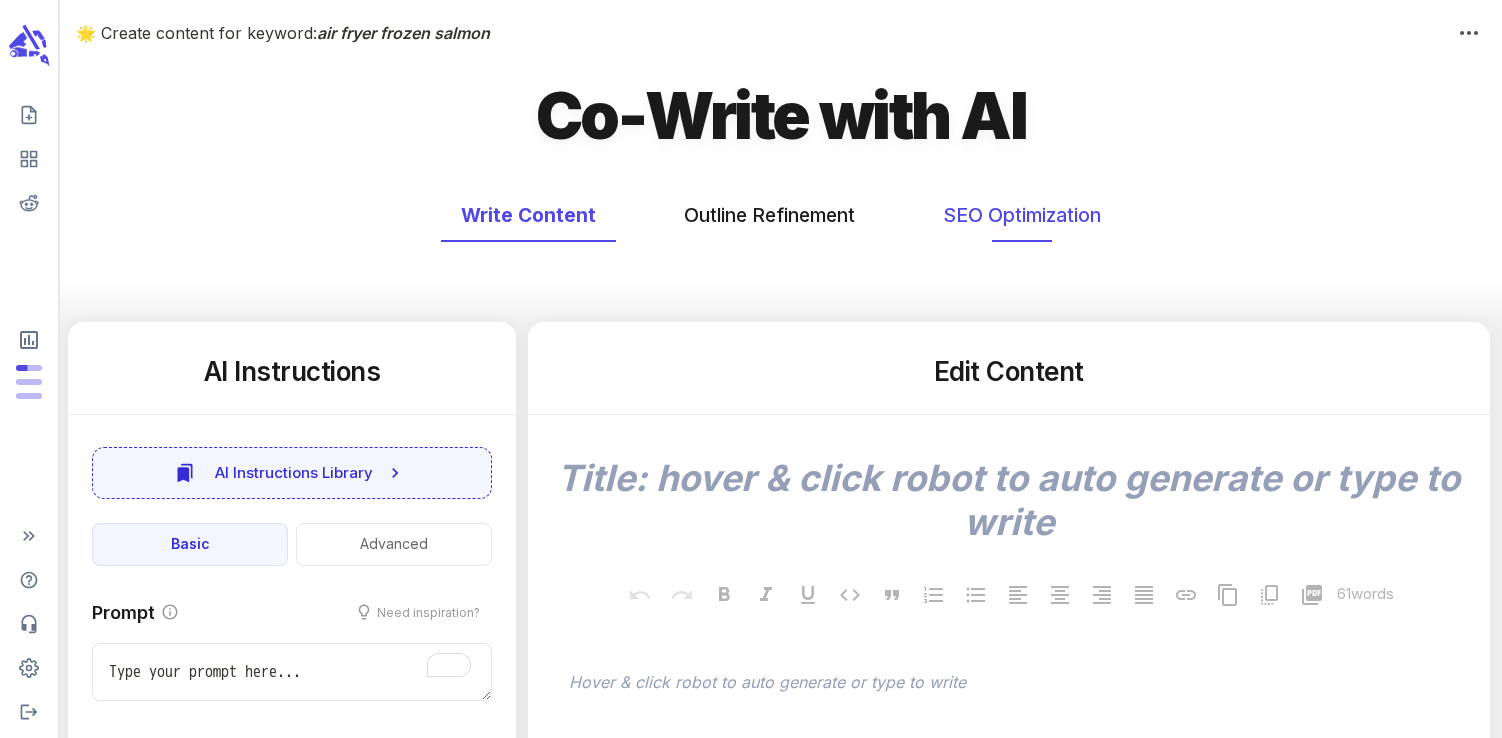 click on "SEO Optimization" at bounding box center [1022, 215] 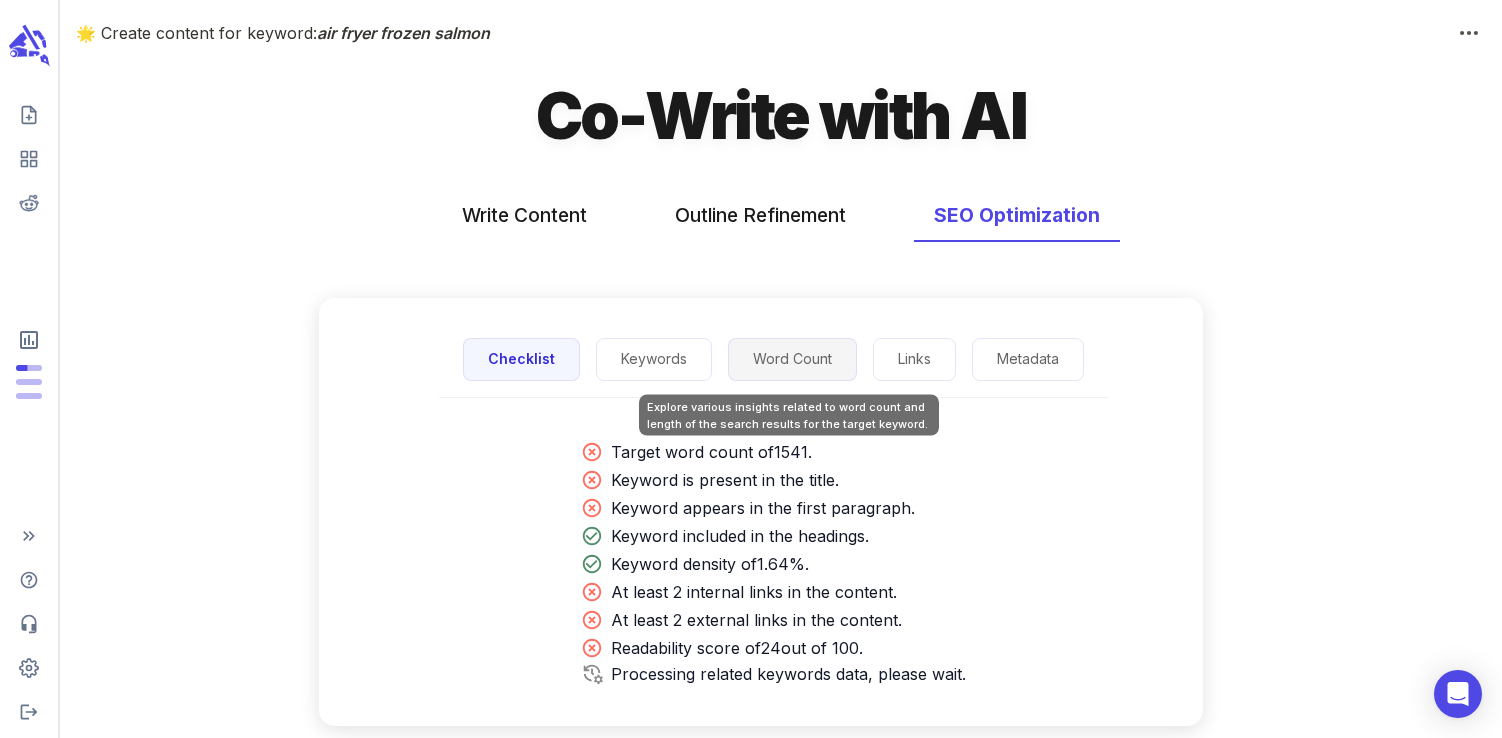 click on "Word Count" at bounding box center [792, 359] 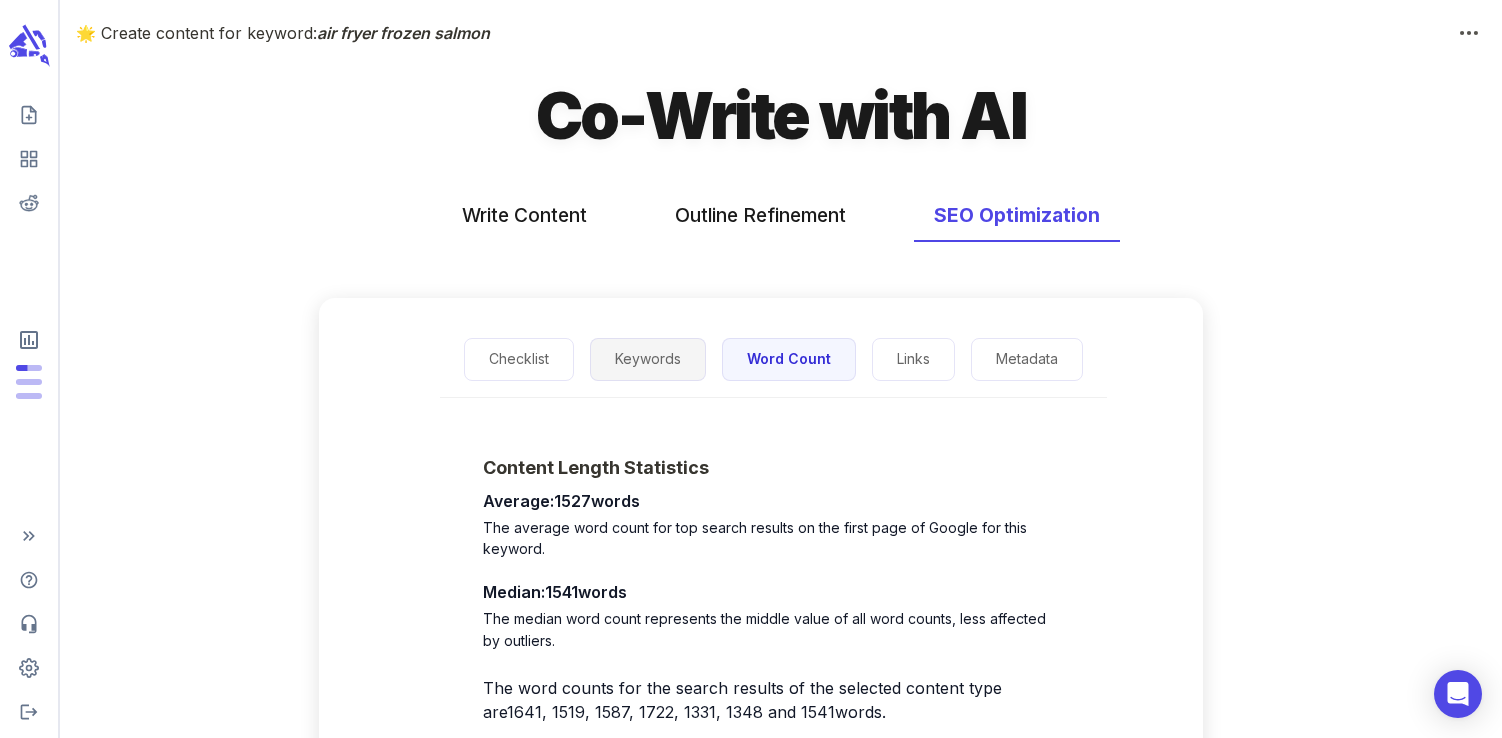 click on "Keywords" at bounding box center [648, 359] 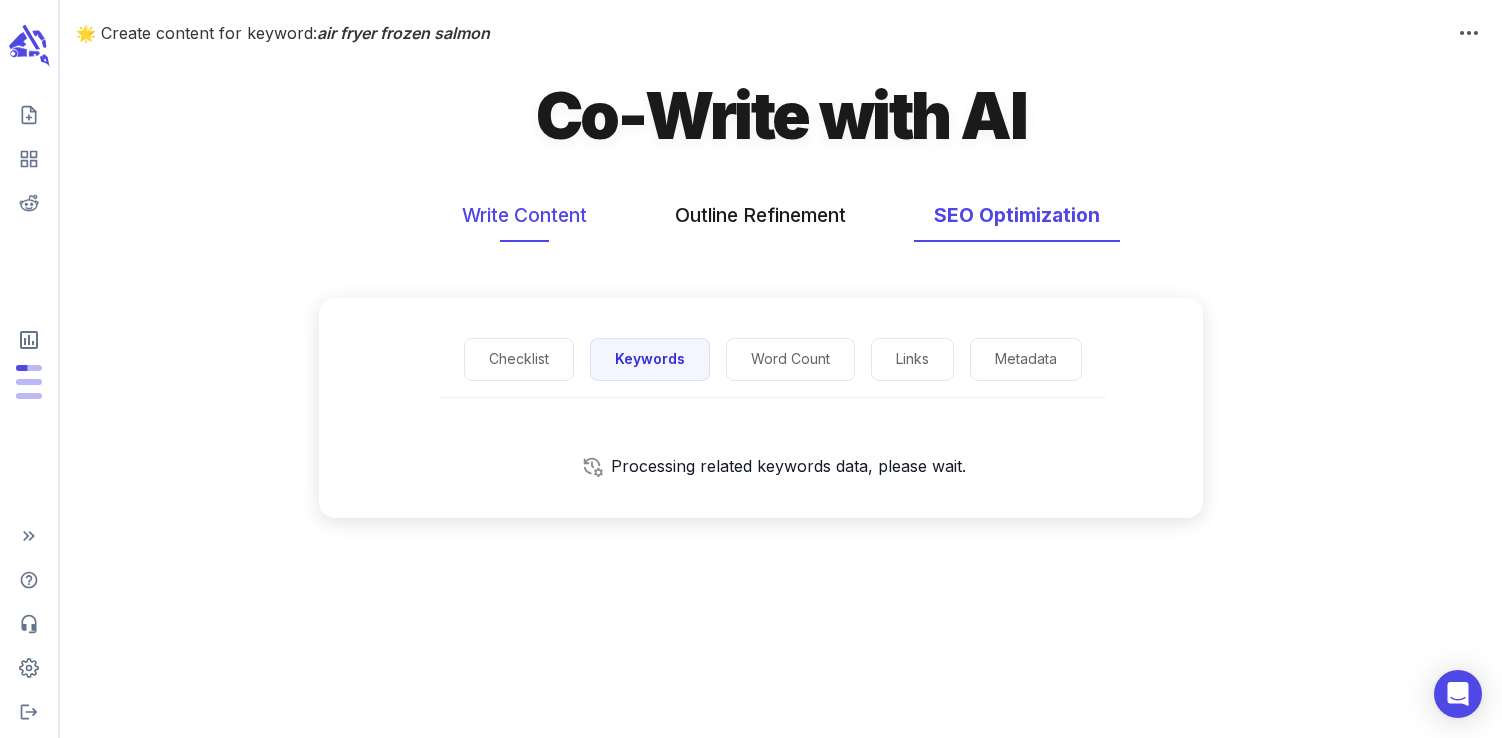 click on "Write Content" at bounding box center [524, 215] 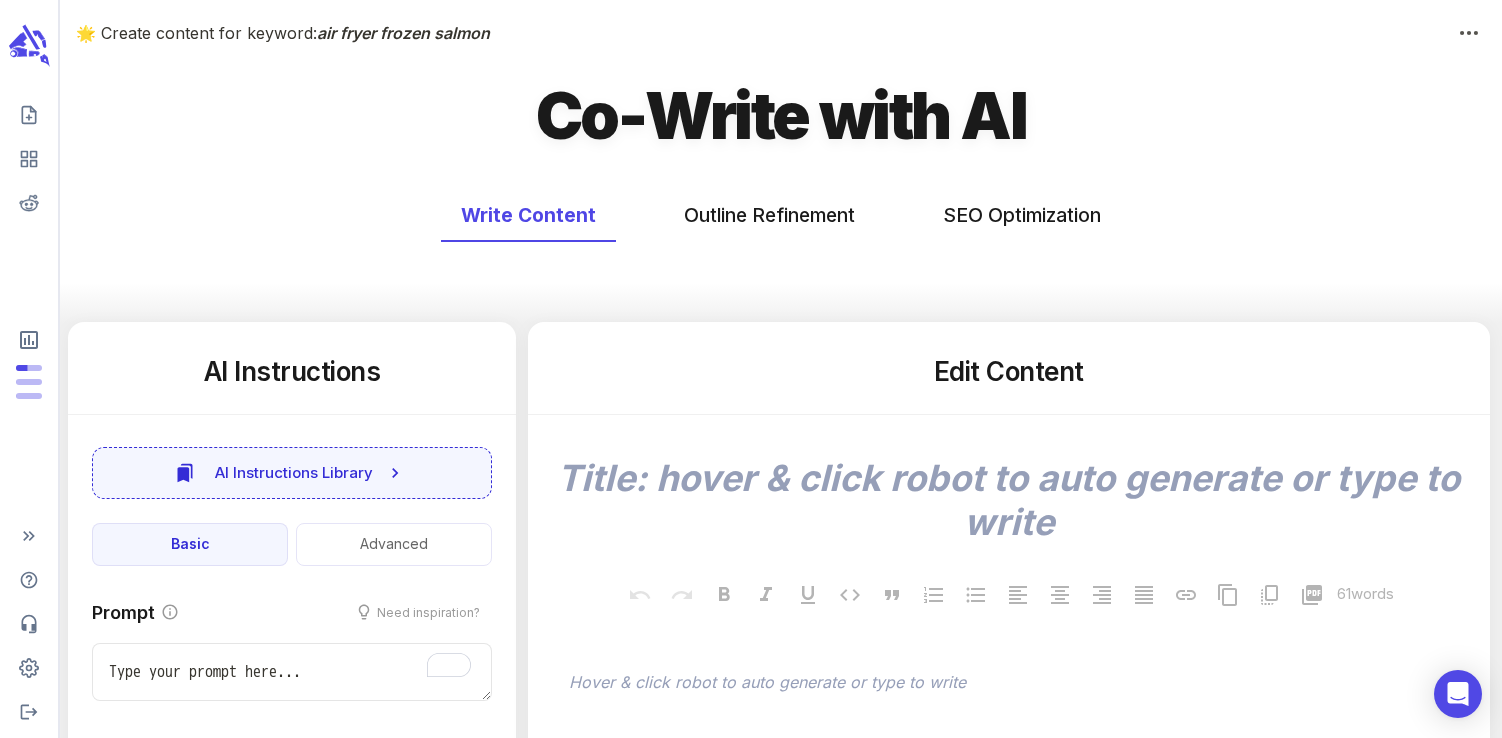 type on "x" 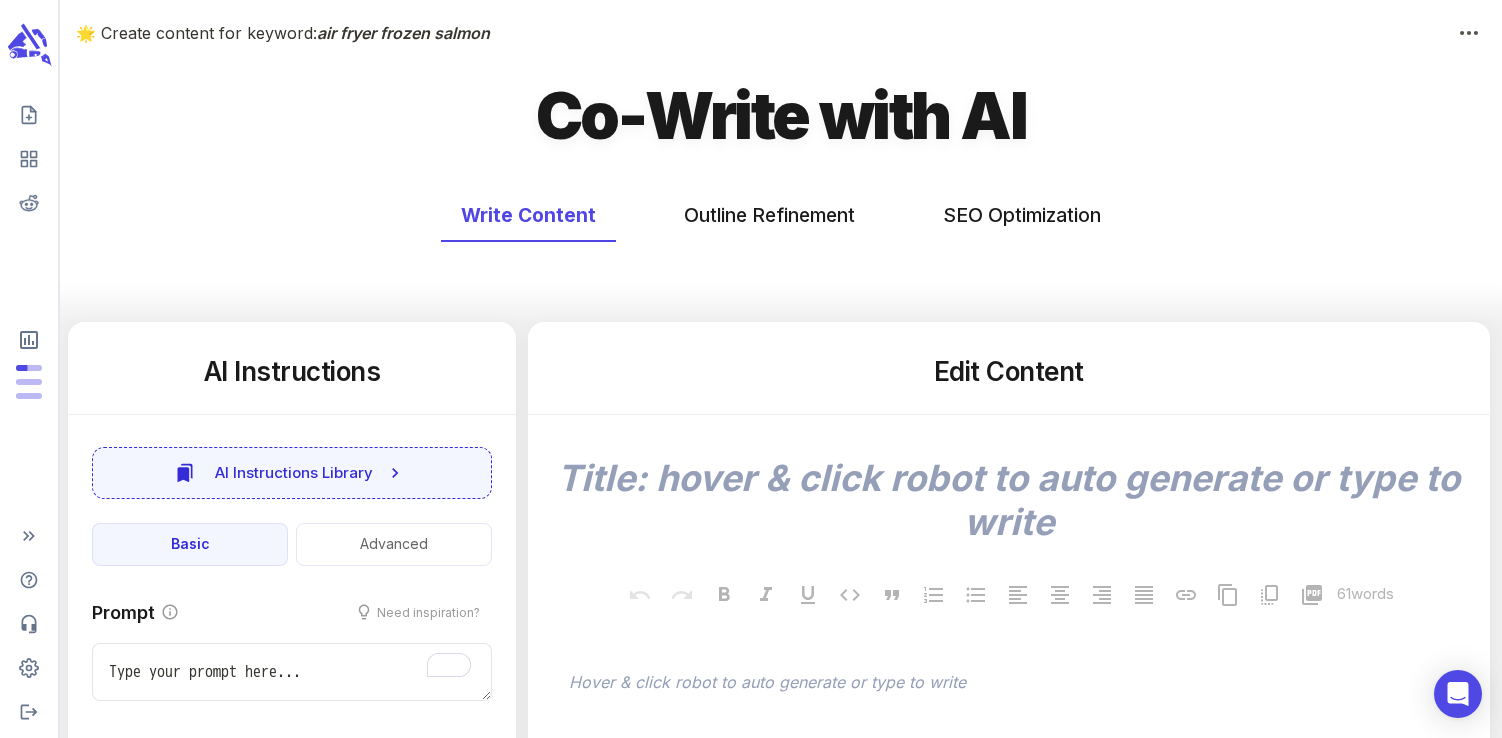 click 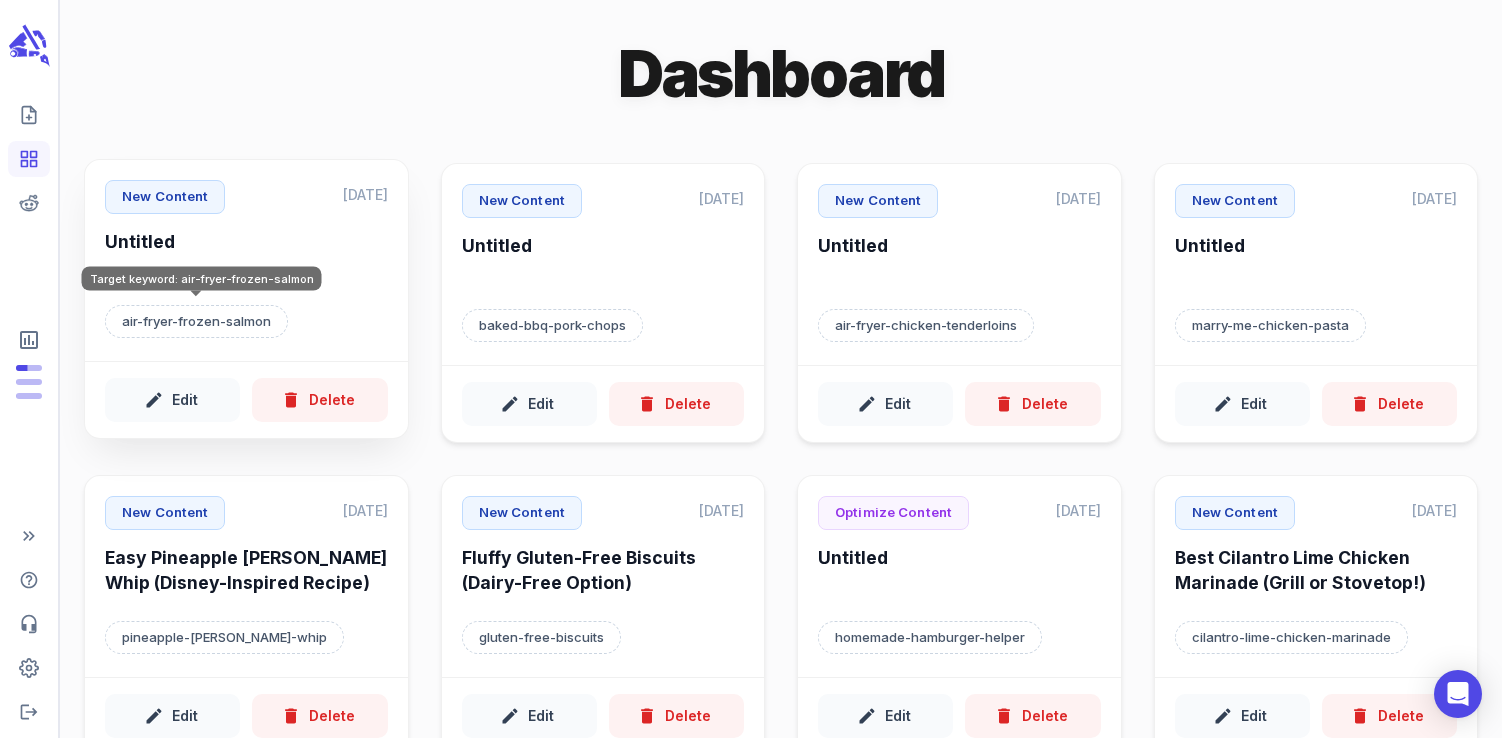 click on "air-fryer-frozen-salmon" at bounding box center (196, 322) 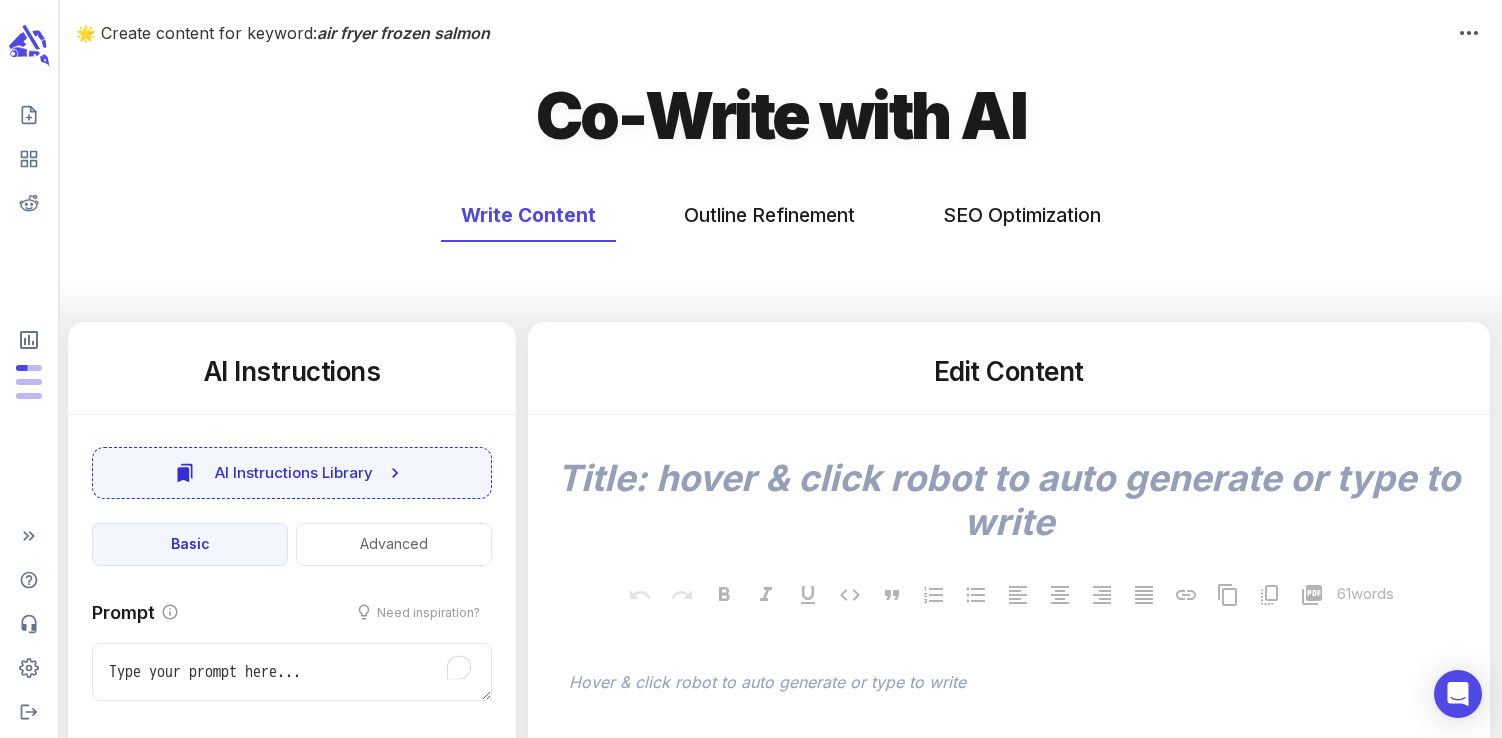type on "x" 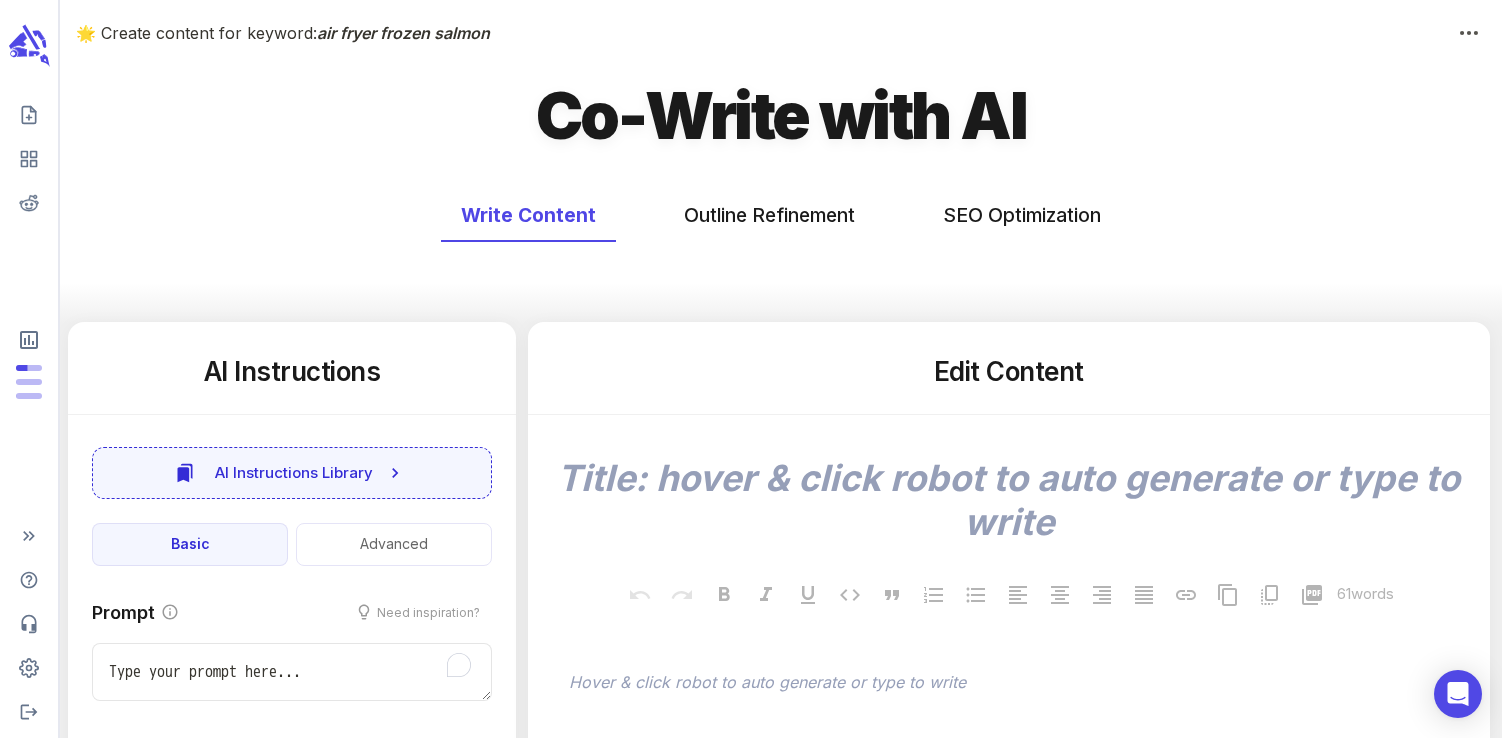 type on "x" 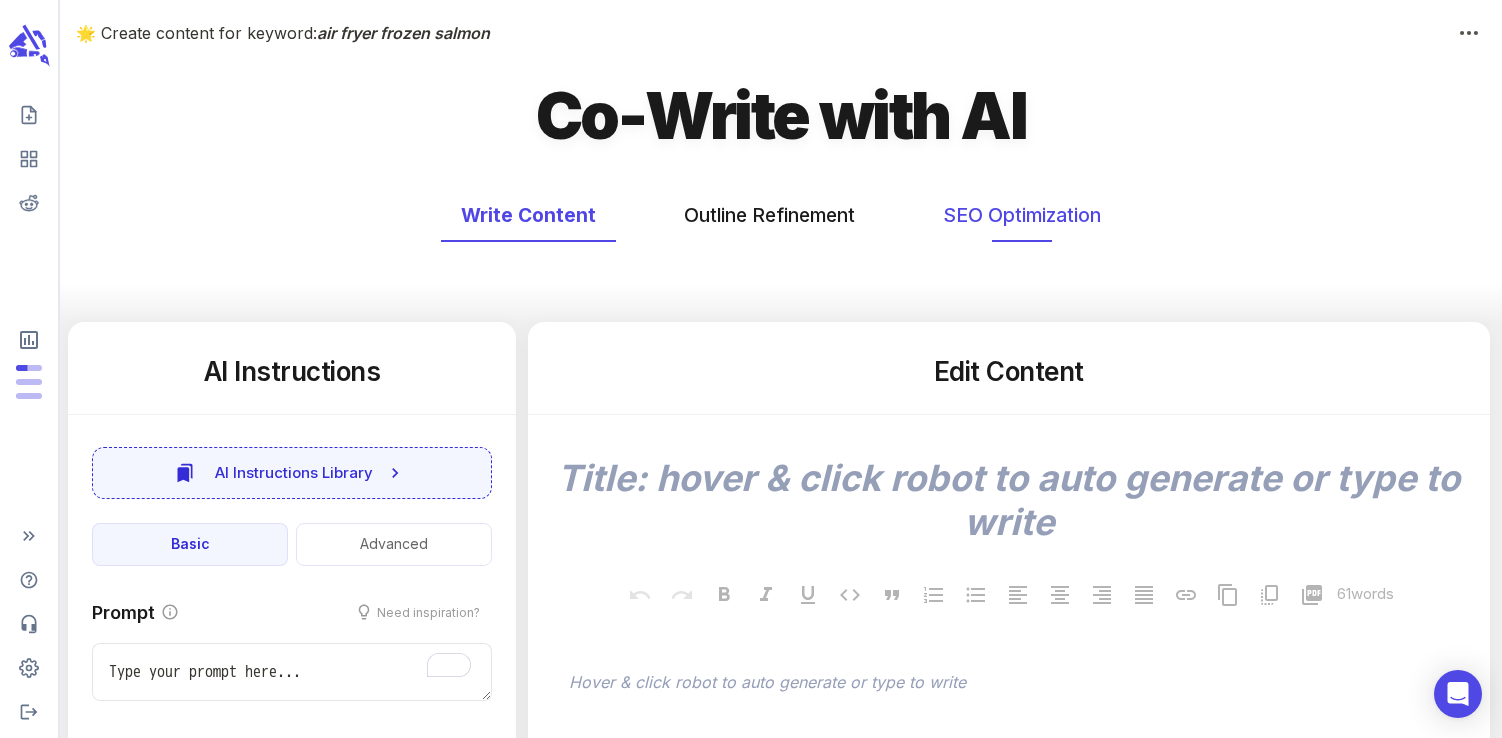 click on "SEO Optimization" at bounding box center [1022, 215] 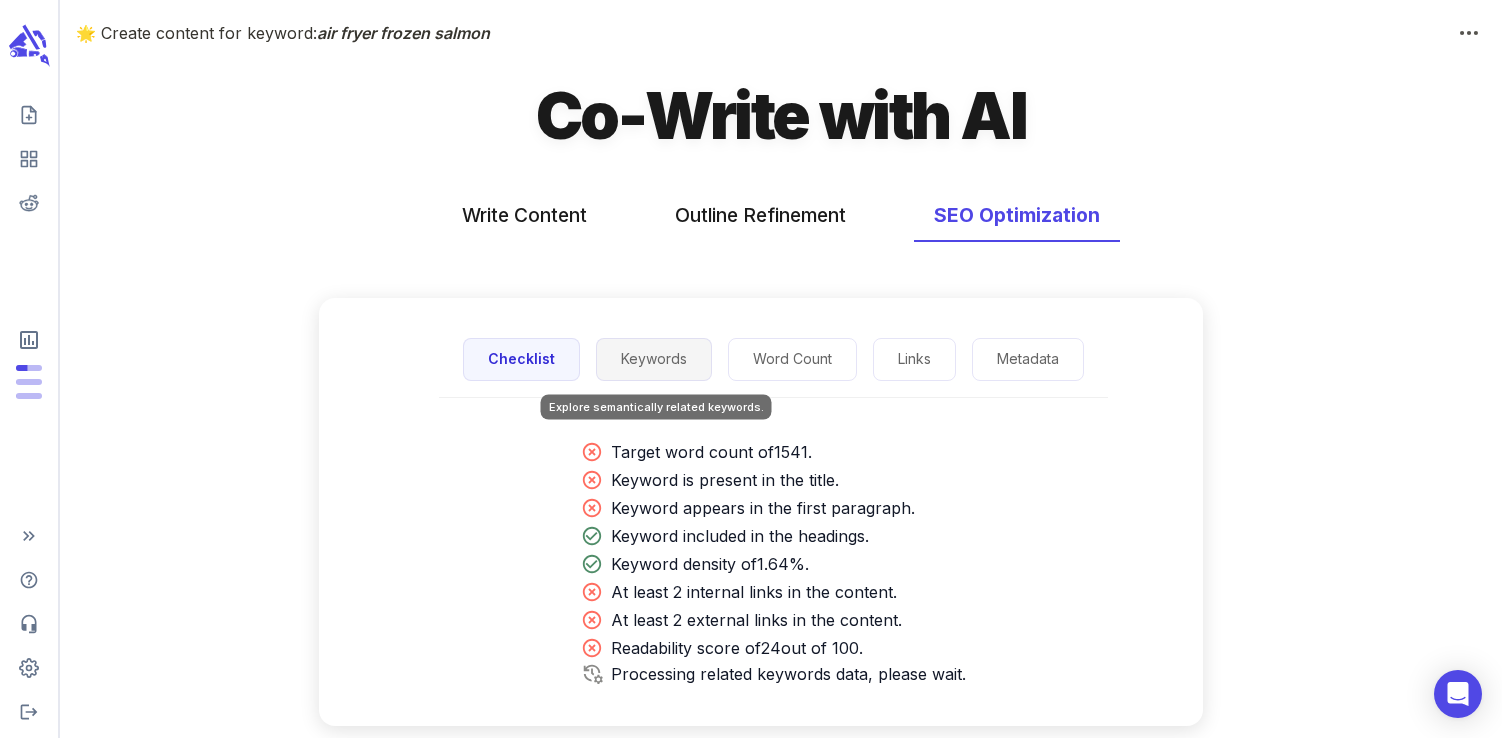 click on "Keywords" at bounding box center [654, 359] 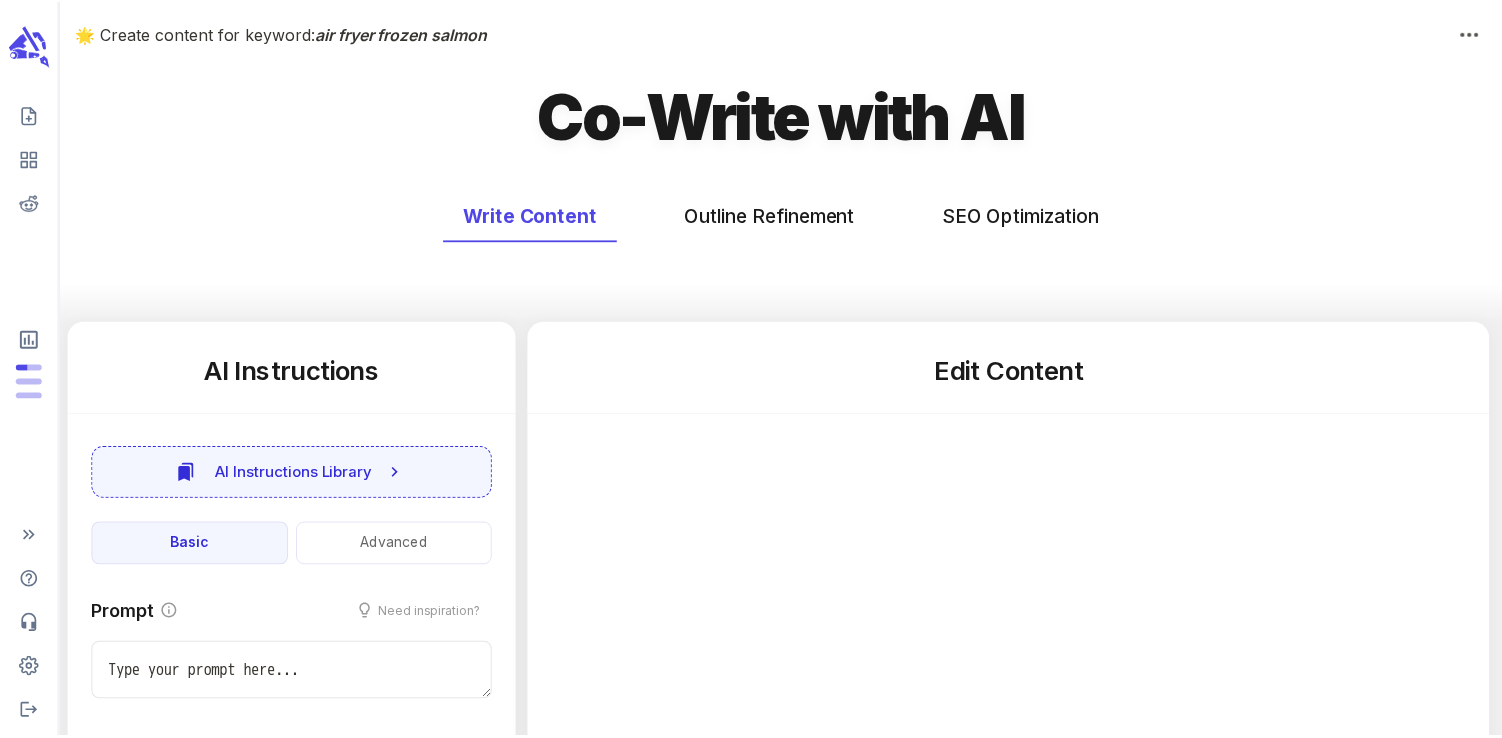 scroll, scrollTop: 0, scrollLeft: 0, axis: both 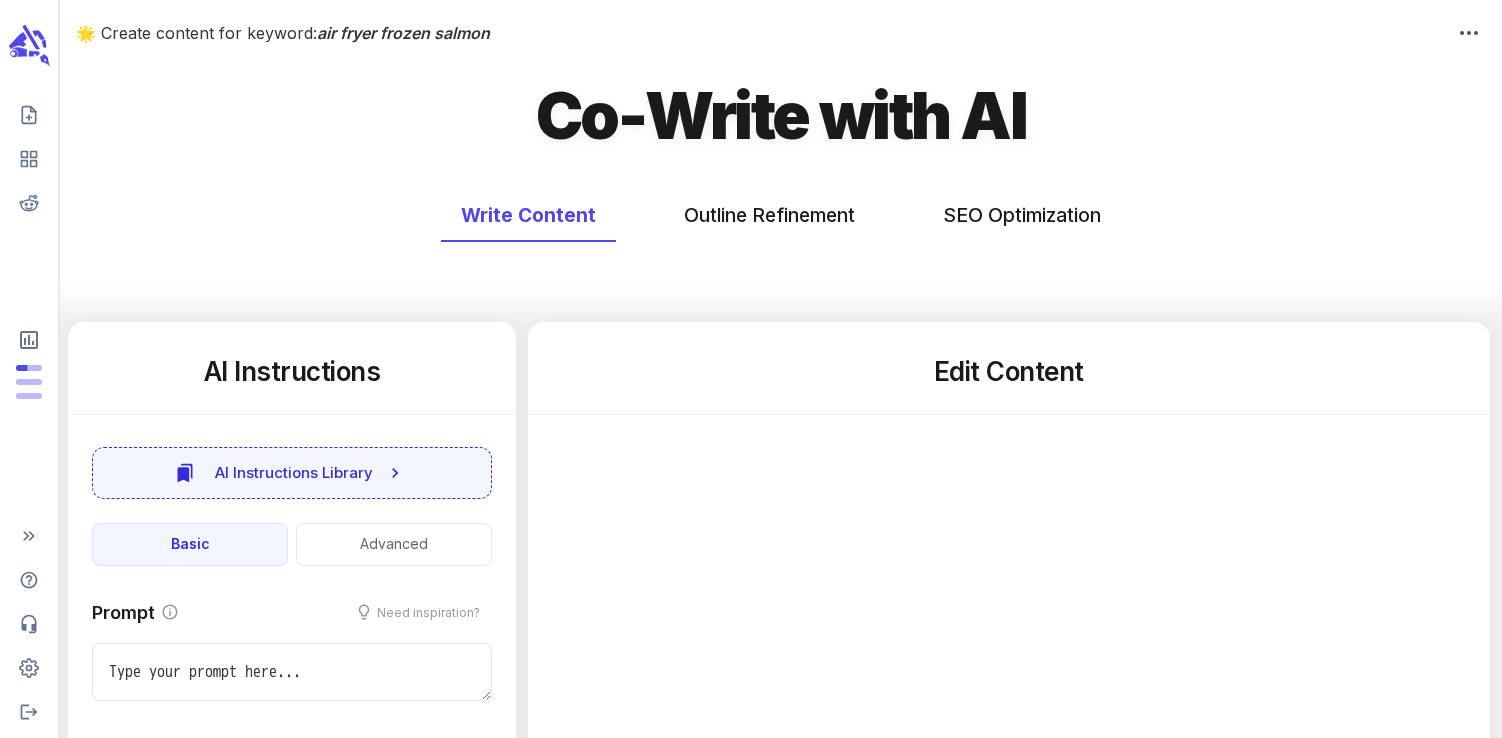 type on "x" 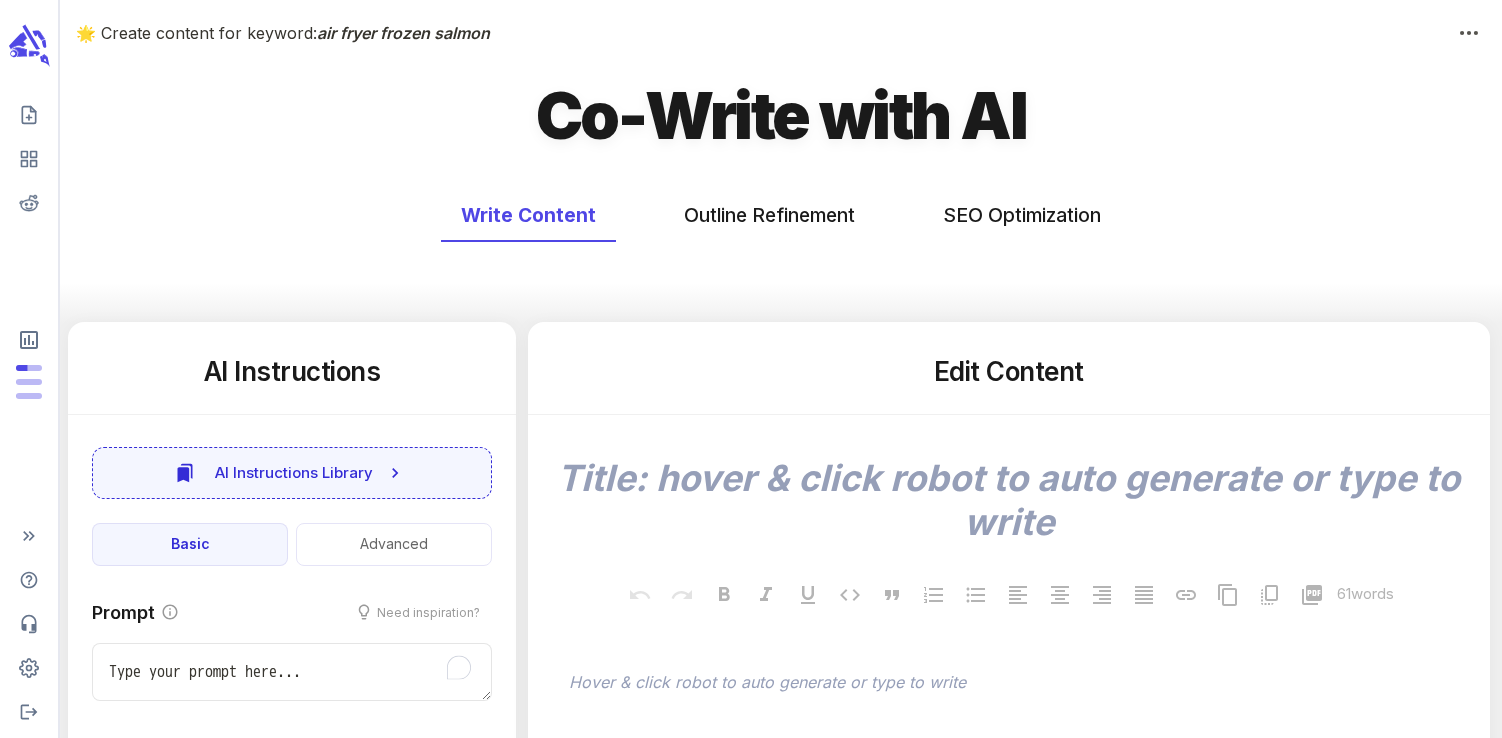 type on "x" 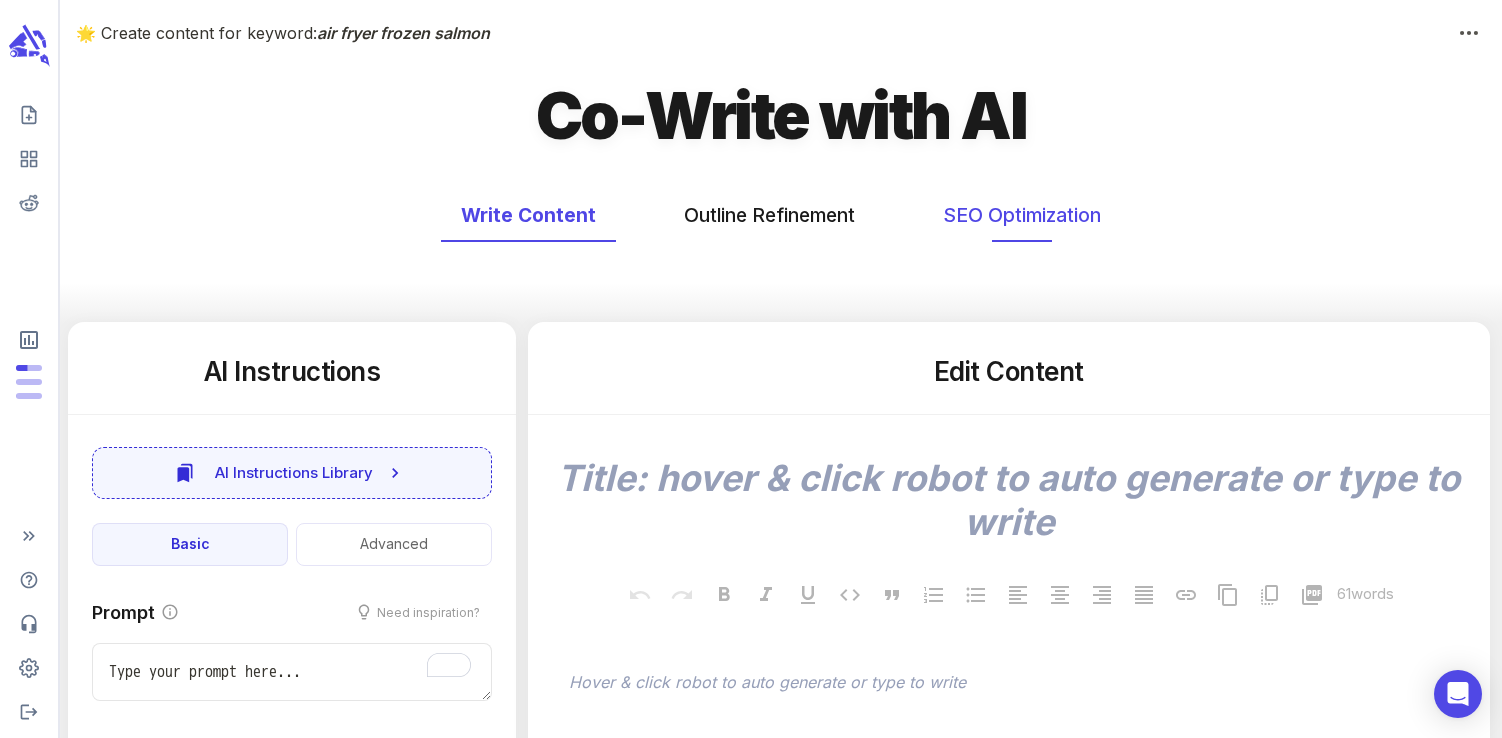 click on "SEO Optimization" at bounding box center [1022, 215] 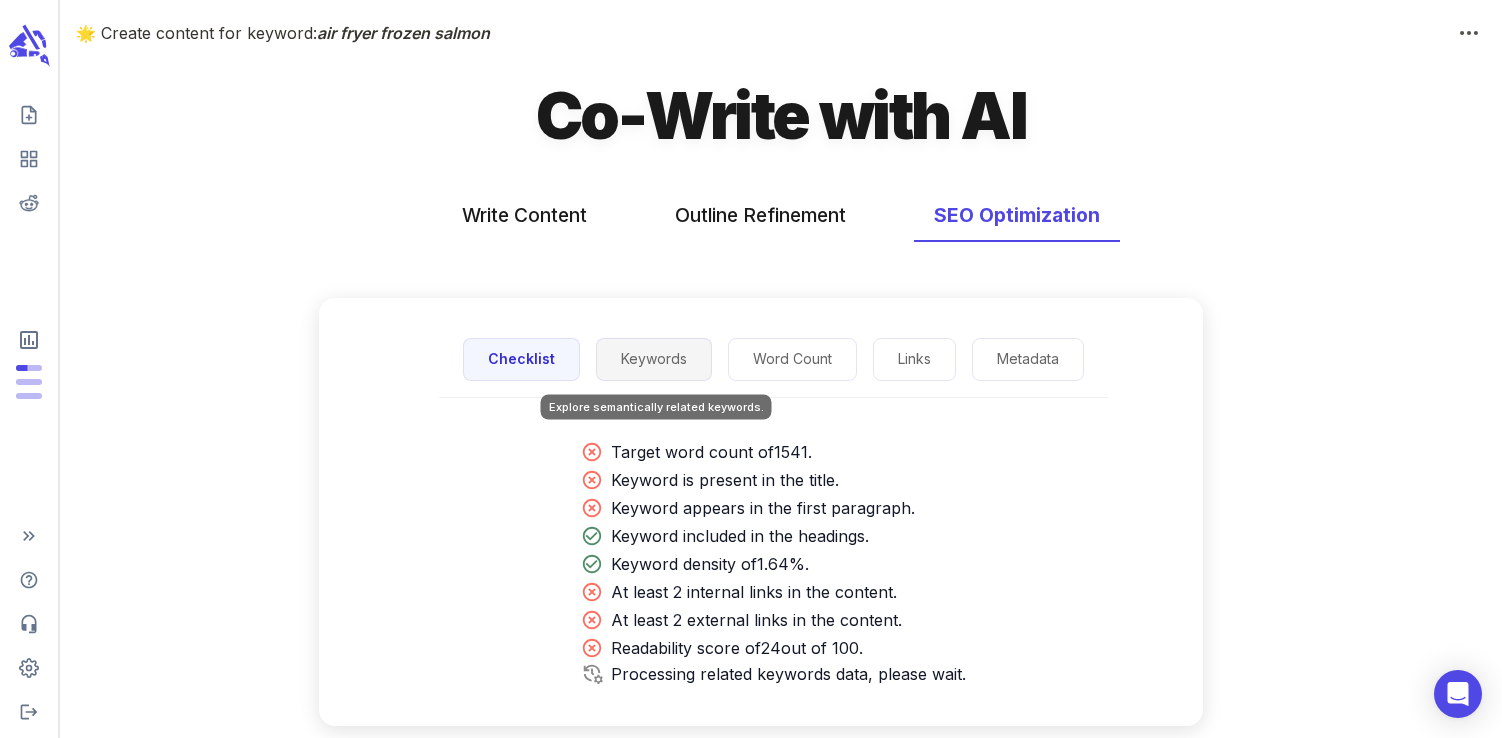 click on "Keywords" at bounding box center (654, 359) 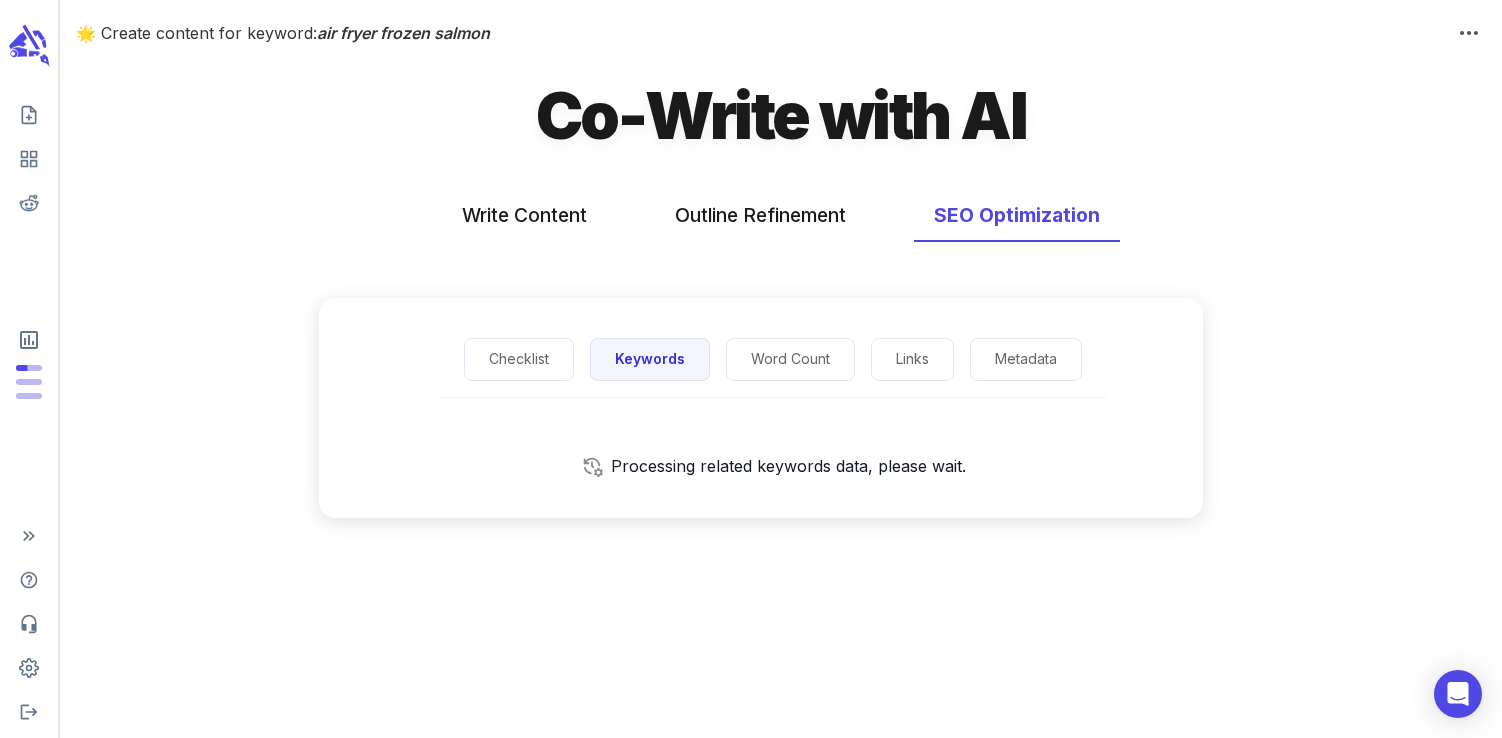 click 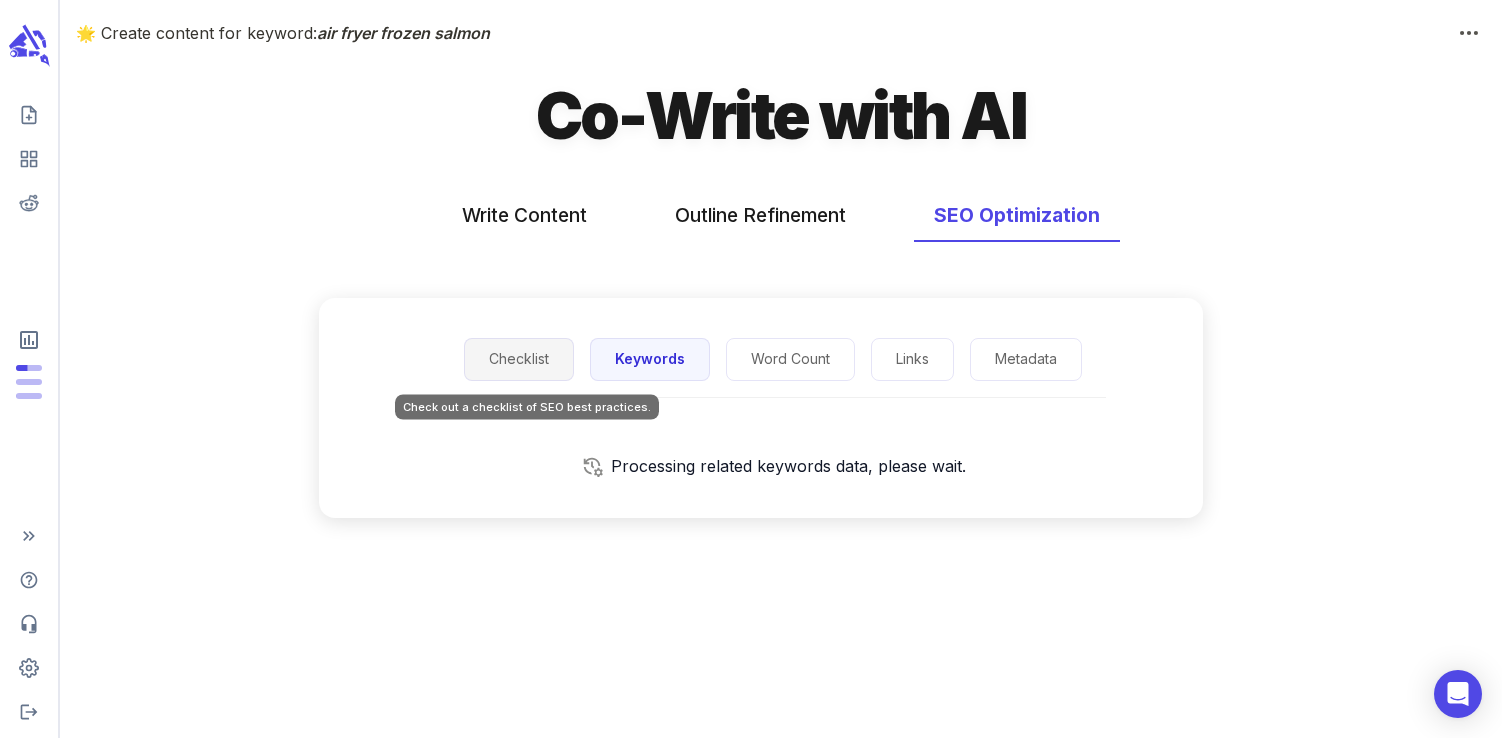 click on "Checklist" at bounding box center (519, 359) 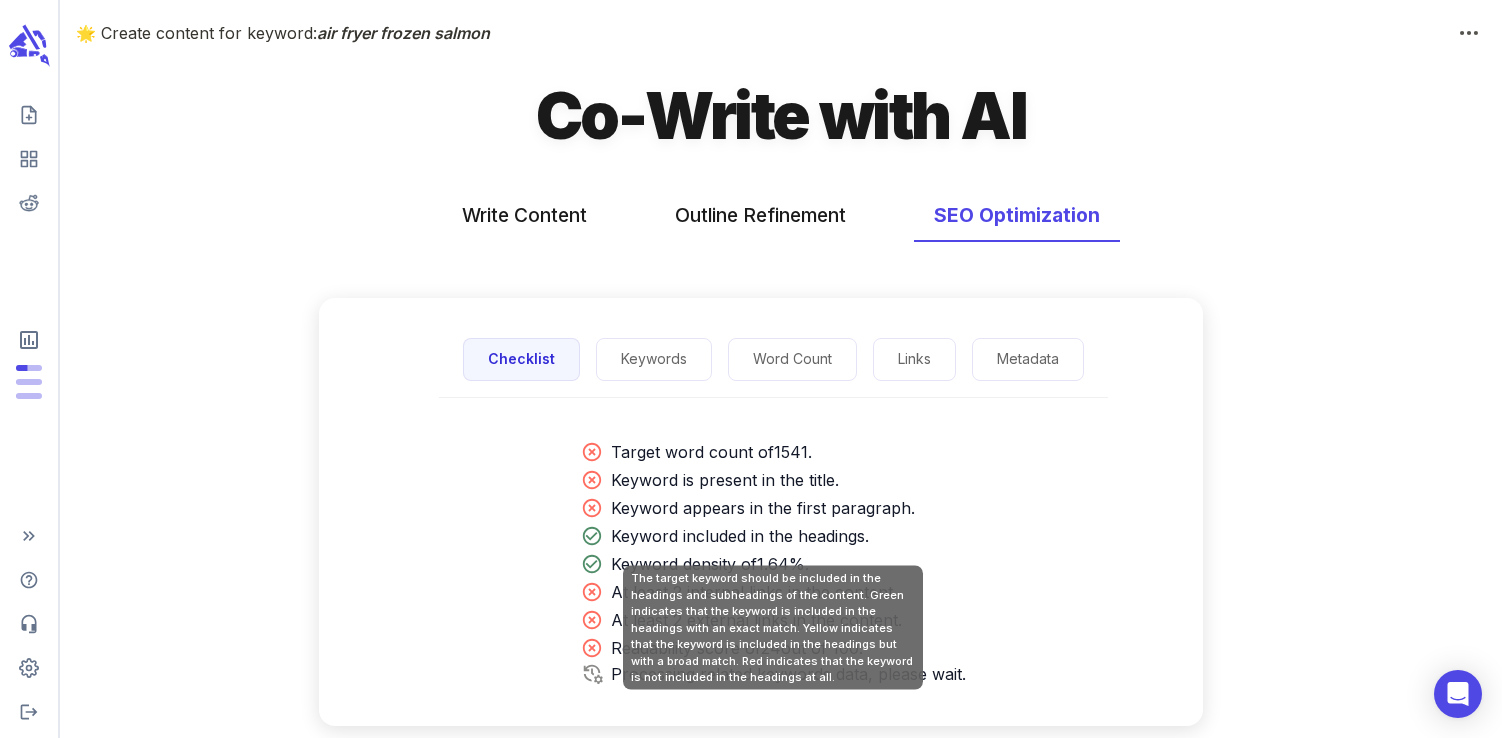 click on "Keyword included in the headings." at bounding box center [788, 536] 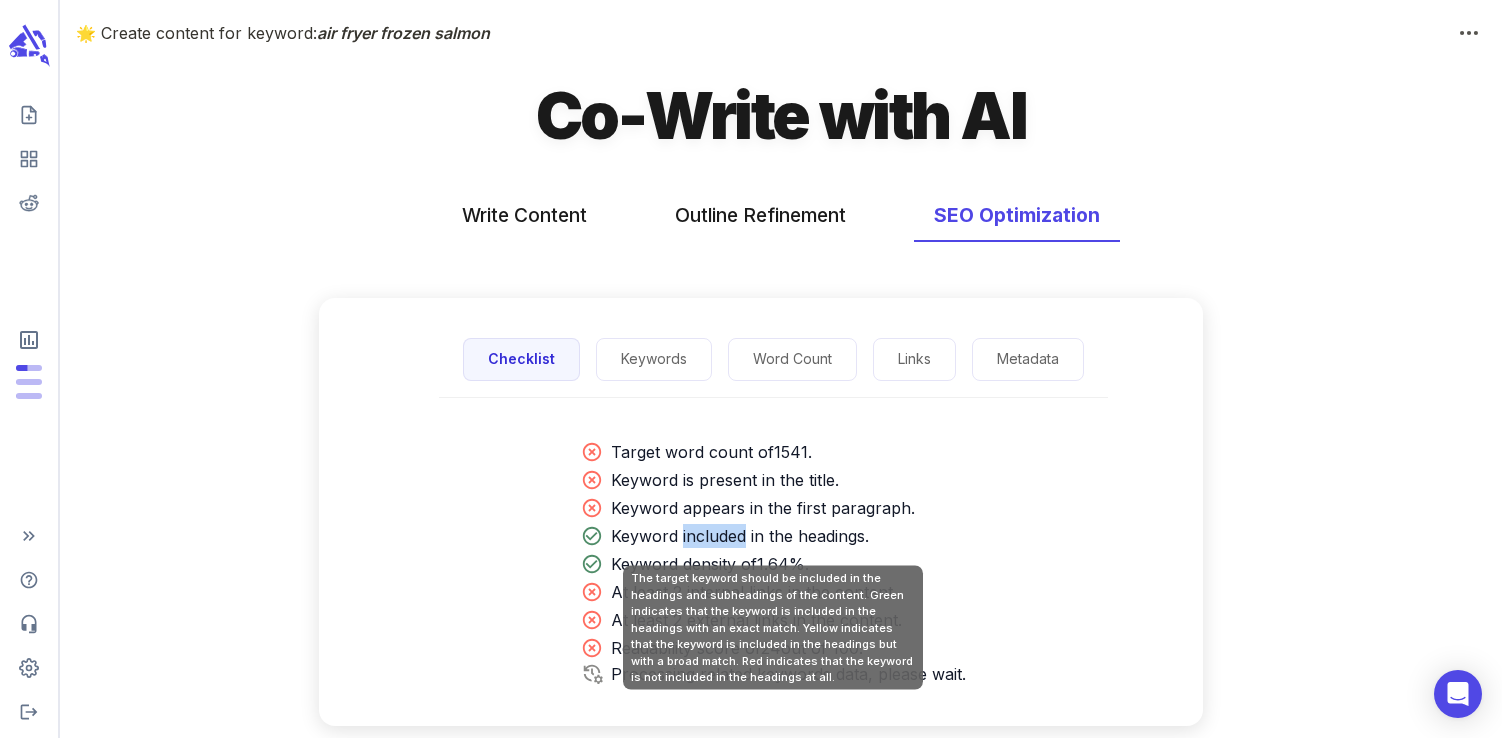 click on "Keyword included in the headings." at bounding box center (788, 536) 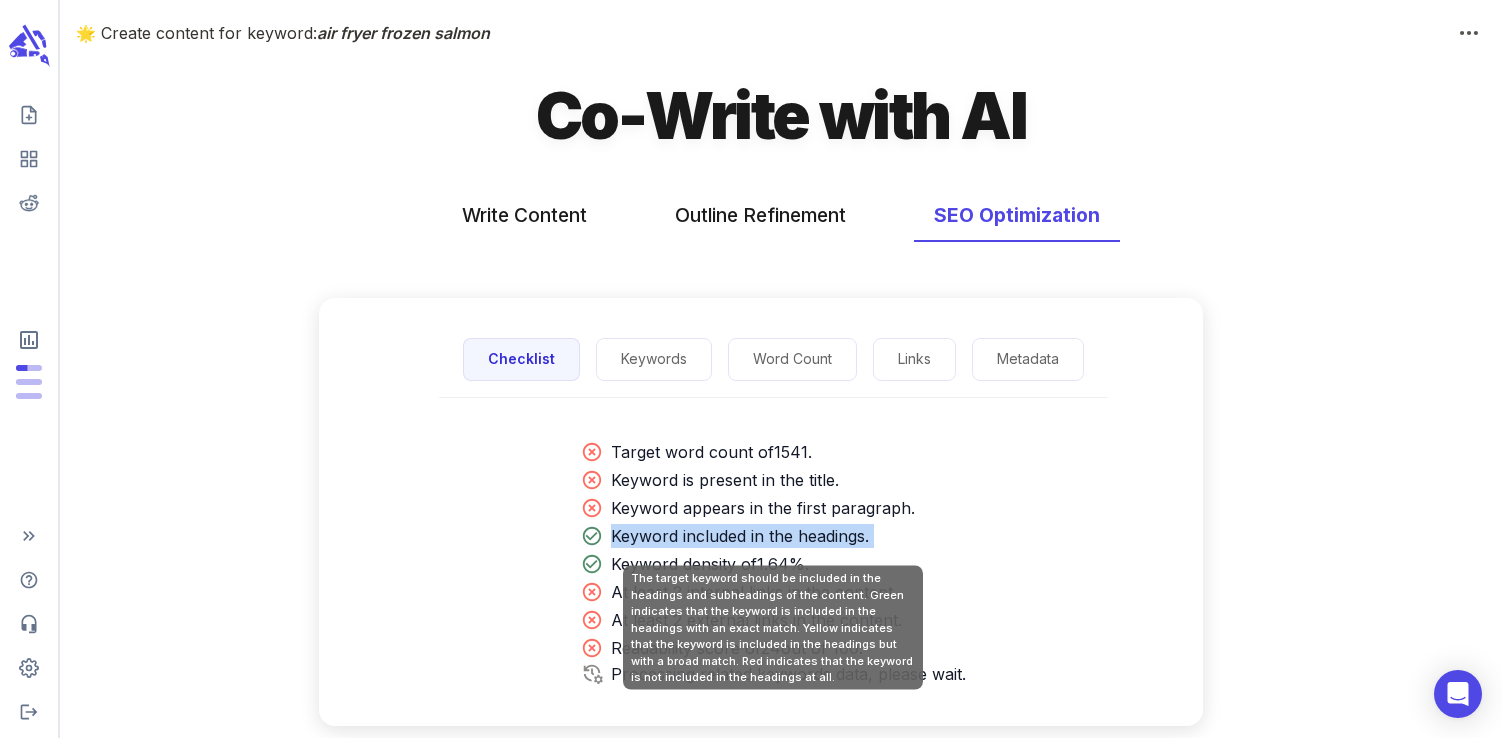 click on "Keyword included in the headings." at bounding box center [788, 536] 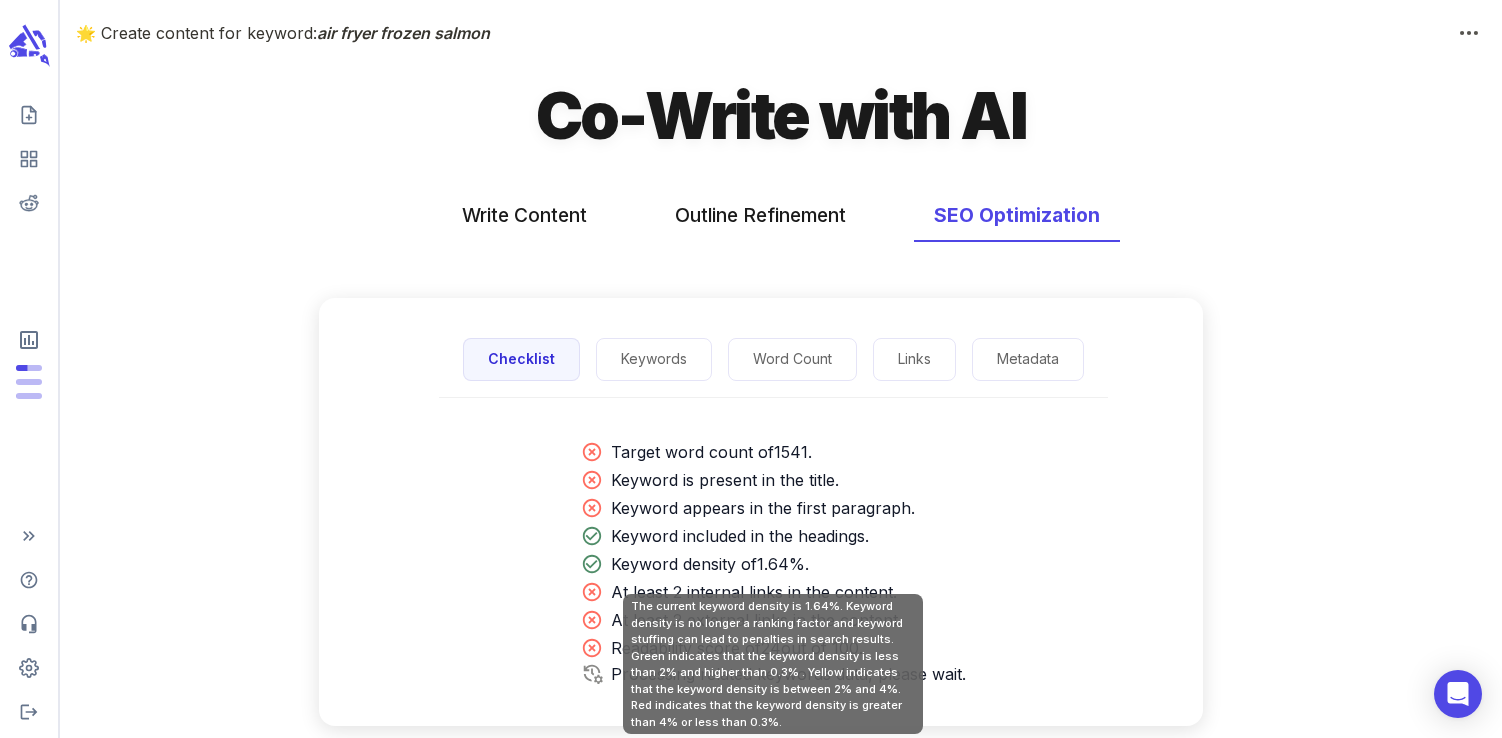 click on "Keyword density of  1.64 %." at bounding box center (788, 564) 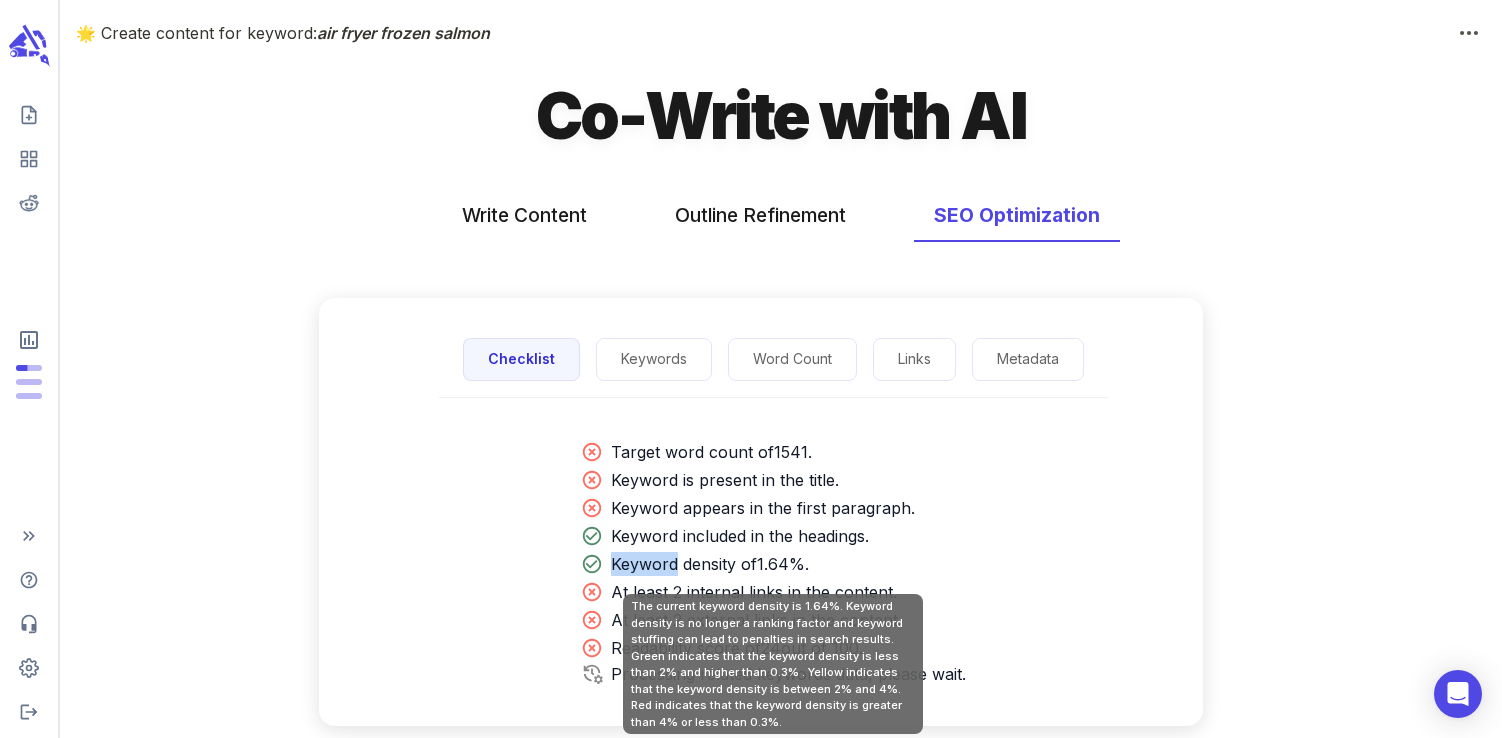 click on "Keyword density of  1.64 %." at bounding box center (788, 564) 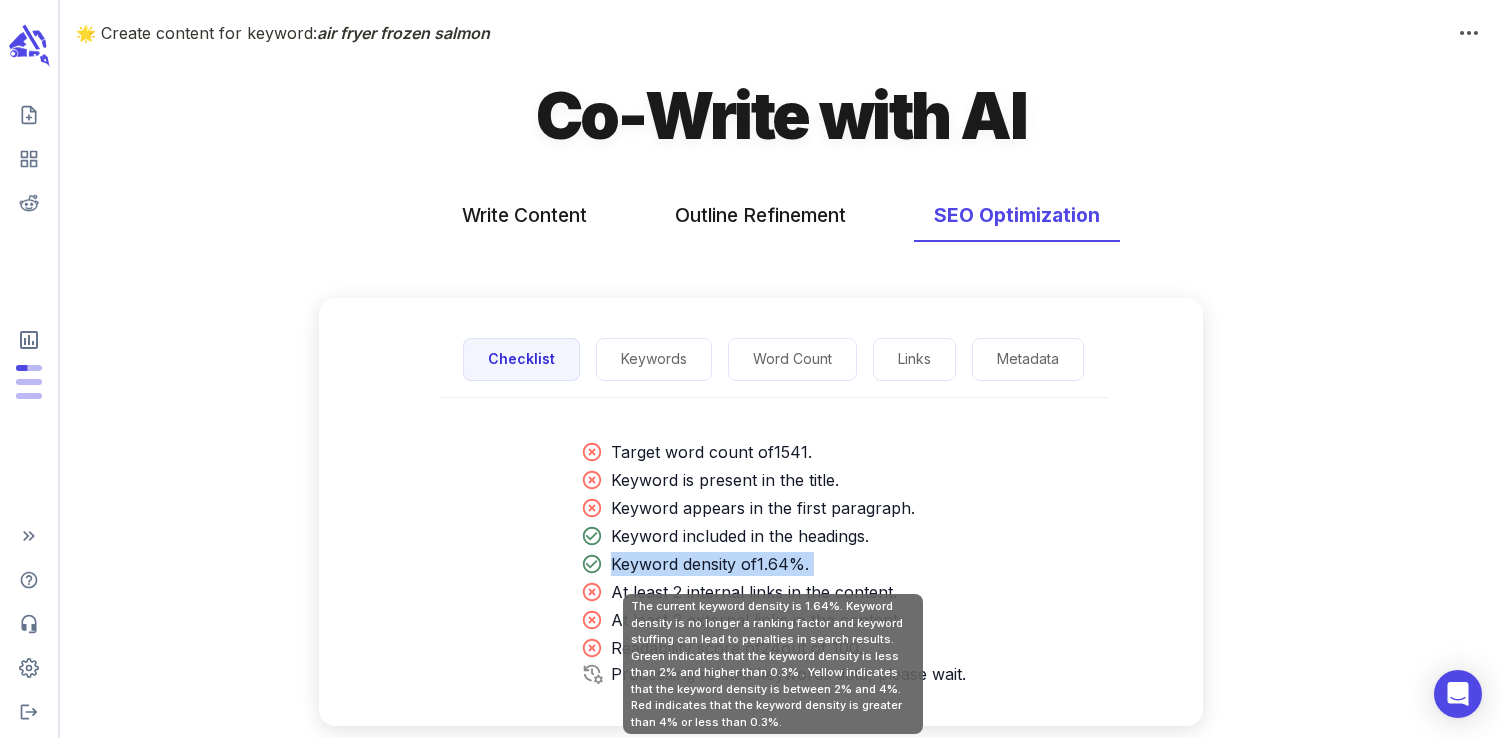 click on "Keyword density of  1.64 %." at bounding box center [788, 564] 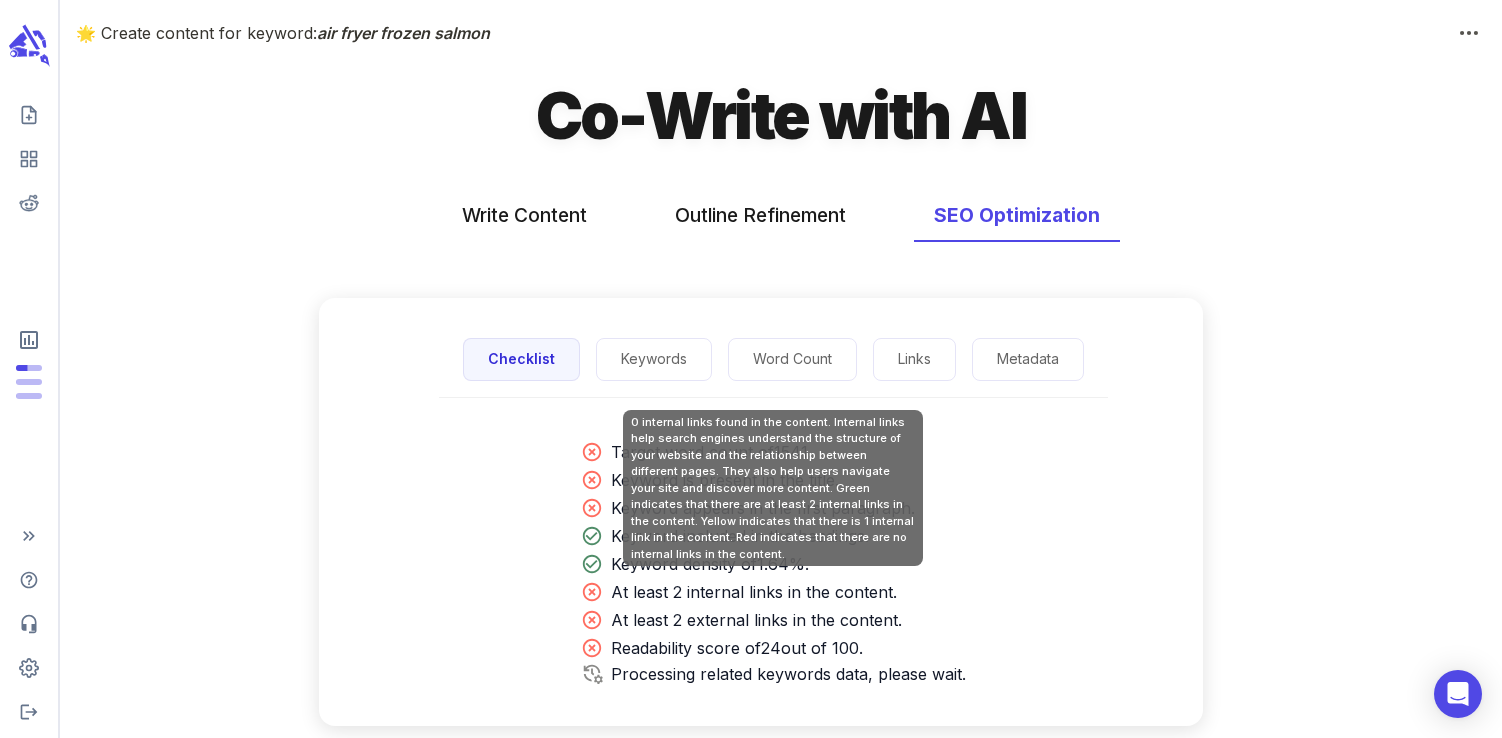 click on "0 internal links found in the content. Internal links help search engines understand the structure of your website and the relationship between different pages. They also help users navigate your site and discover more content. Green indicates that there are at least 2 internal links in the content. Yellow indicates that there is 1 internal link in the content. Red indicates that there are no internal links in the content." at bounding box center (773, 494) 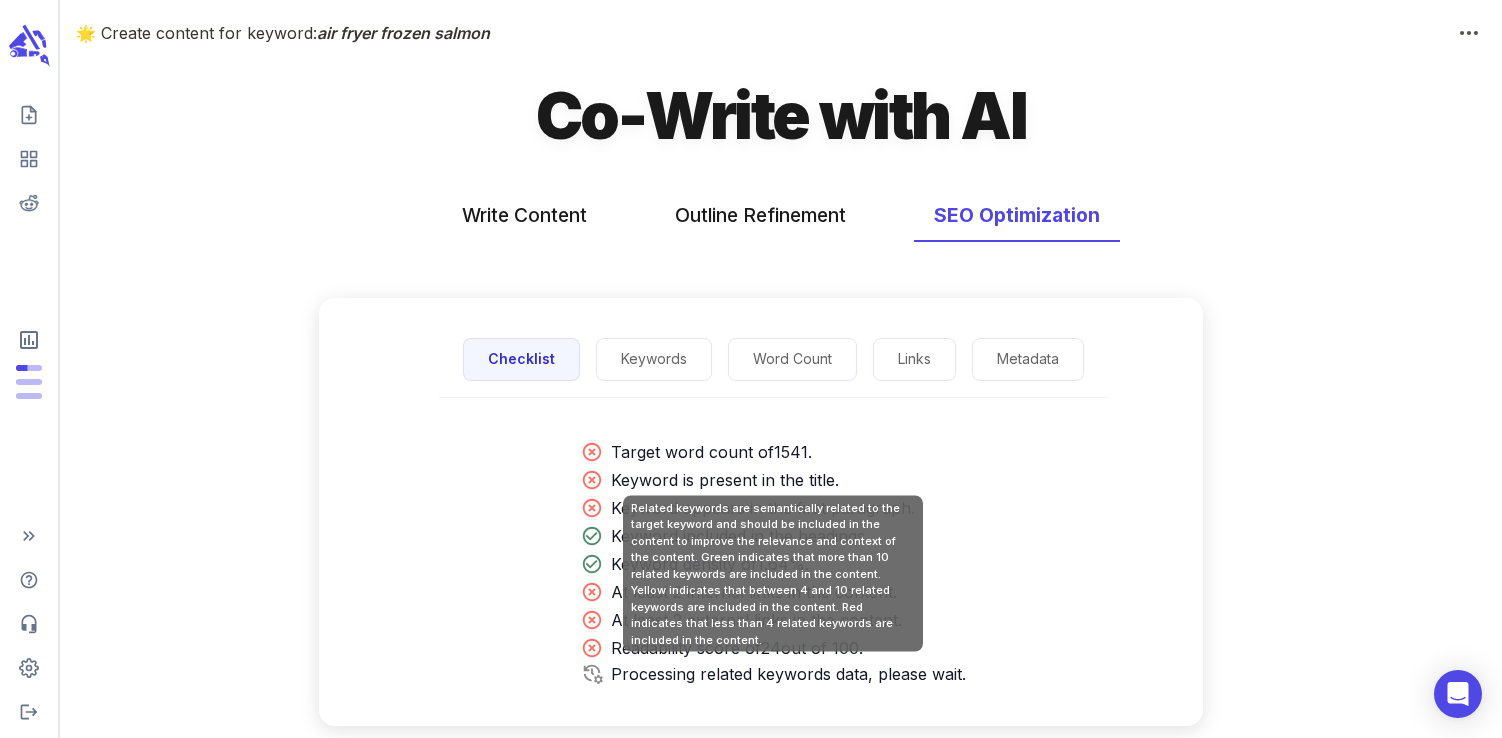 click on "Processing related keywords data, please wait." at bounding box center (788, 674) 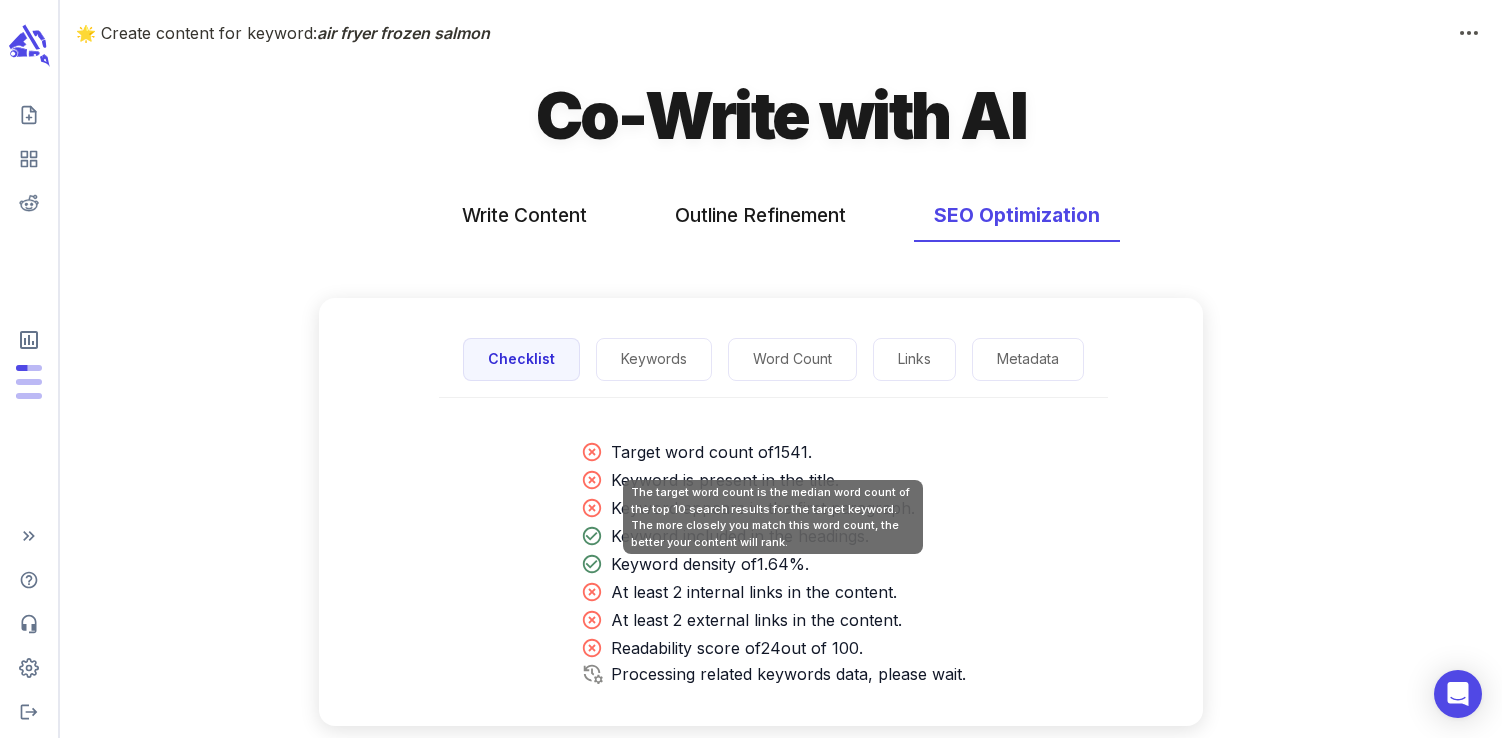 click on "Target word count of  1541 ." at bounding box center (788, 452) 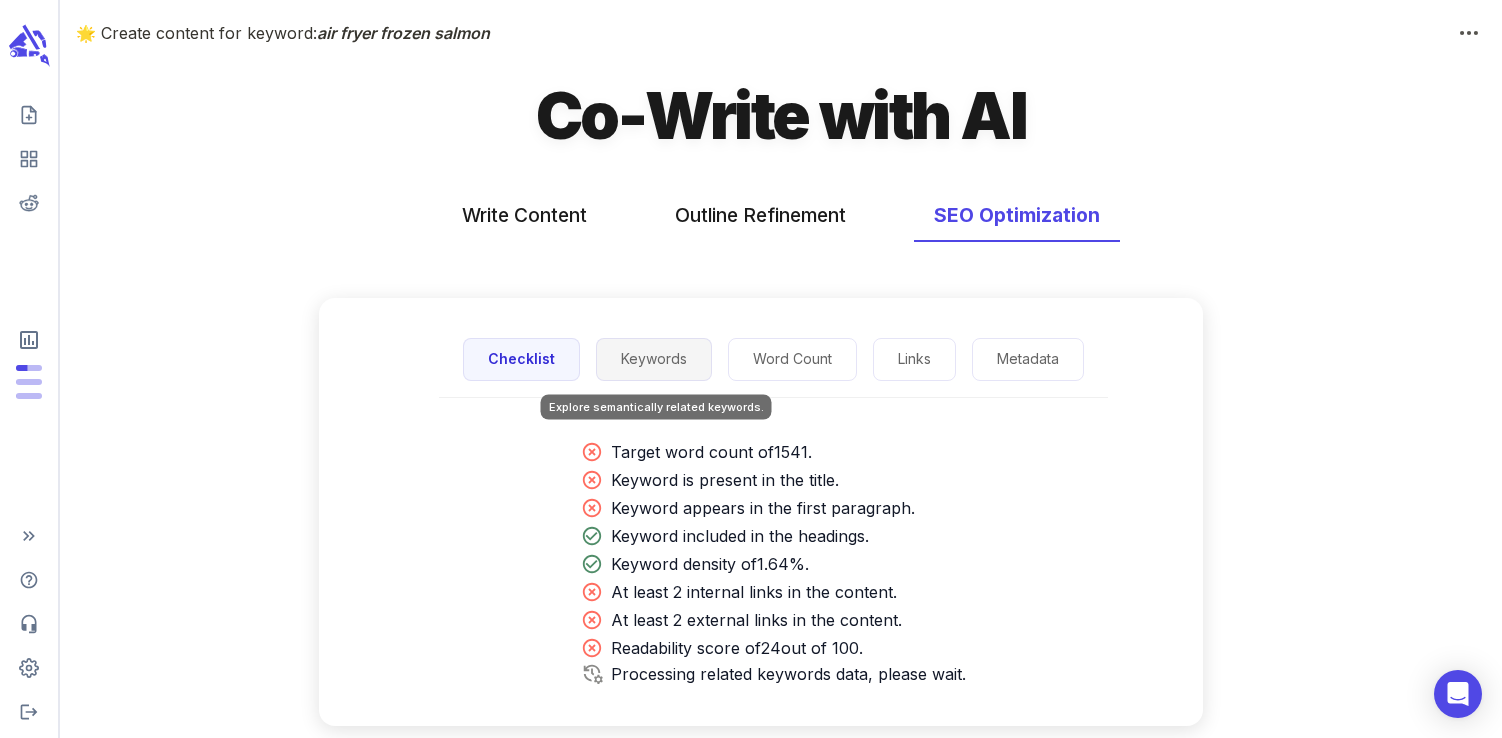 click on "Keywords" at bounding box center [654, 359] 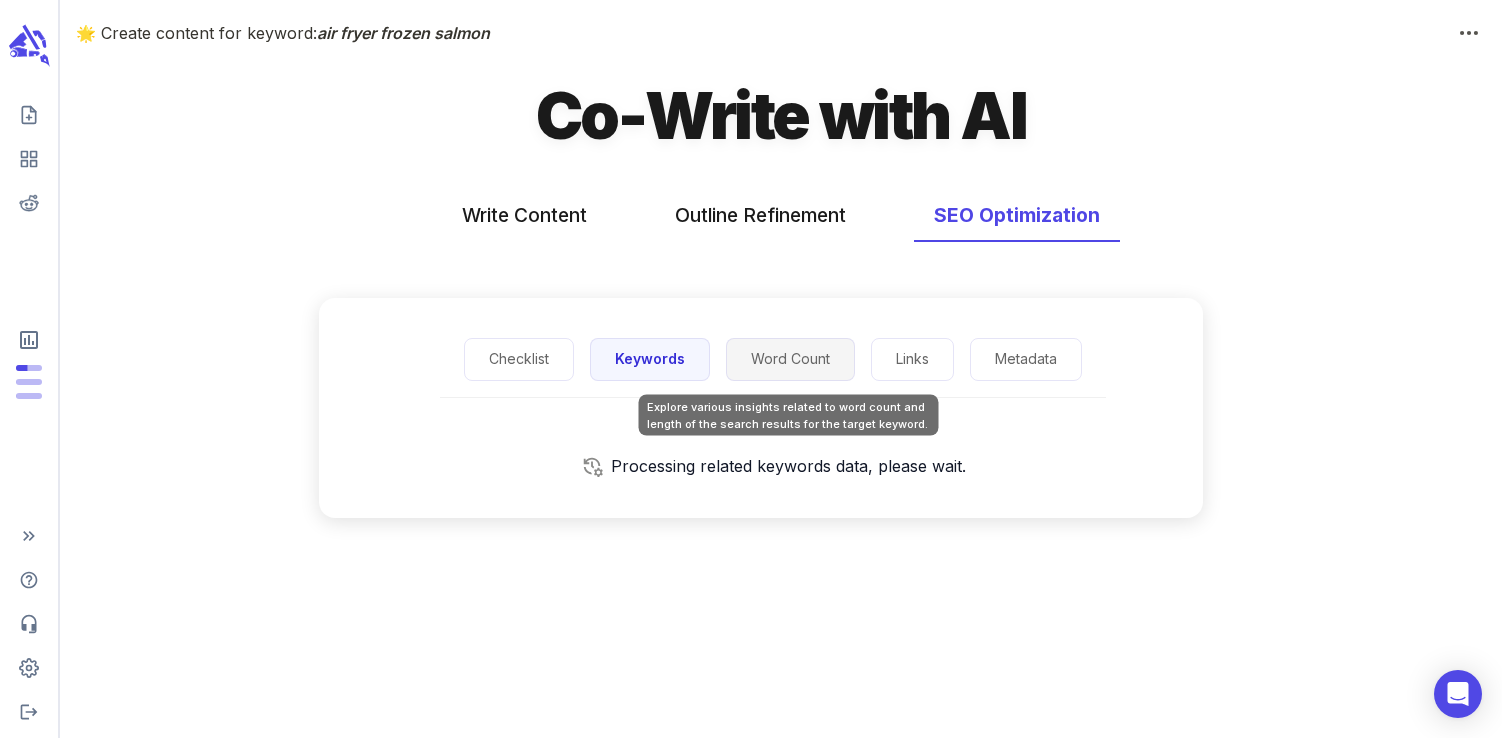 click on "Word Count" at bounding box center [790, 359] 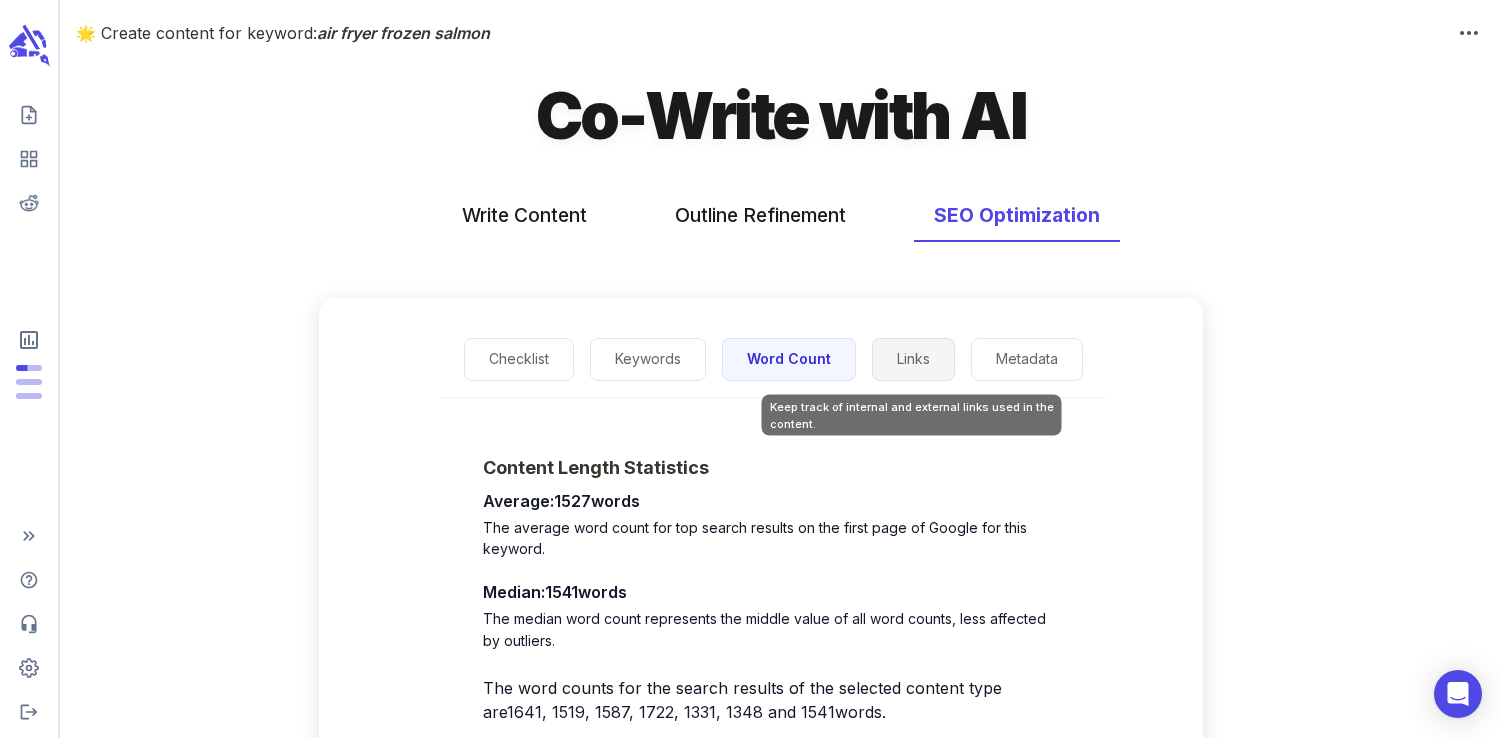 click on "Links" at bounding box center [913, 359] 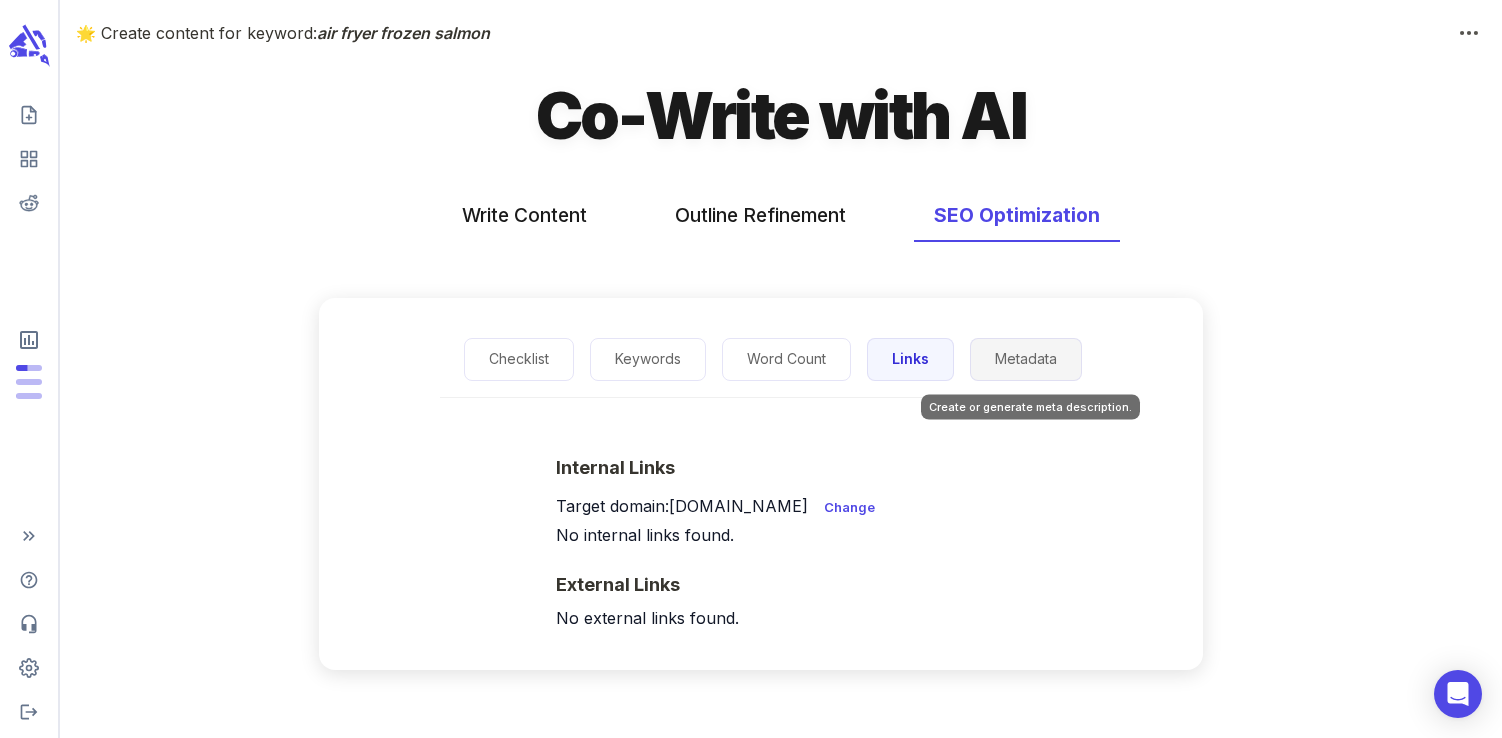click on "Metadata" at bounding box center (1026, 359) 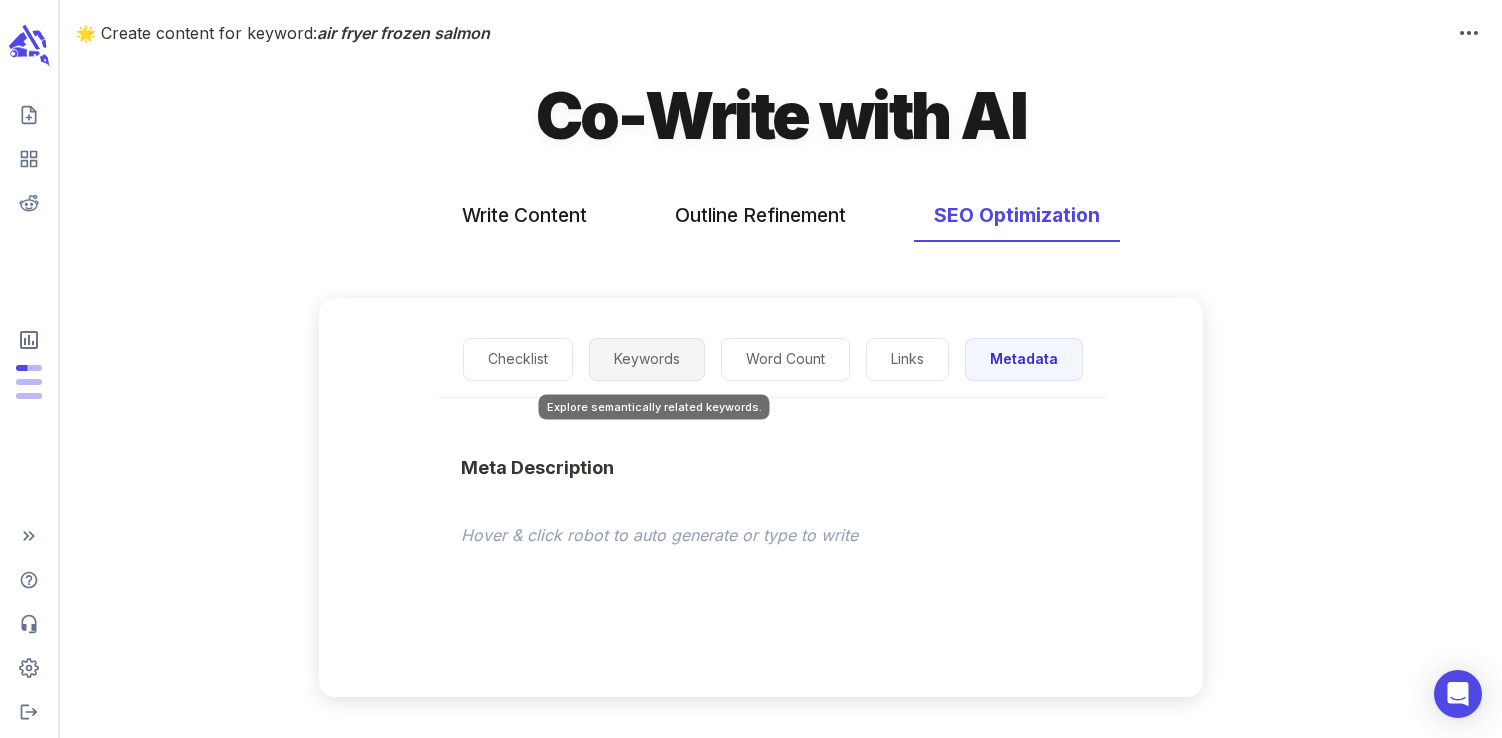 click on "Keywords" at bounding box center (647, 359) 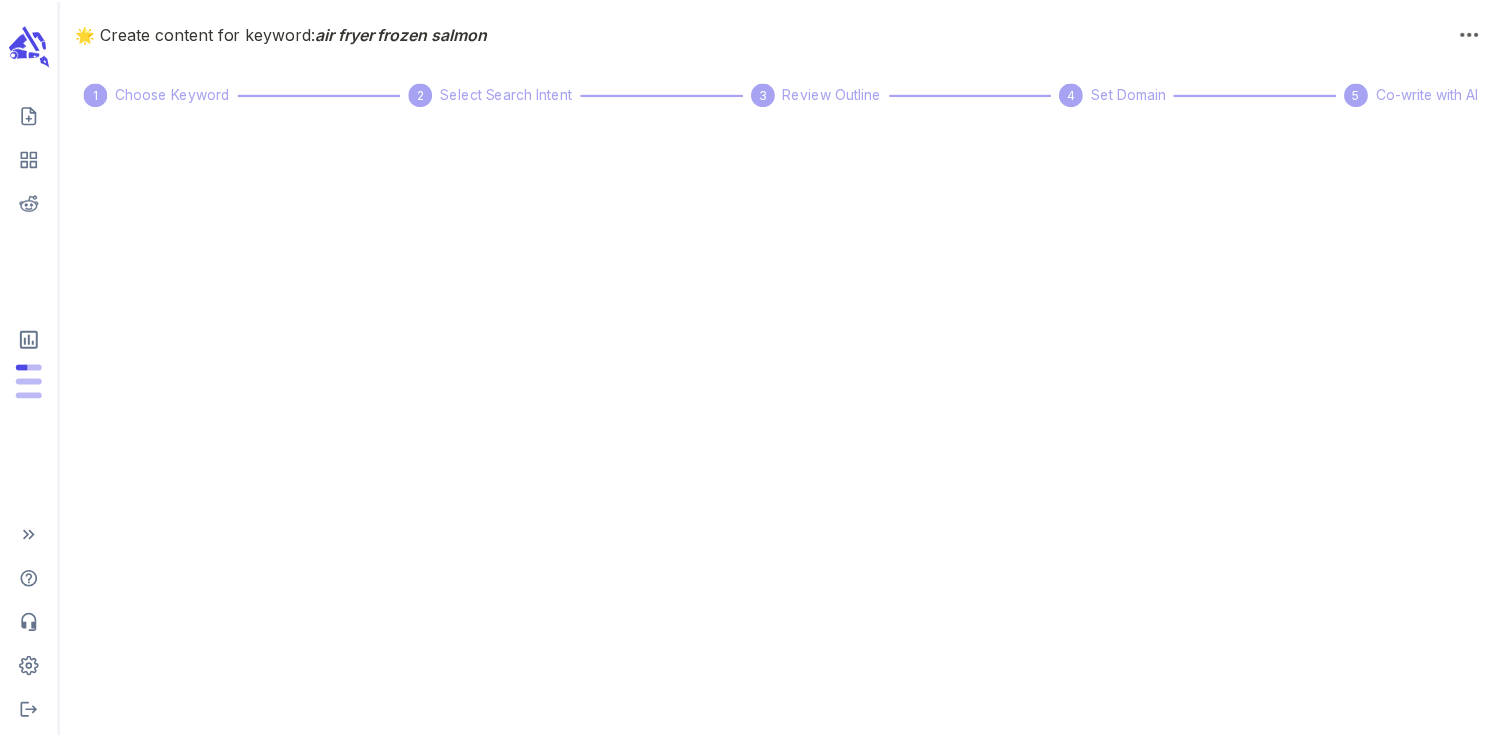 scroll, scrollTop: 0, scrollLeft: 0, axis: both 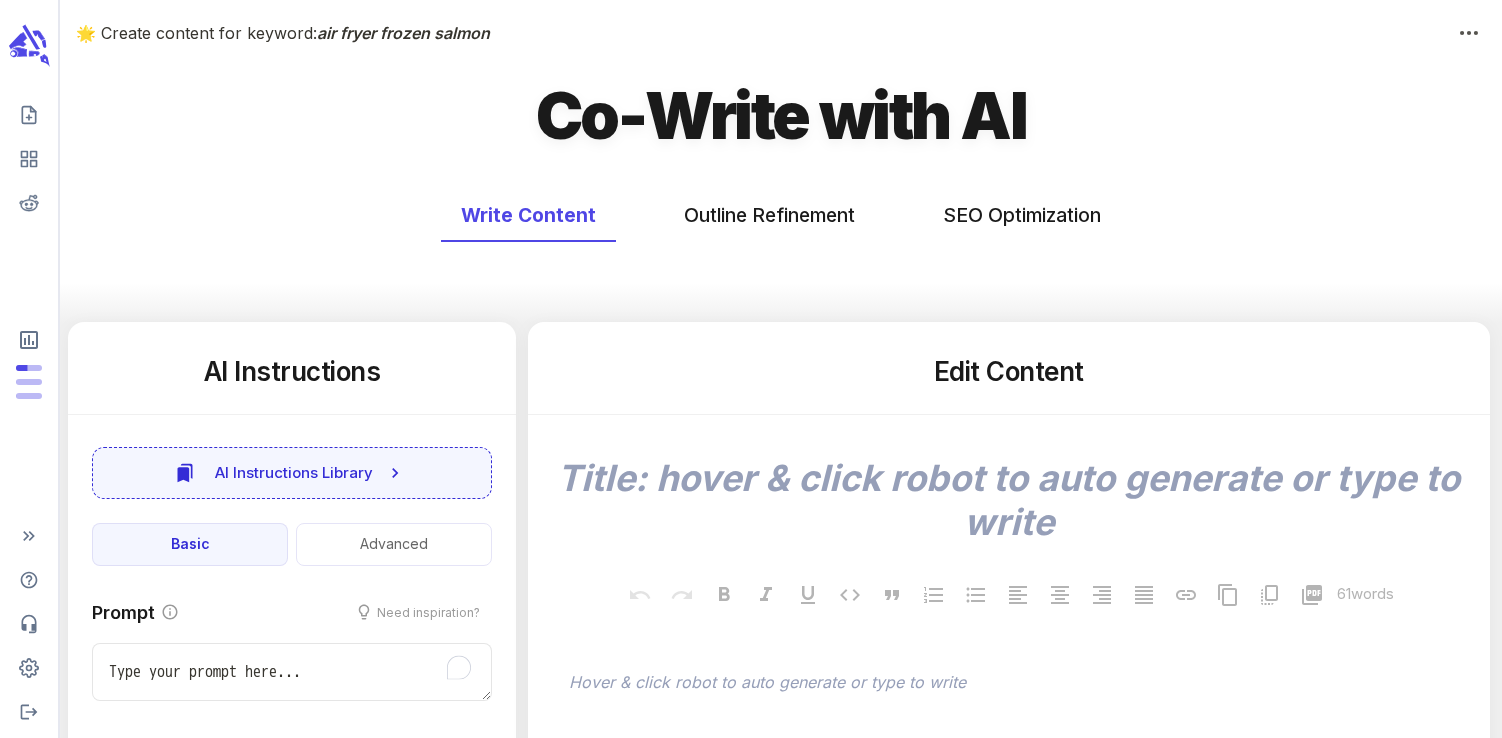 type on "x" 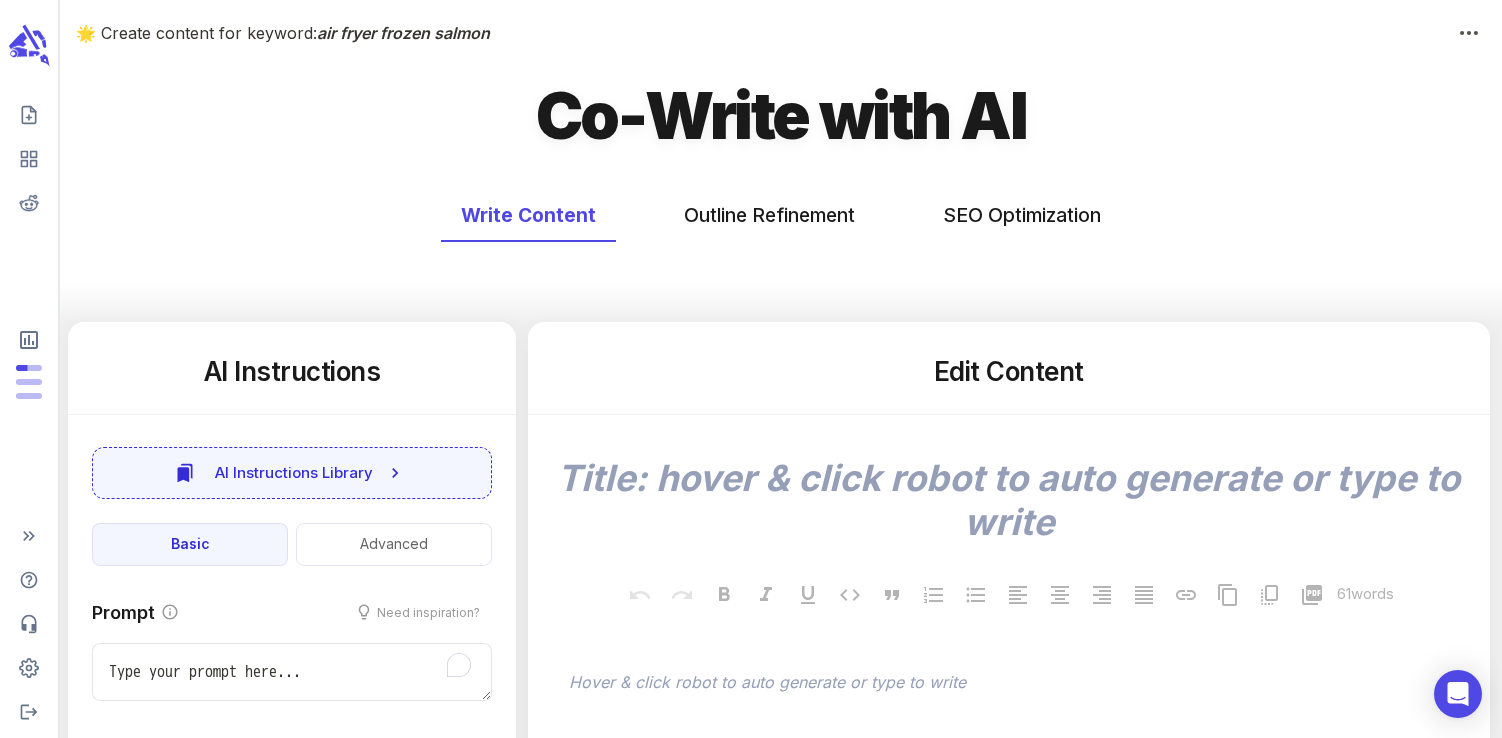 type on "x" 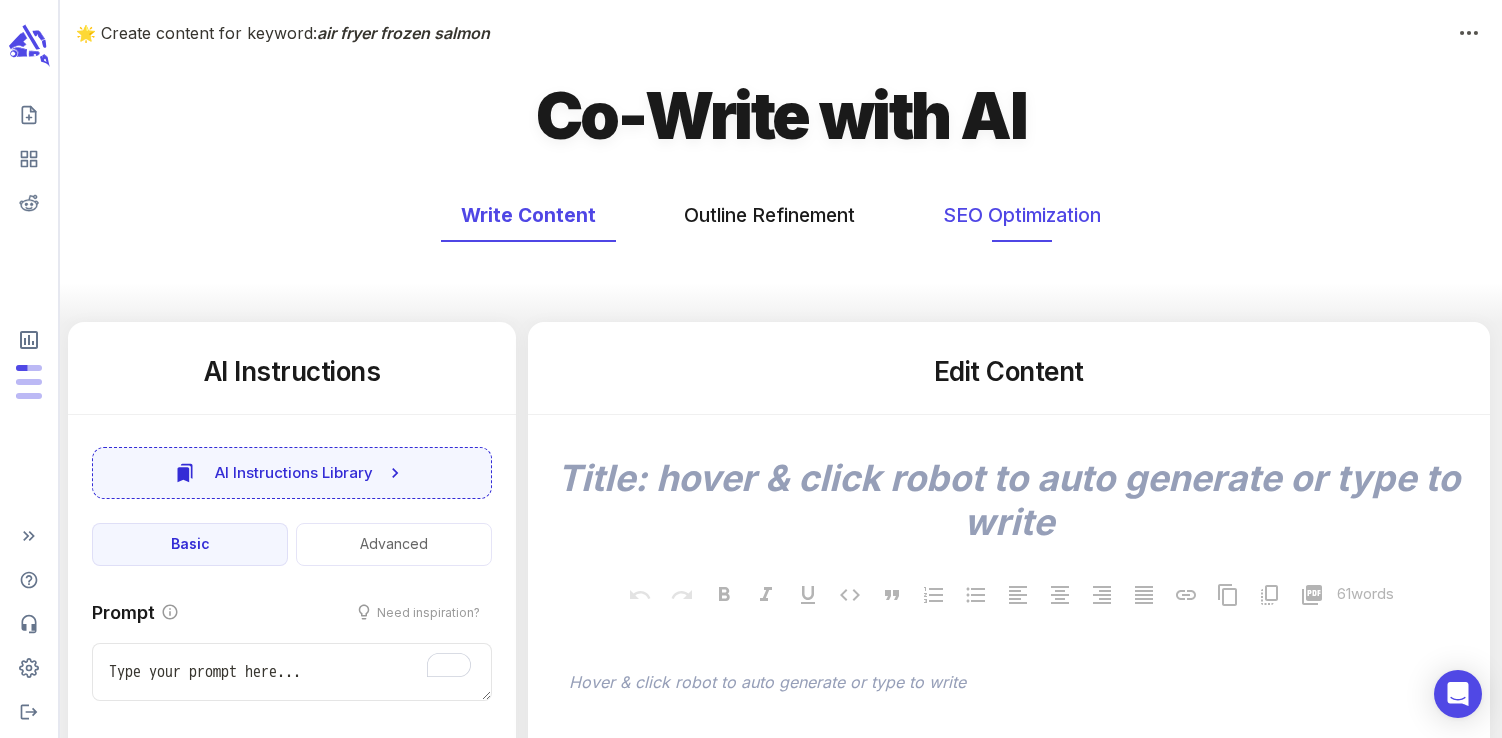 click on "SEO Optimization" at bounding box center (1022, 215) 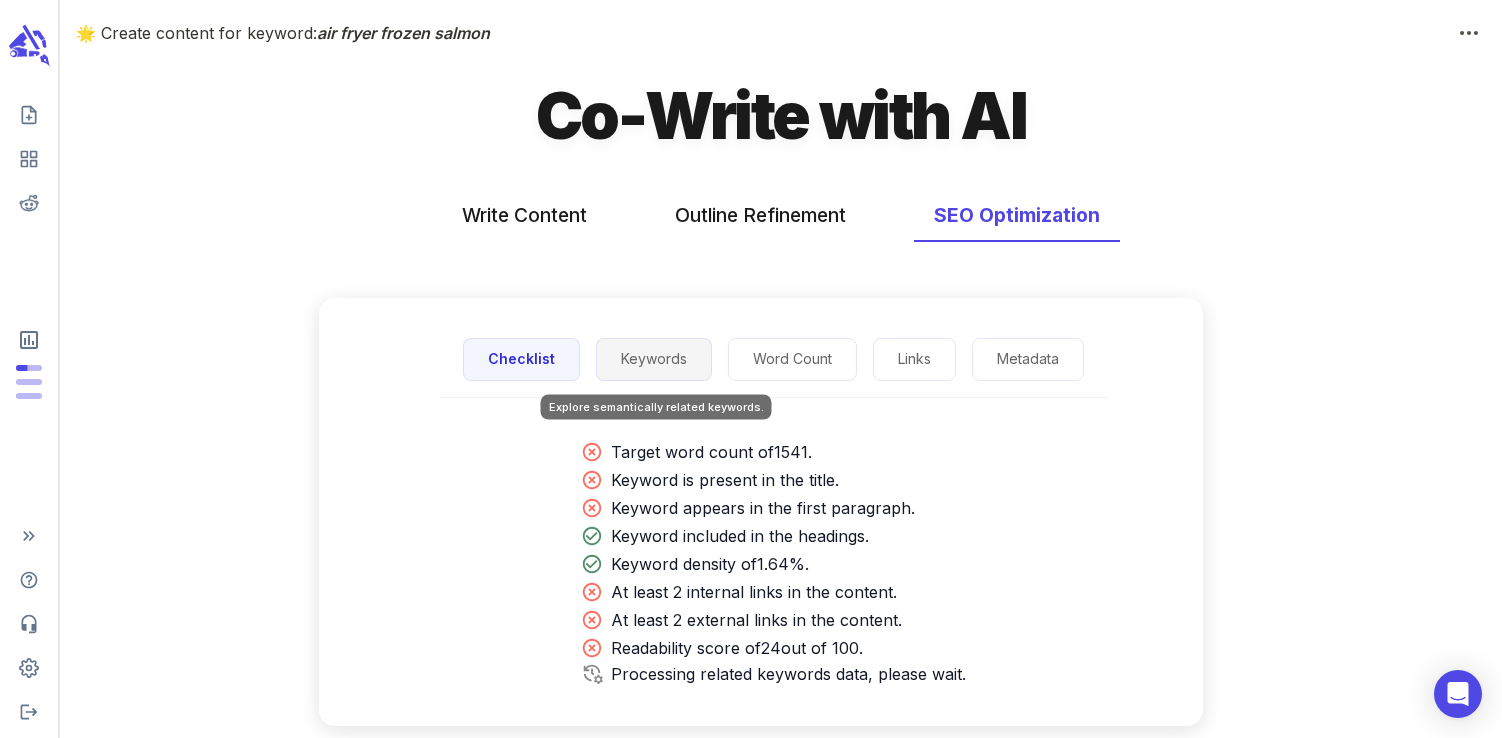 click on "Keywords" at bounding box center (654, 359) 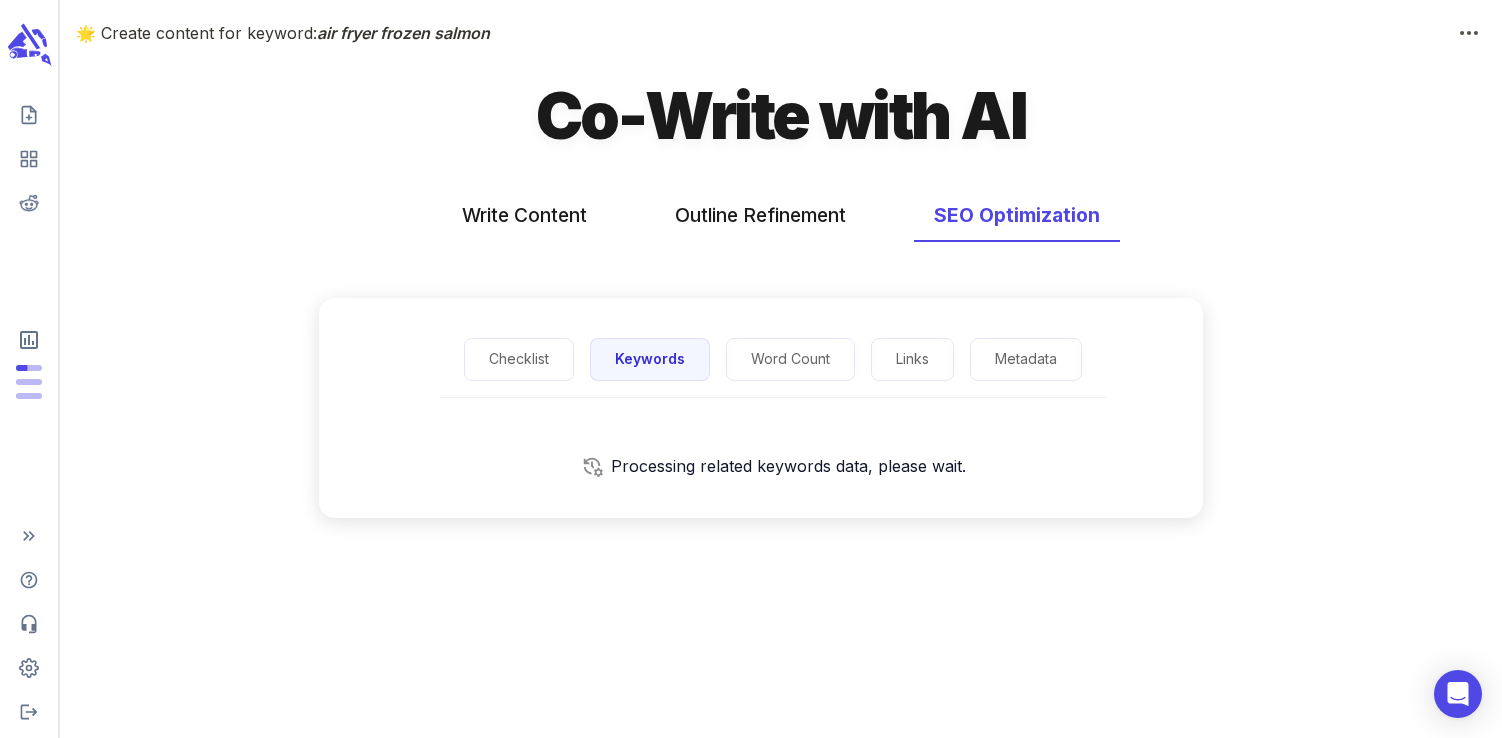 click 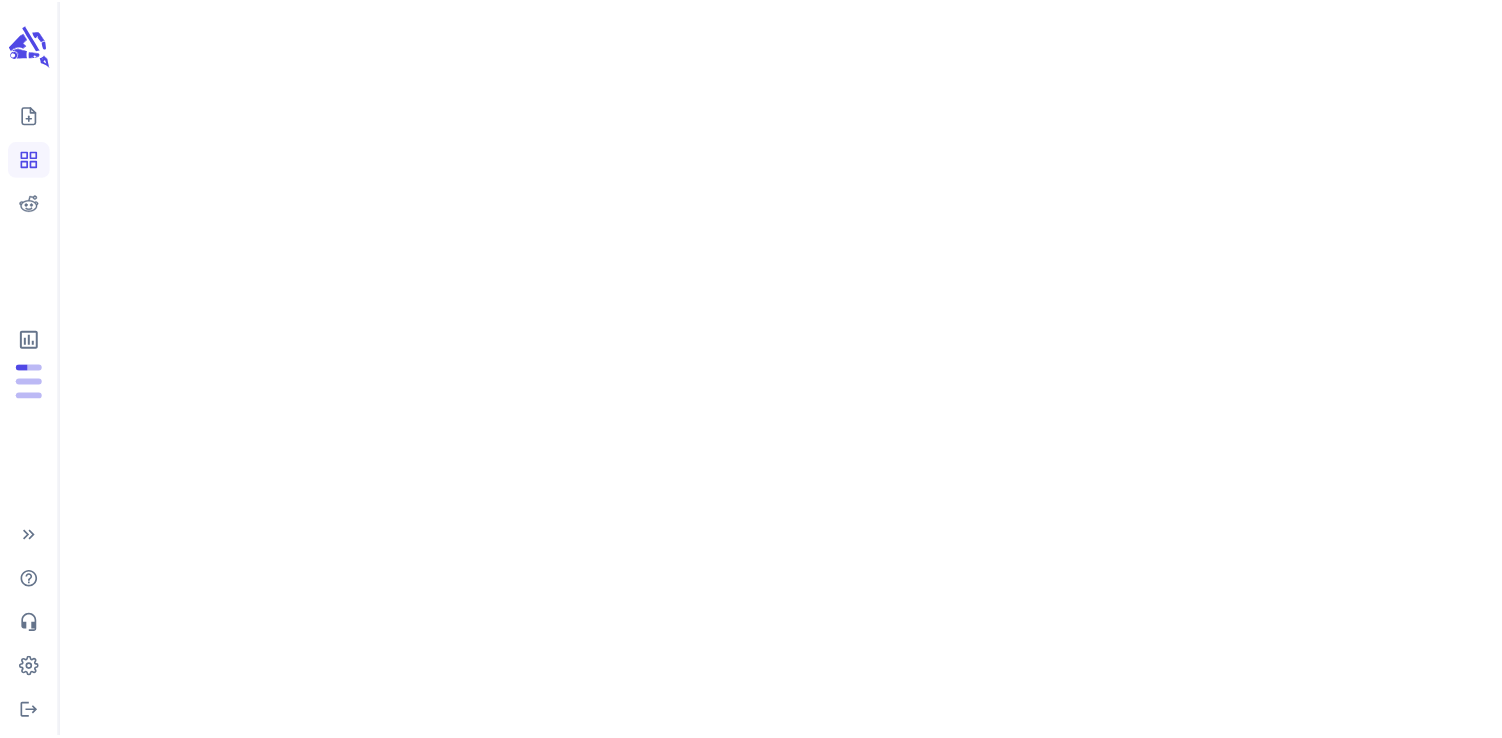 scroll, scrollTop: 0, scrollLeft: 0, axis: both 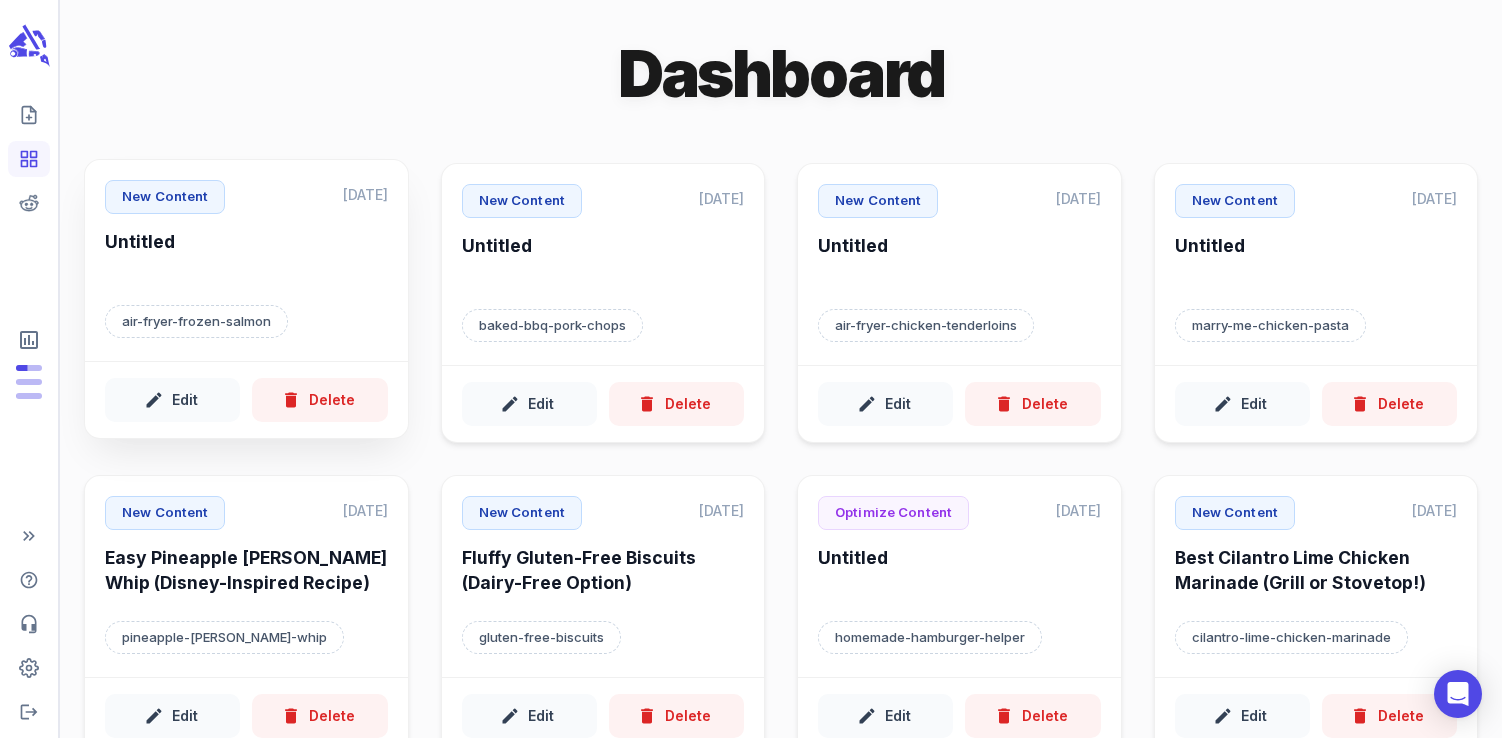 click on "Untitled" at bounding box center (246, 257) 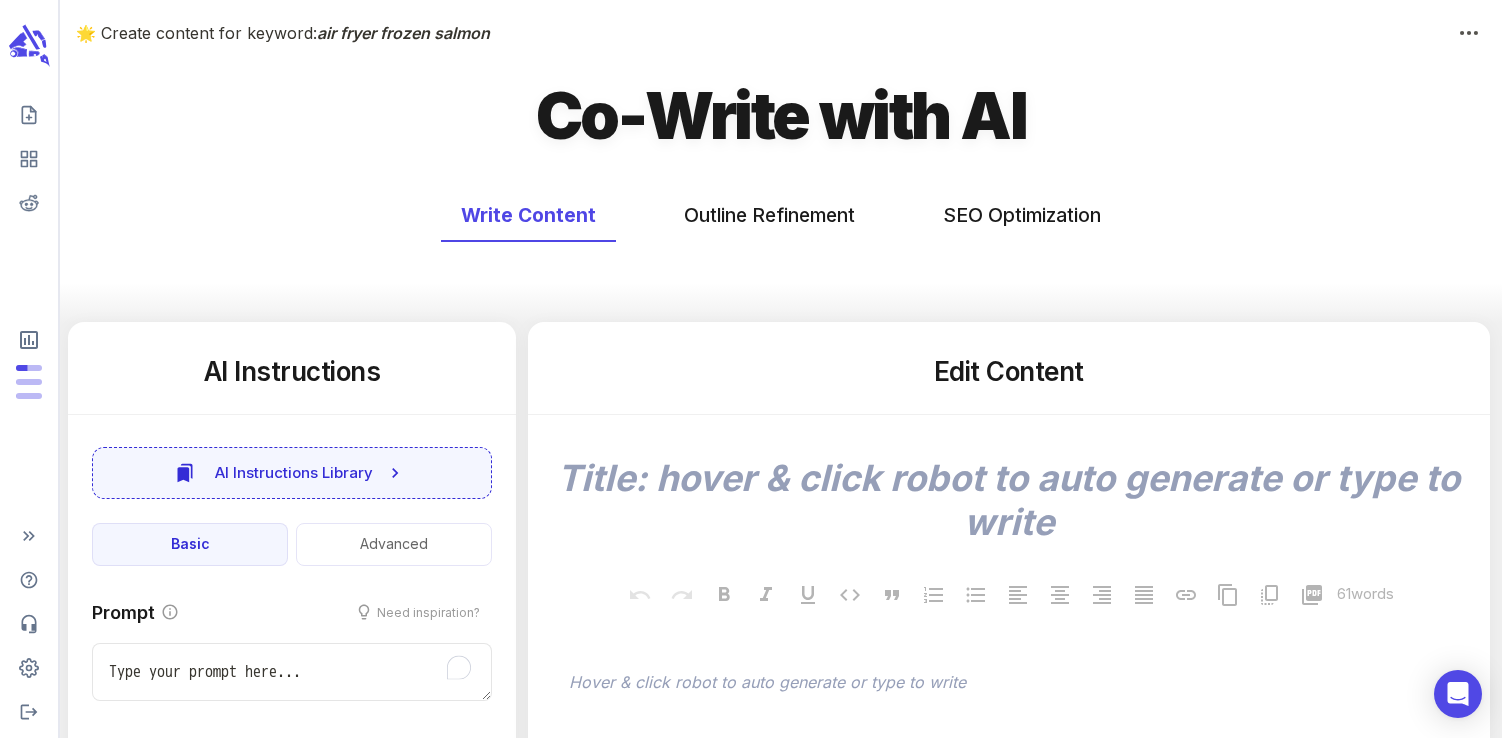 type on "x" 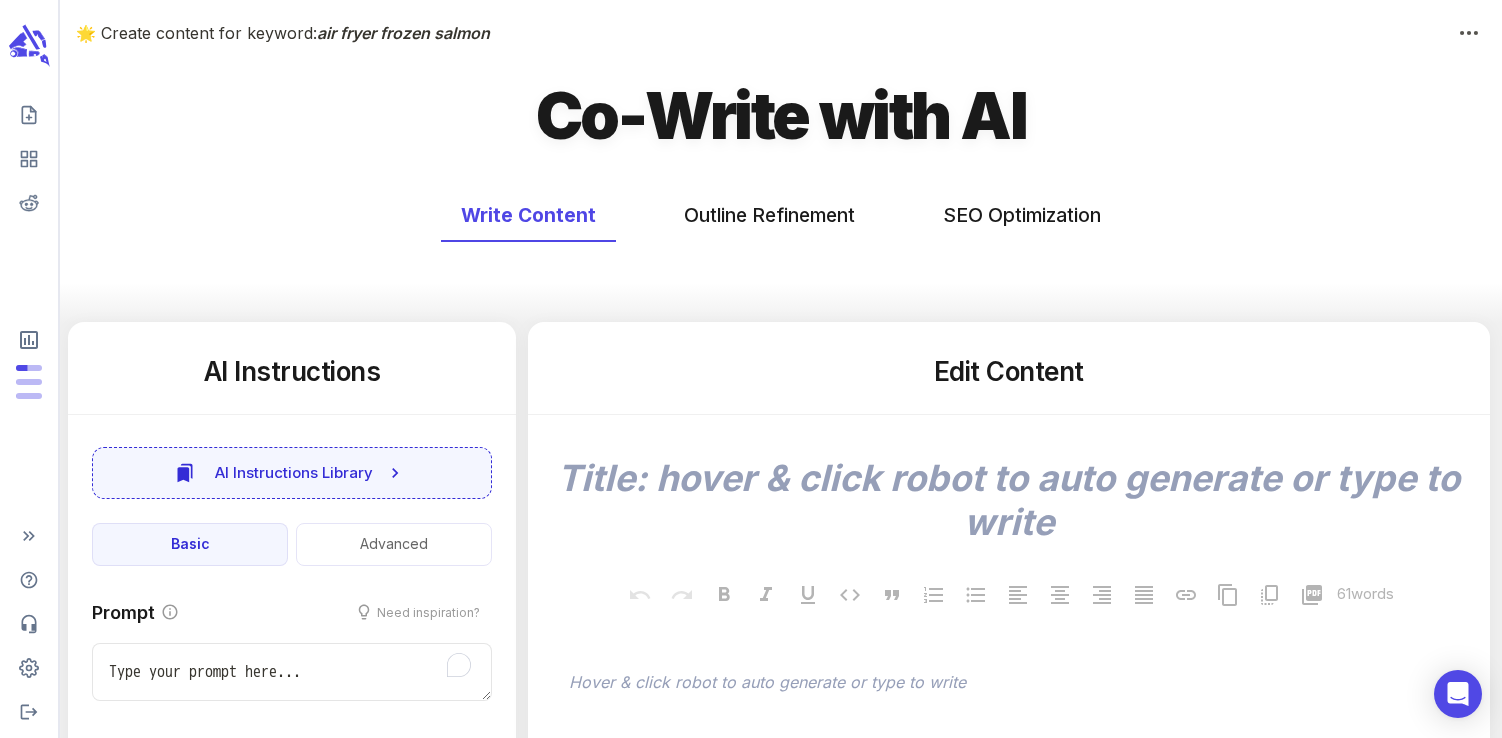 type on "x" 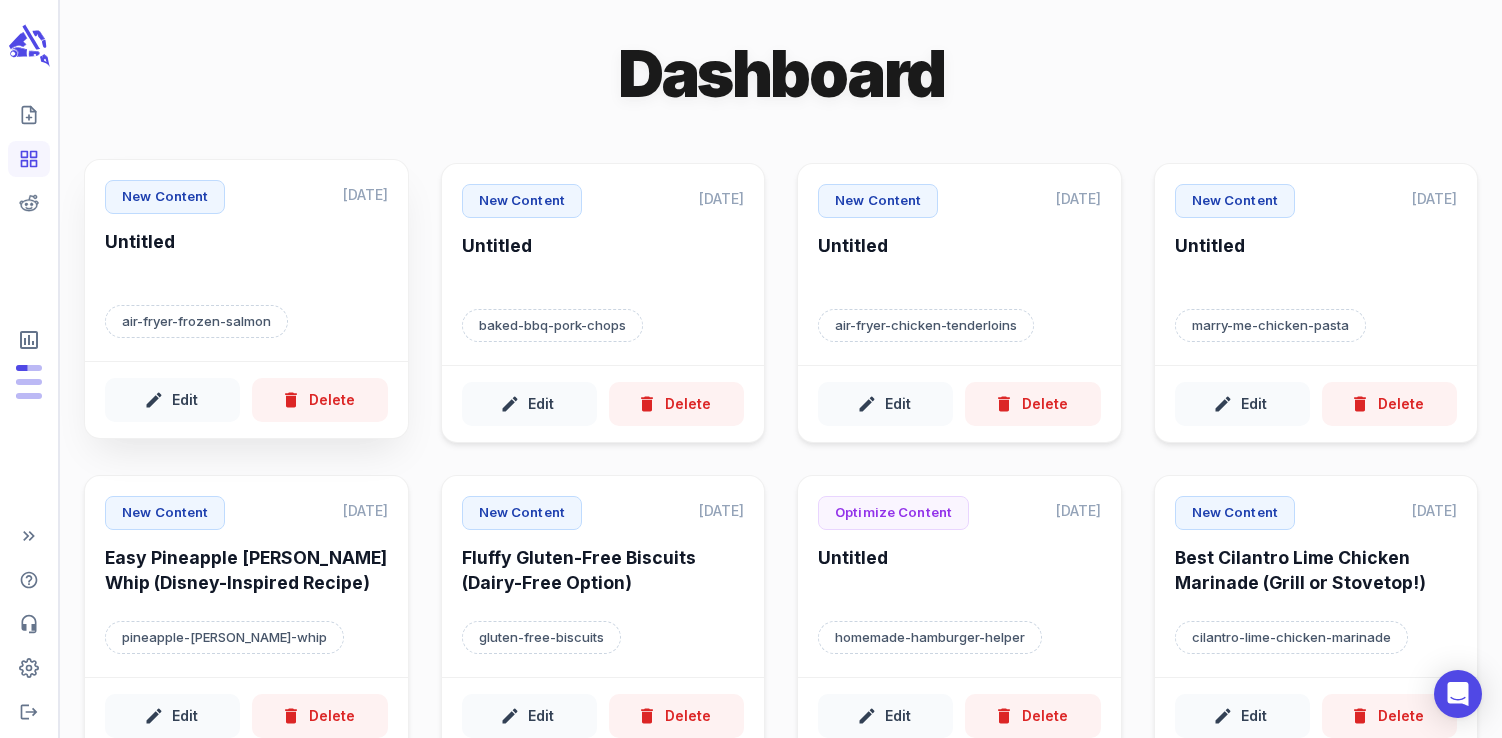 click on "New Content Jul 24, 2025 Untitled air-fryer-frozen-salmon" at bounding box center [246, 260] 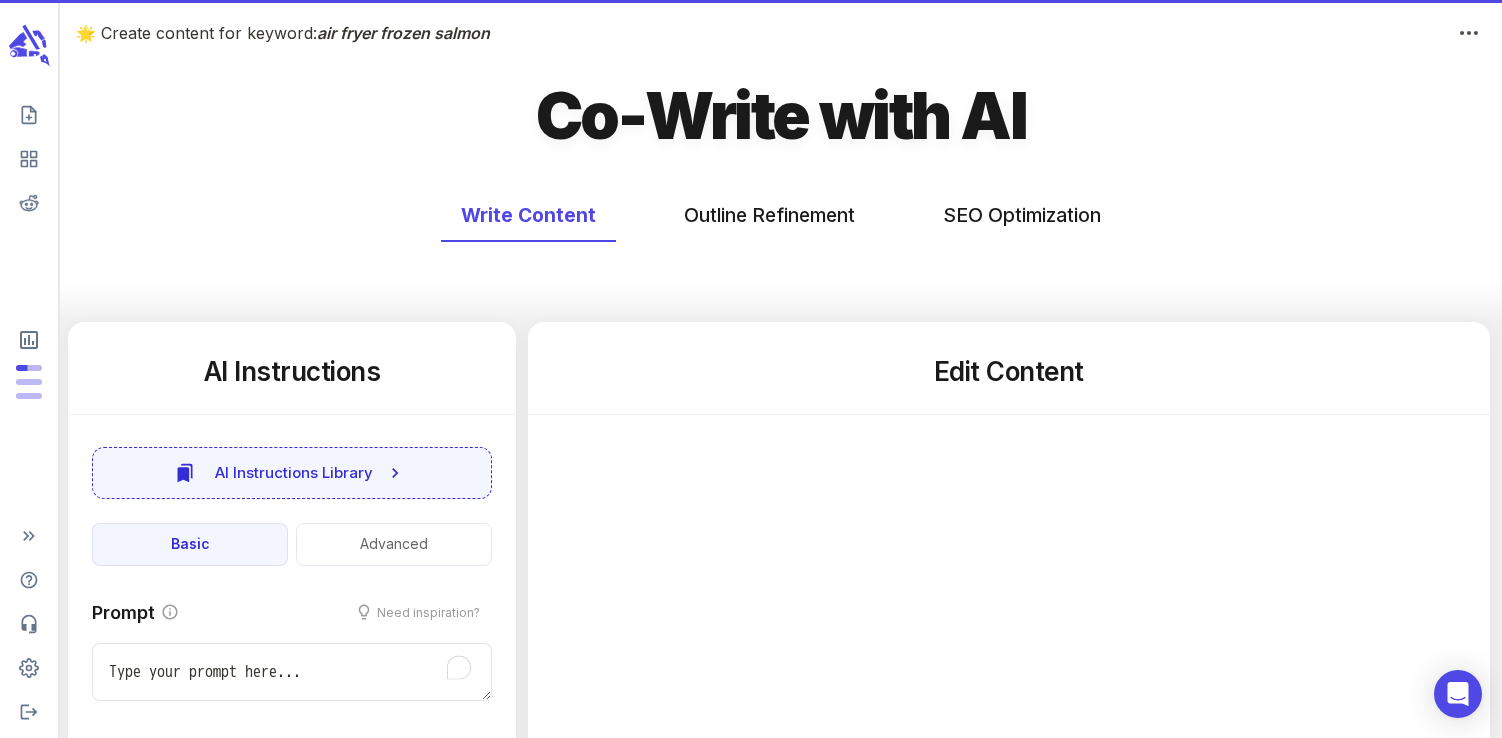 type on "x" 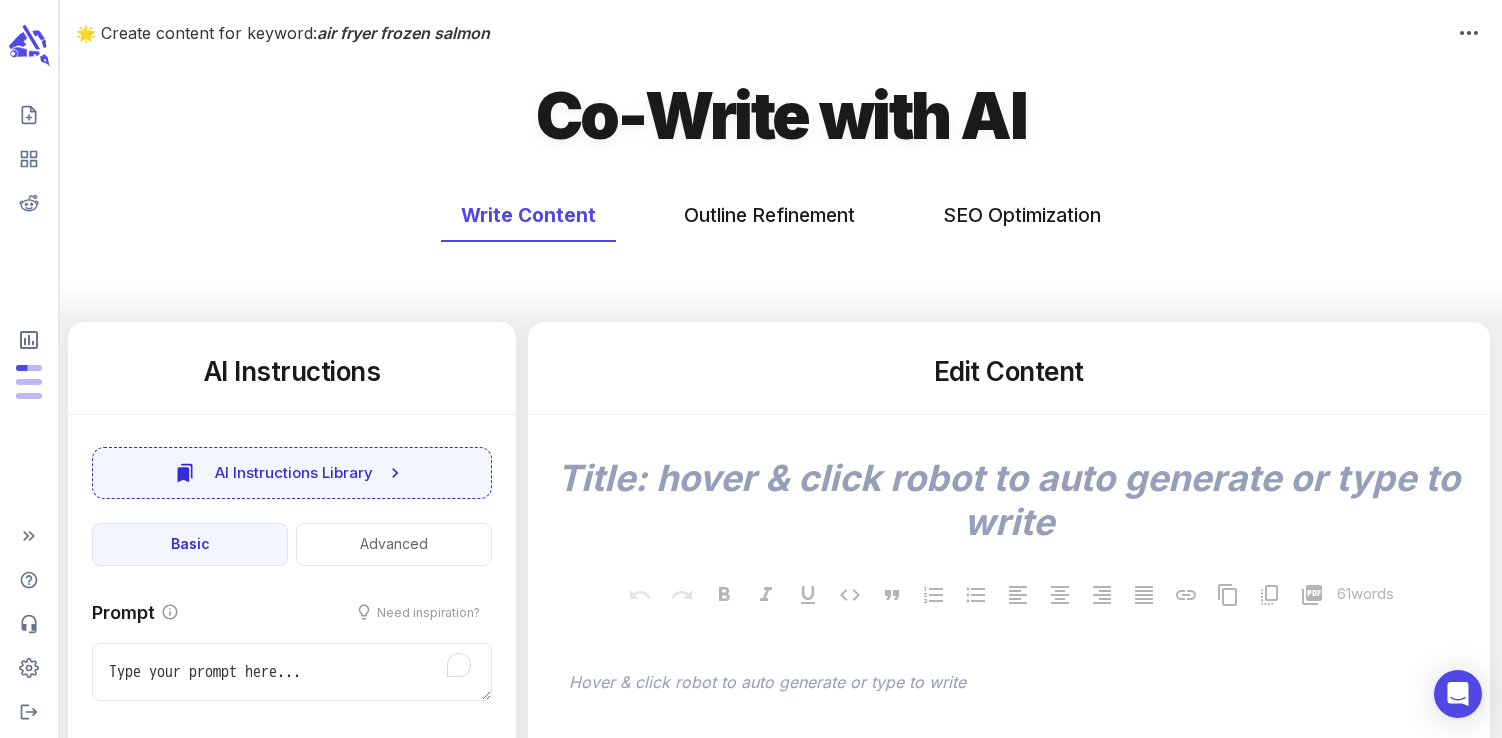 type on "x" 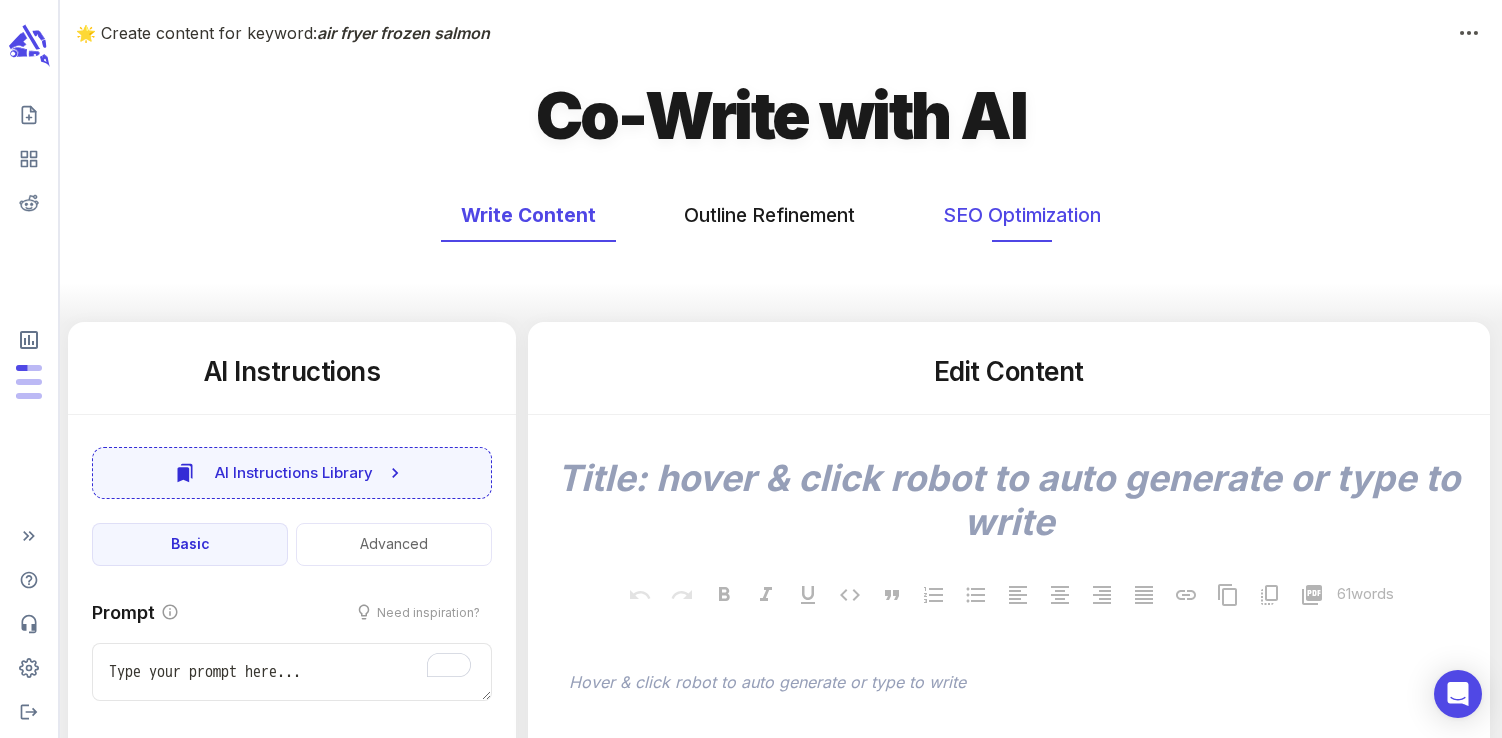 click on "SEO Optimization" at bounding box center (1022, 215) 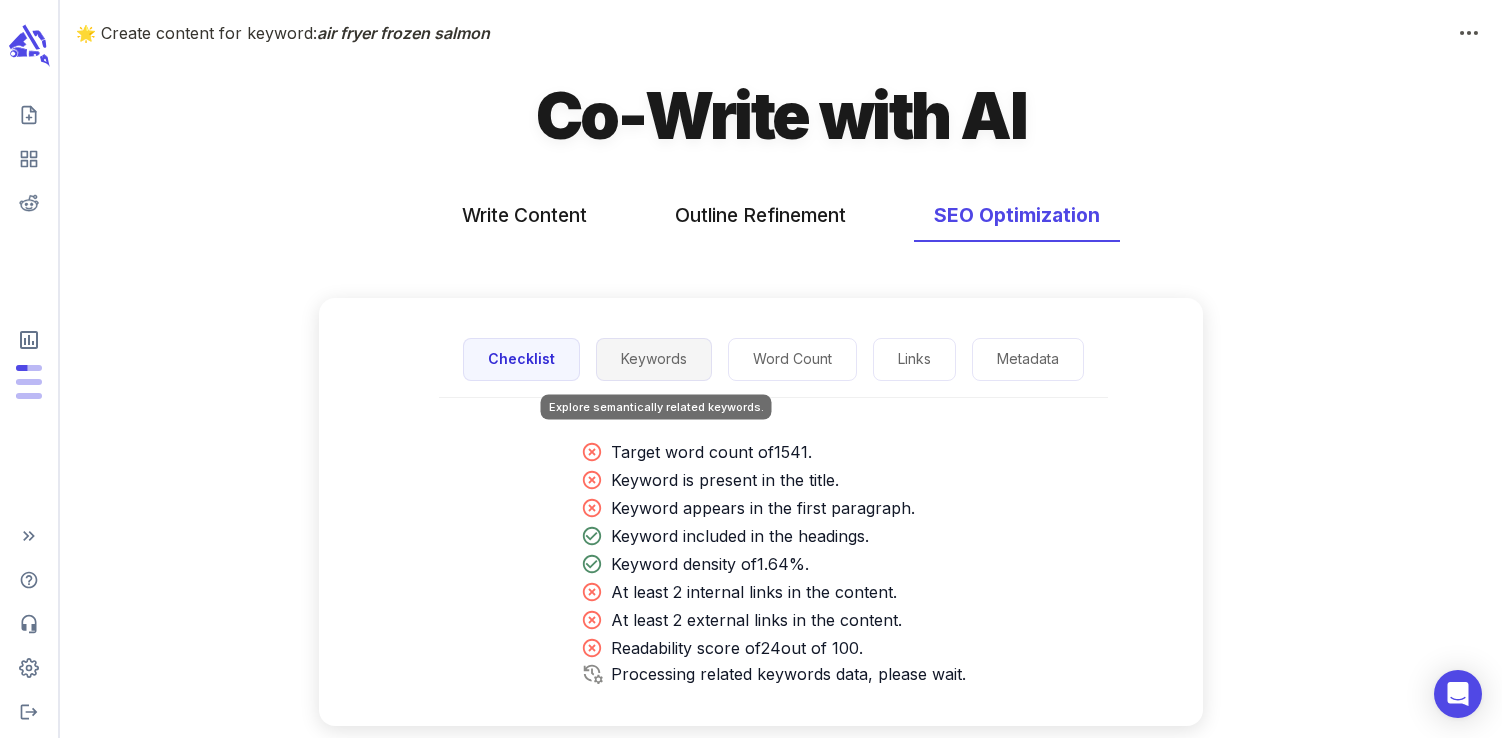 click on "Keywords" at bounding box center (654, 359) 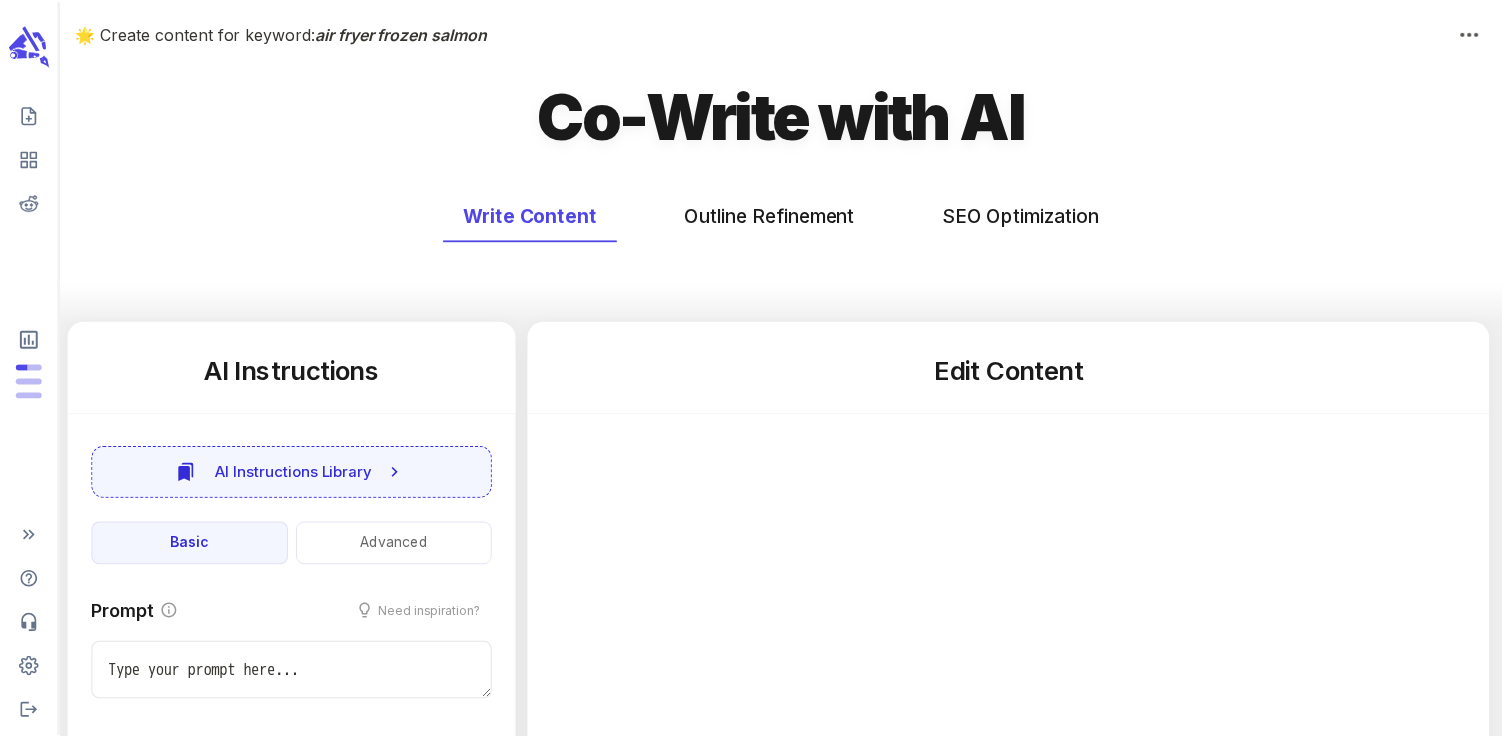 scroll, scrollTop: 0, scrollLeft: 0, axis: both 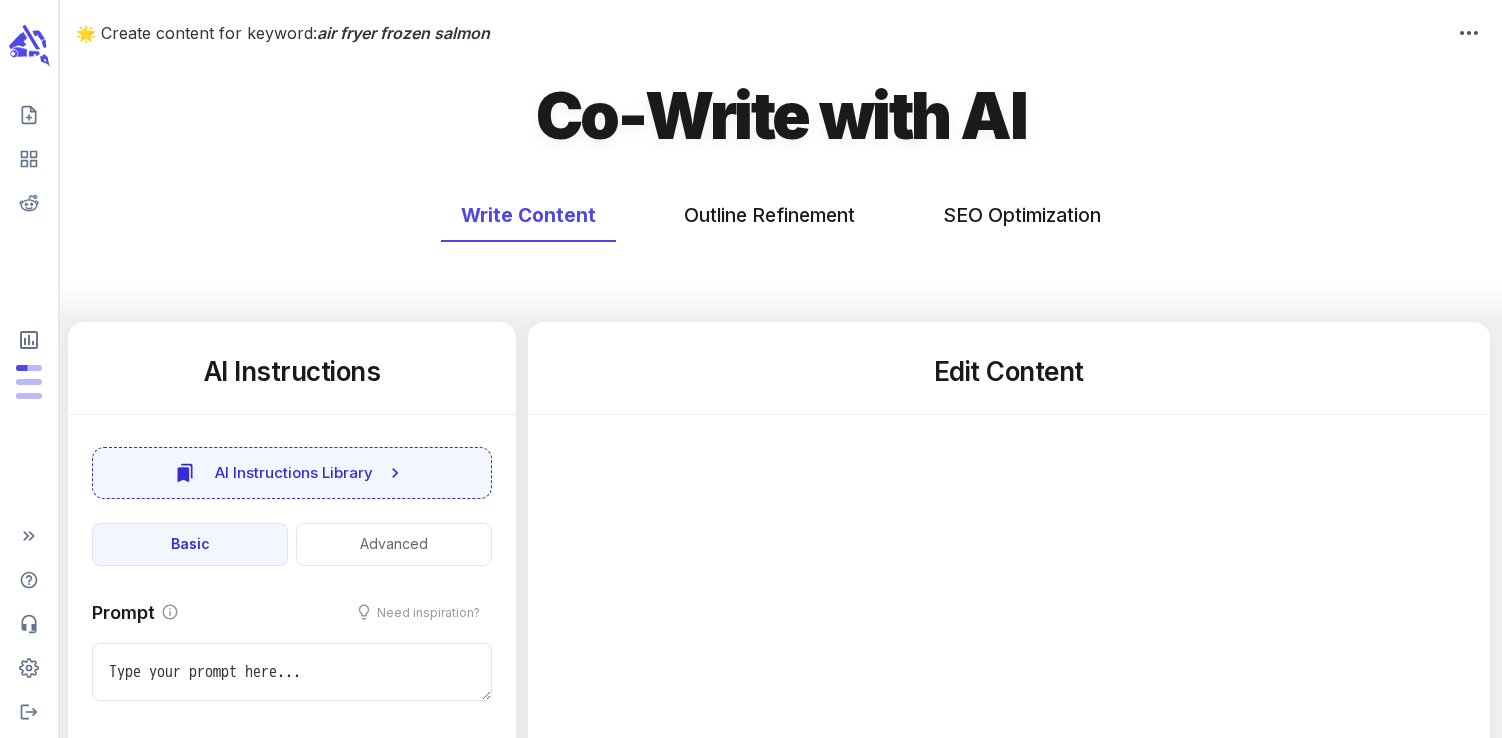 type on "x" 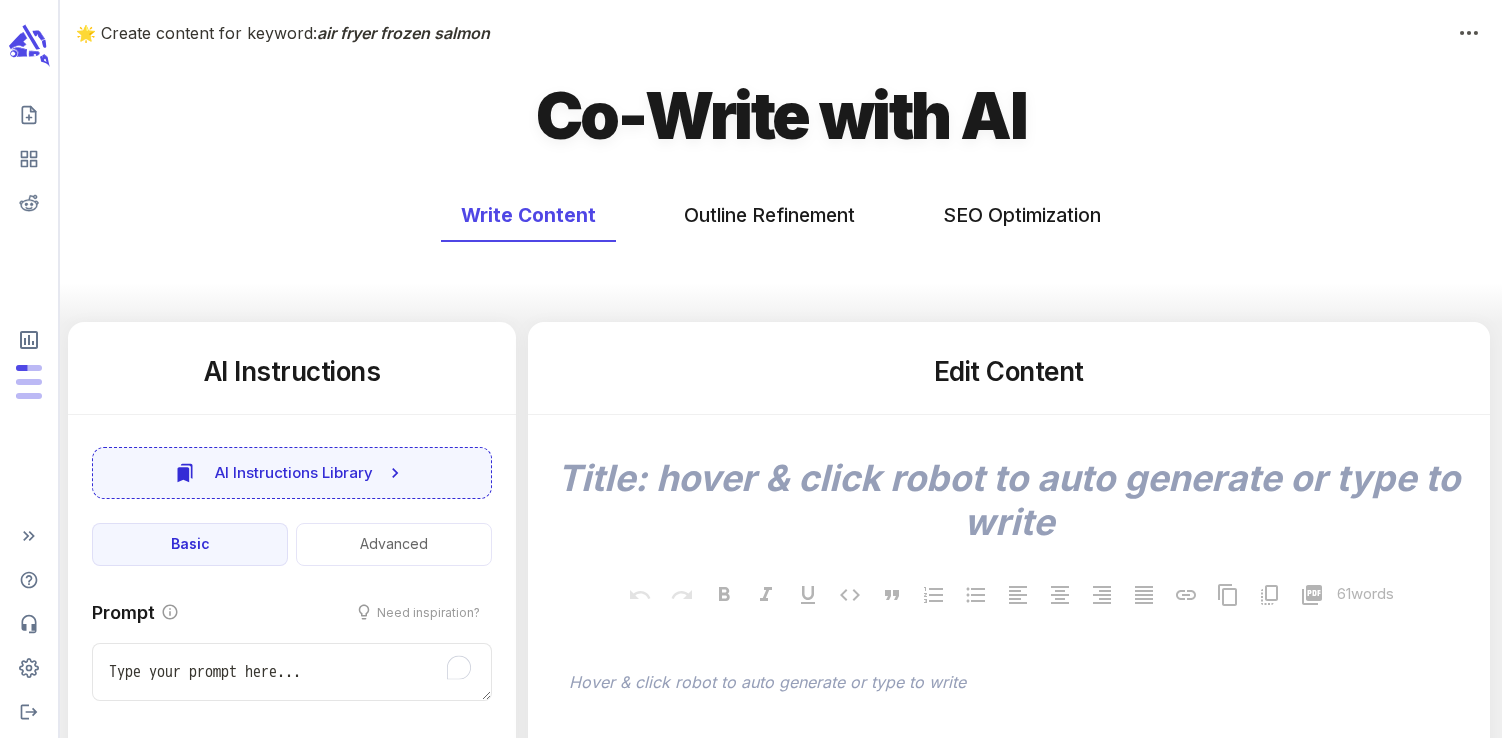 type on "x" 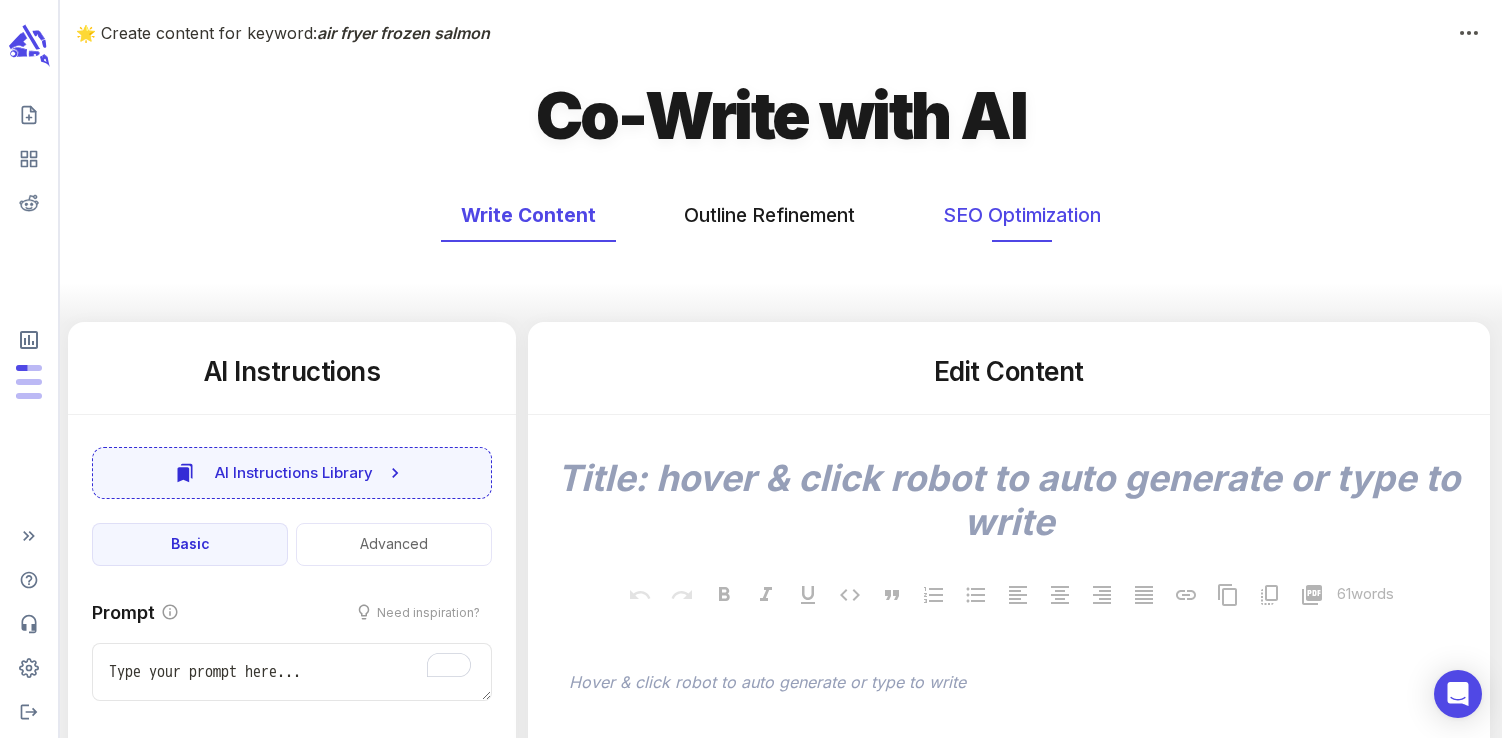 click on "SEO Optimization" at bounding box center (1022, 215) 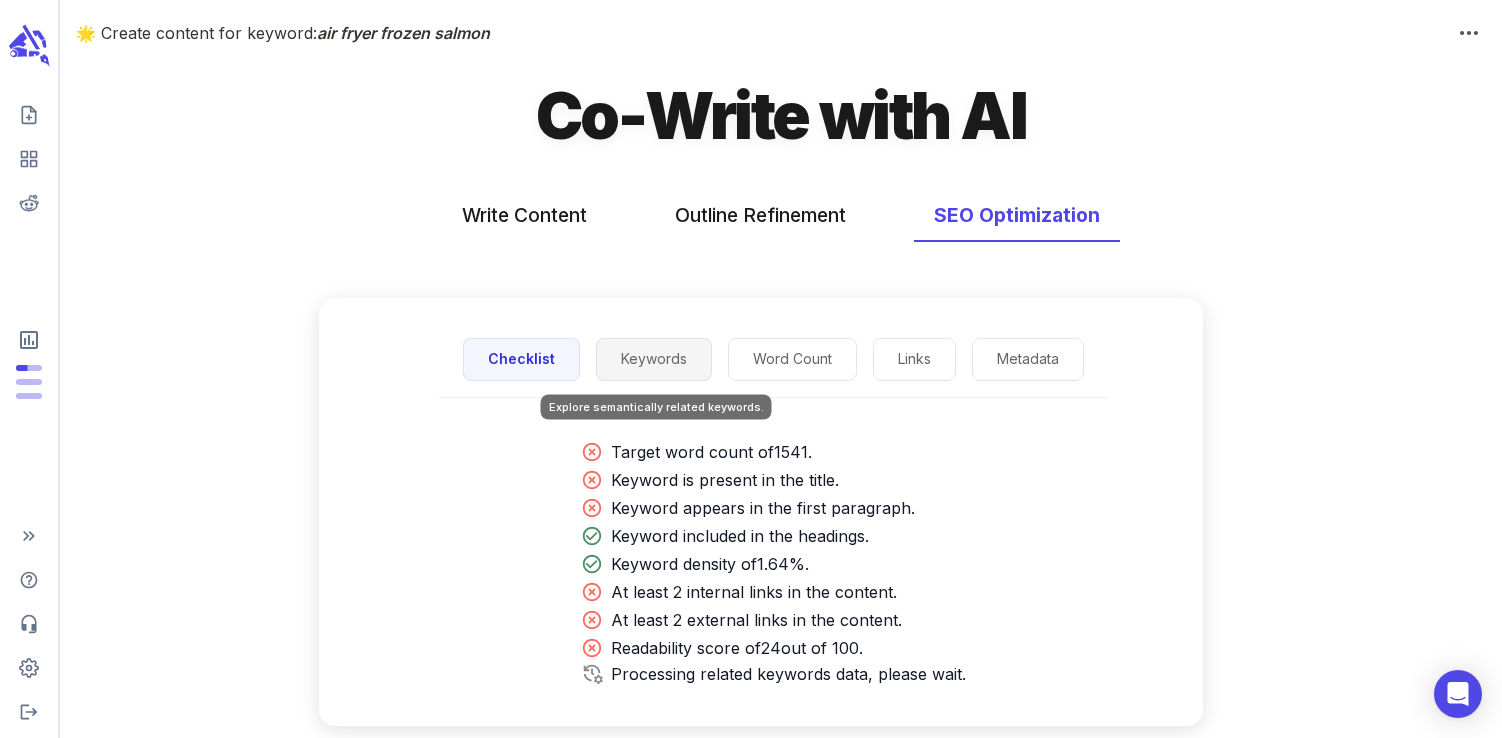 click on "Keywords" at bounding box center (654, 359) 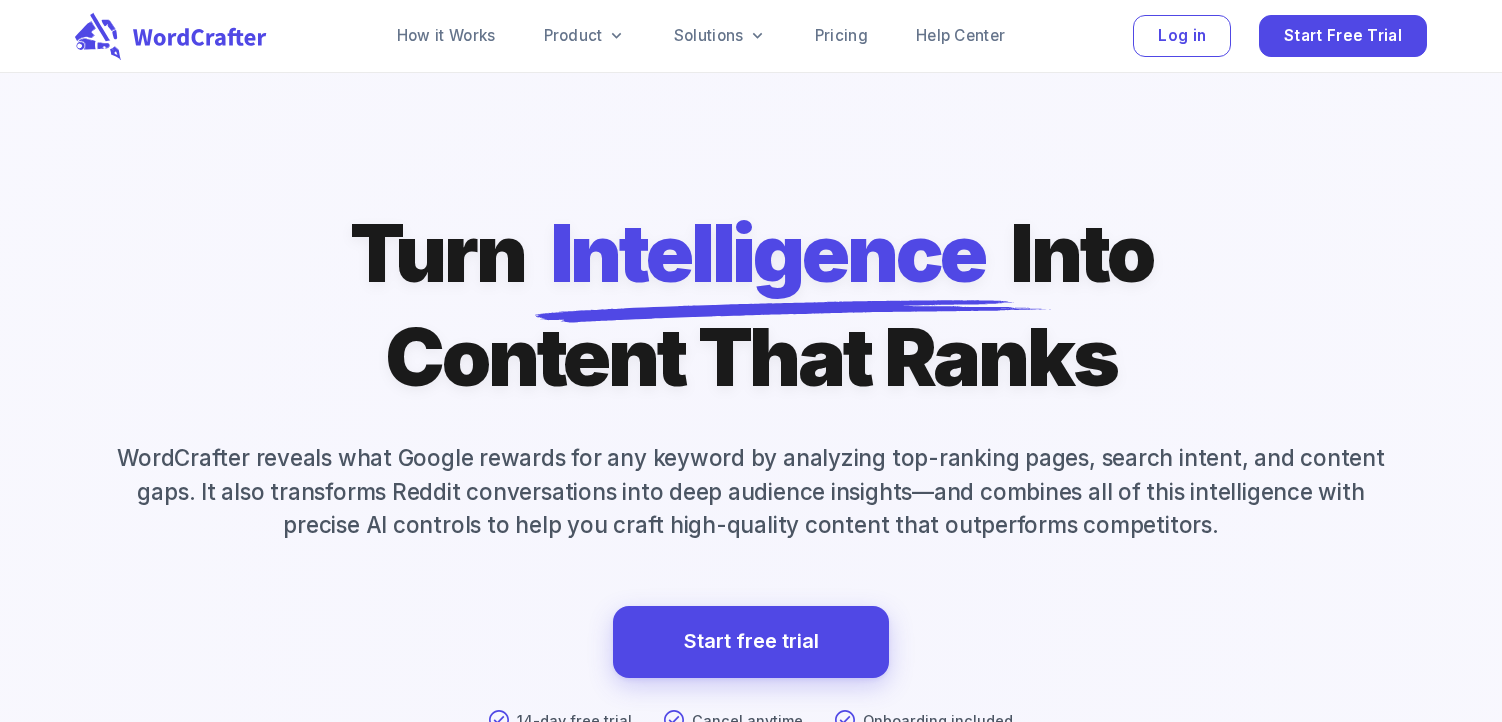 scroll, scrollTop: 0, scrollLeft: 0, axis: both 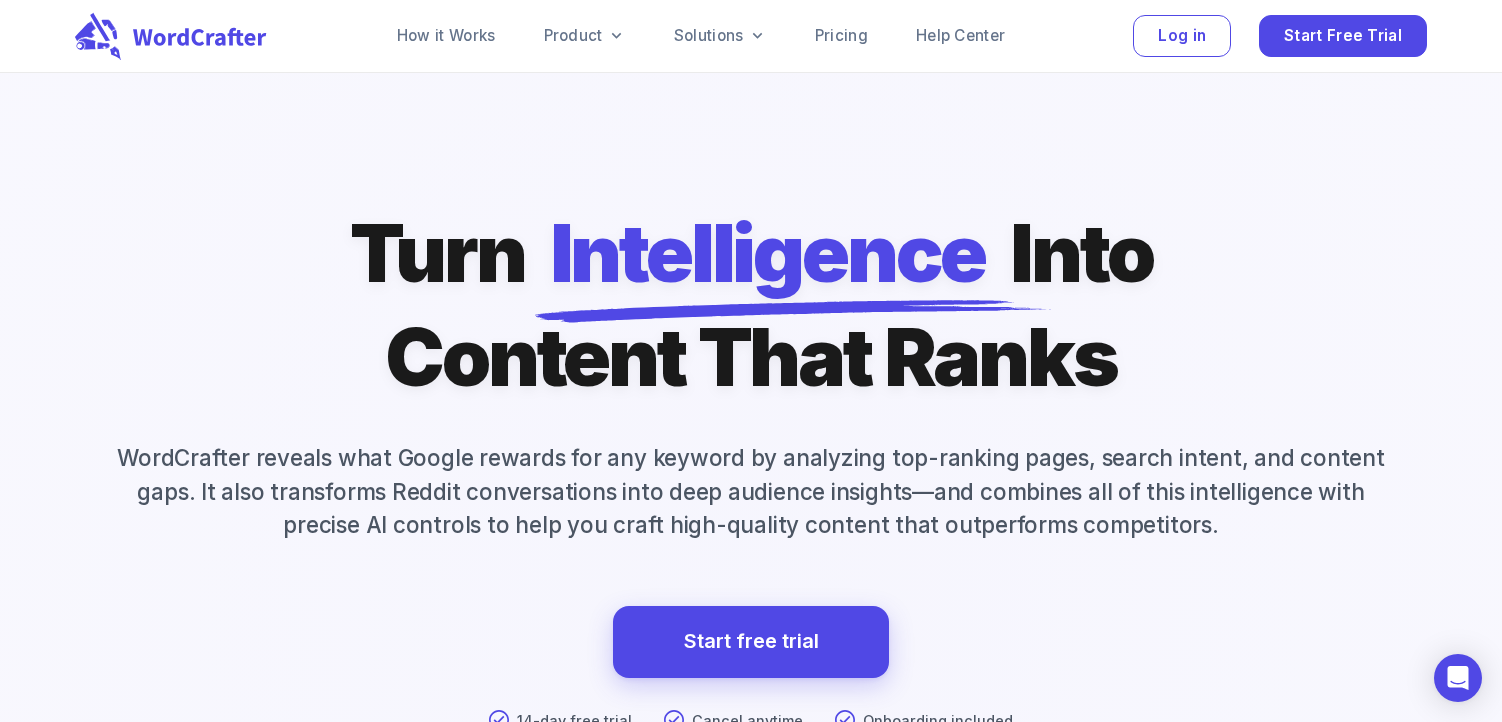 click on "How it Works Product Solutions Pricing Help Center Log in Start Free Trial" at bounding box center (751, 36) 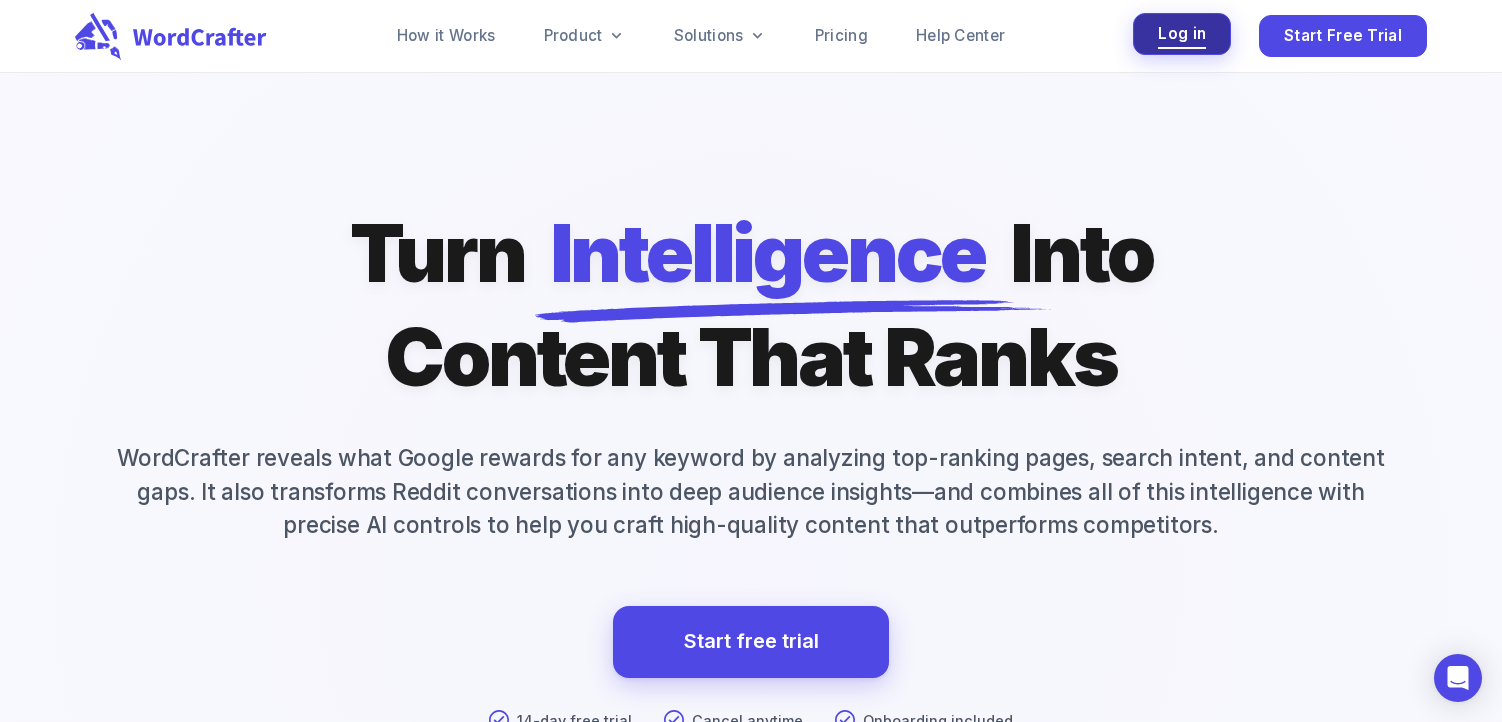 click on "Log in" at bounding box center [1182, 34] 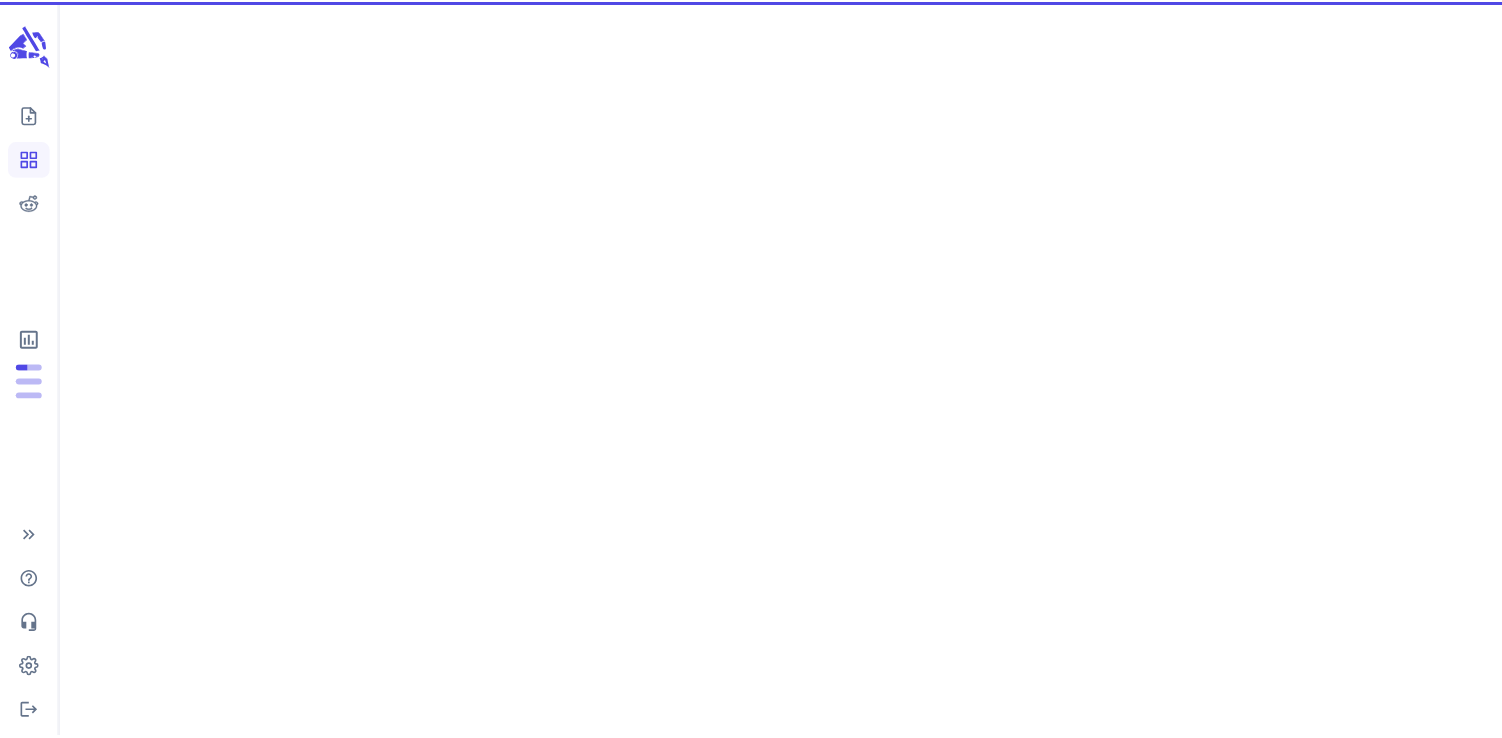 scroll, scrollTop: 0, scrollLeft: 0, axis: both 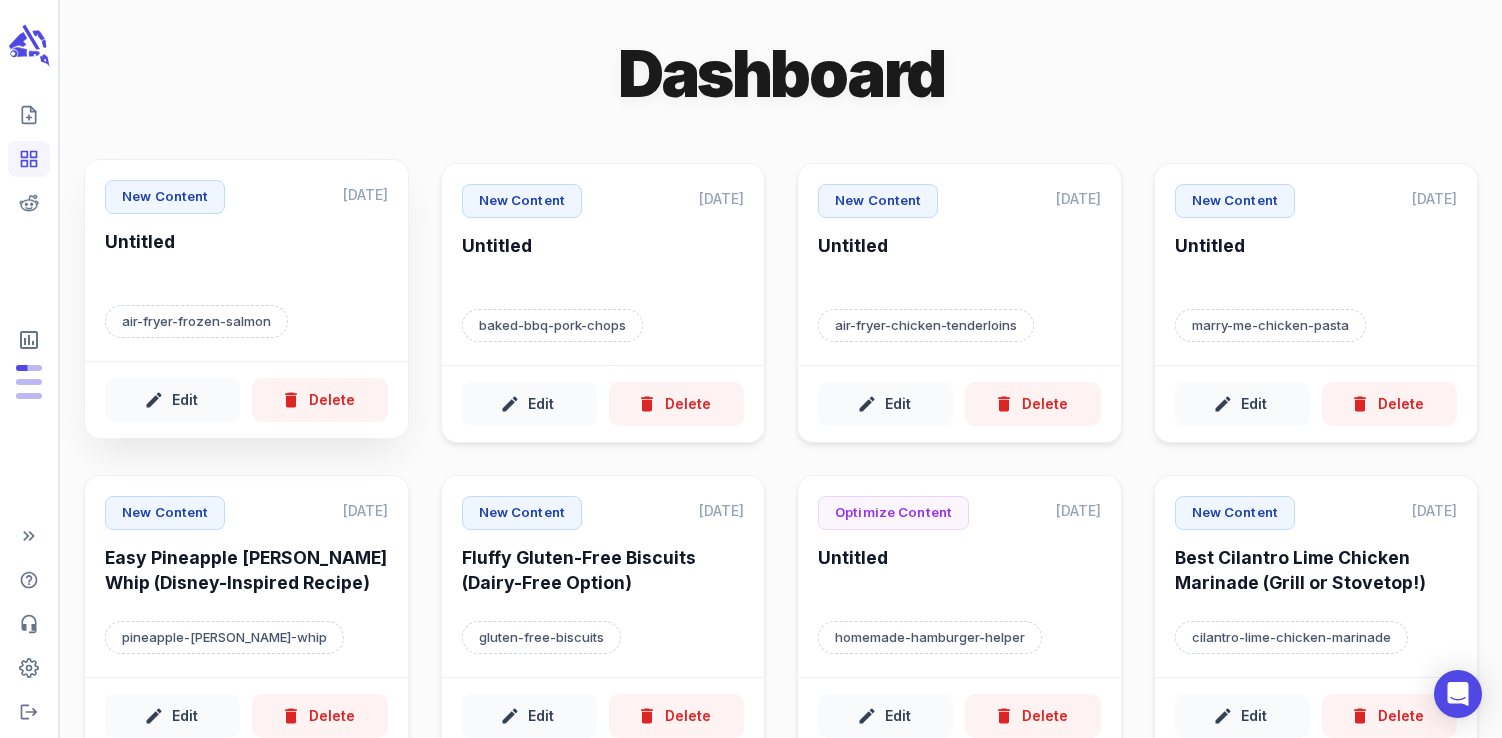click on "Untitled" at bounding box center (246, 257) 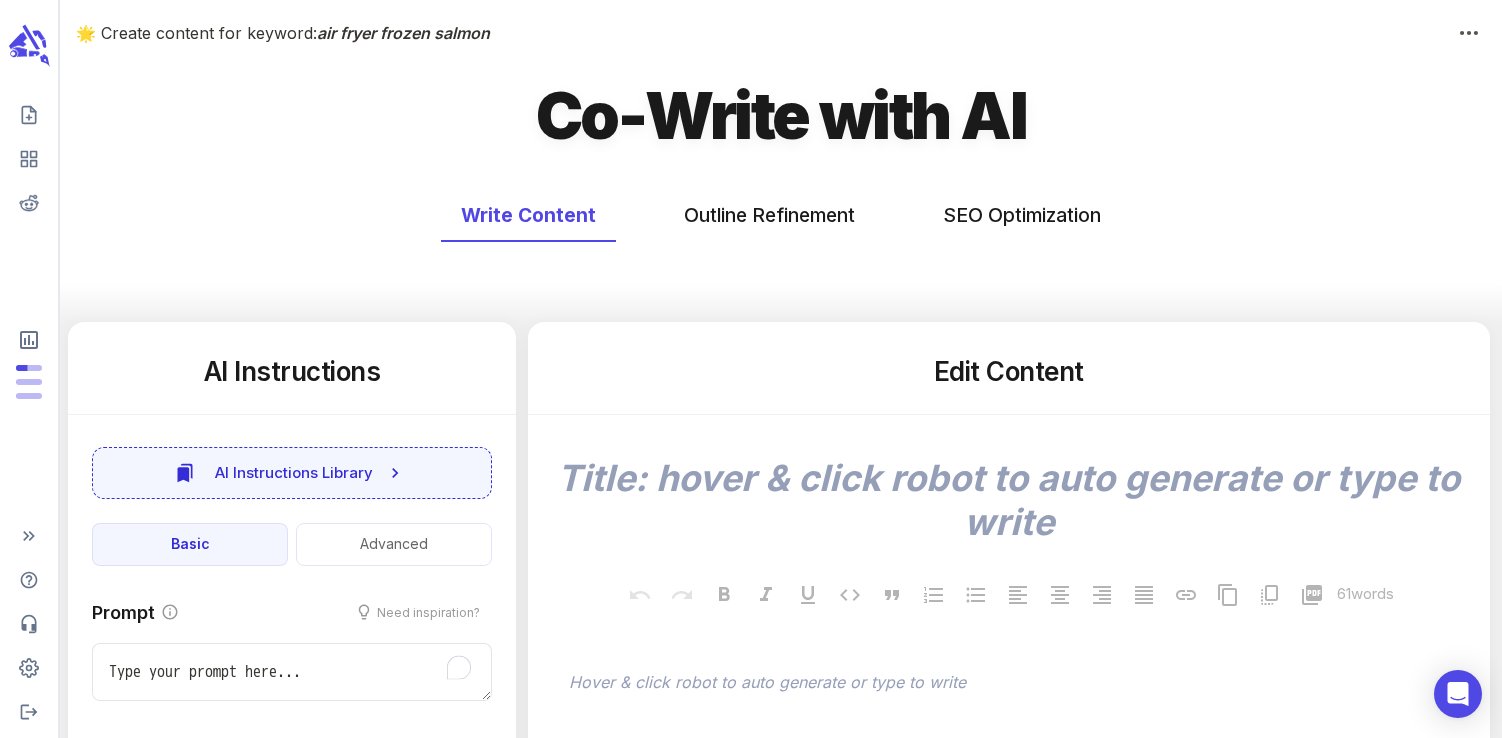 type on "x" 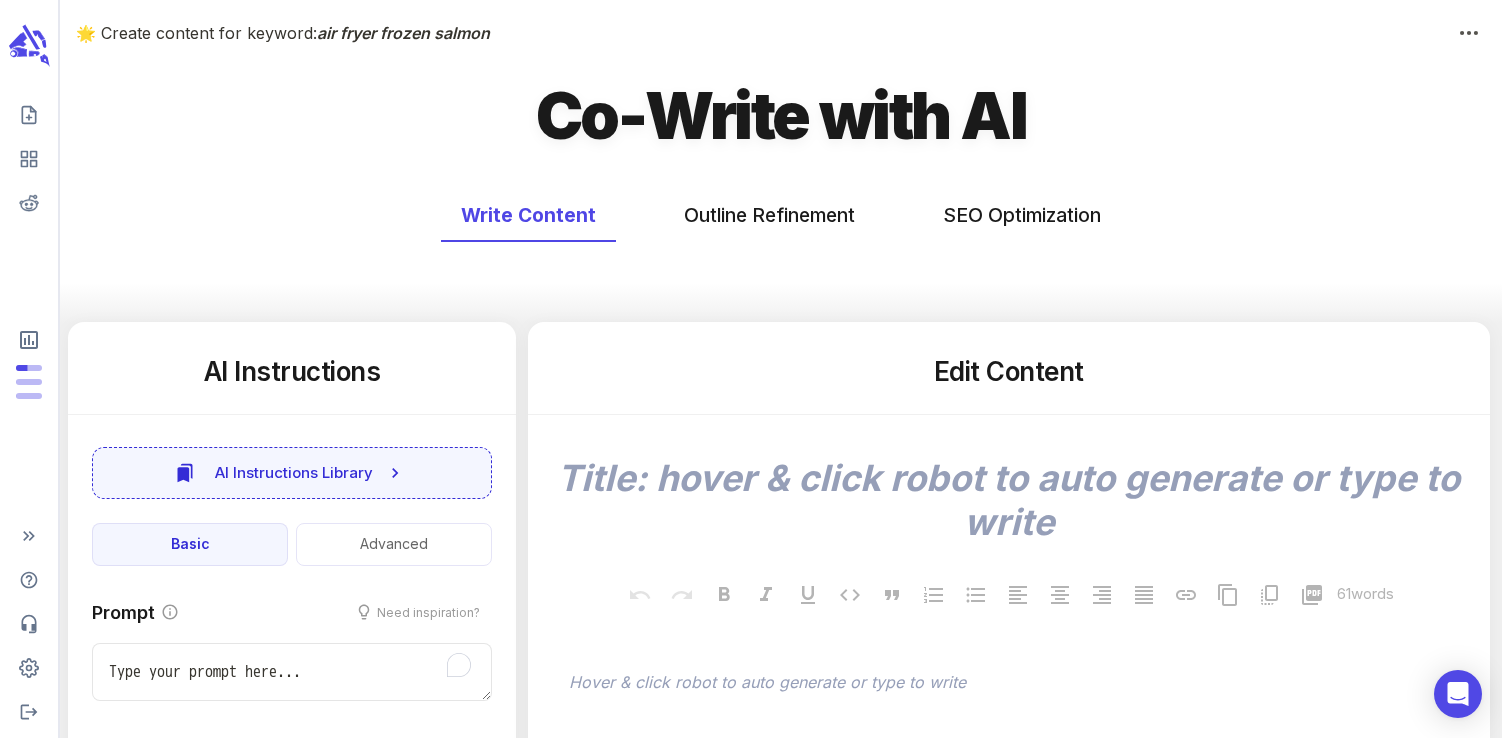 type on "x" 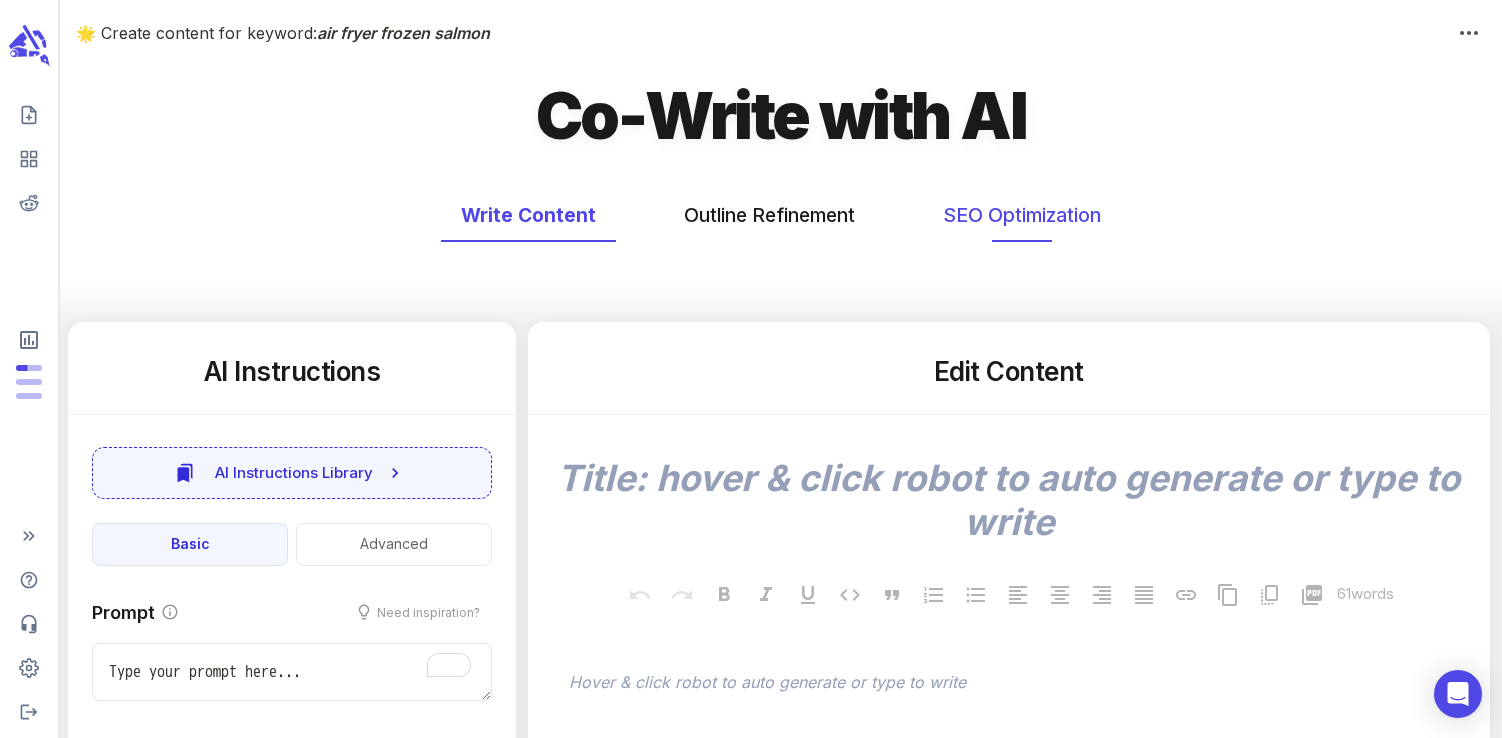 click on "SEO Optimization" at bounding box center (1022, 215) 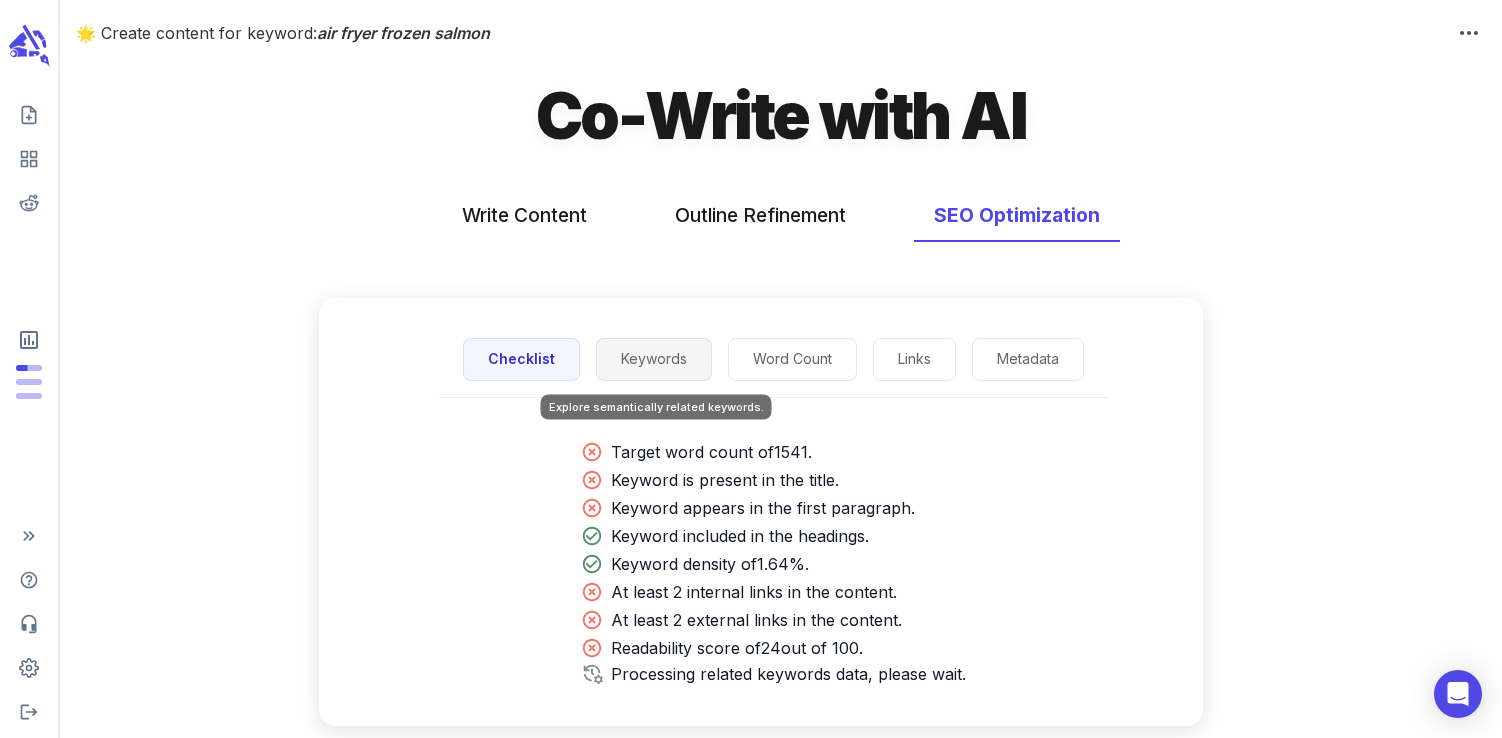 click on "Keywords" at bounding box center (654, 359) 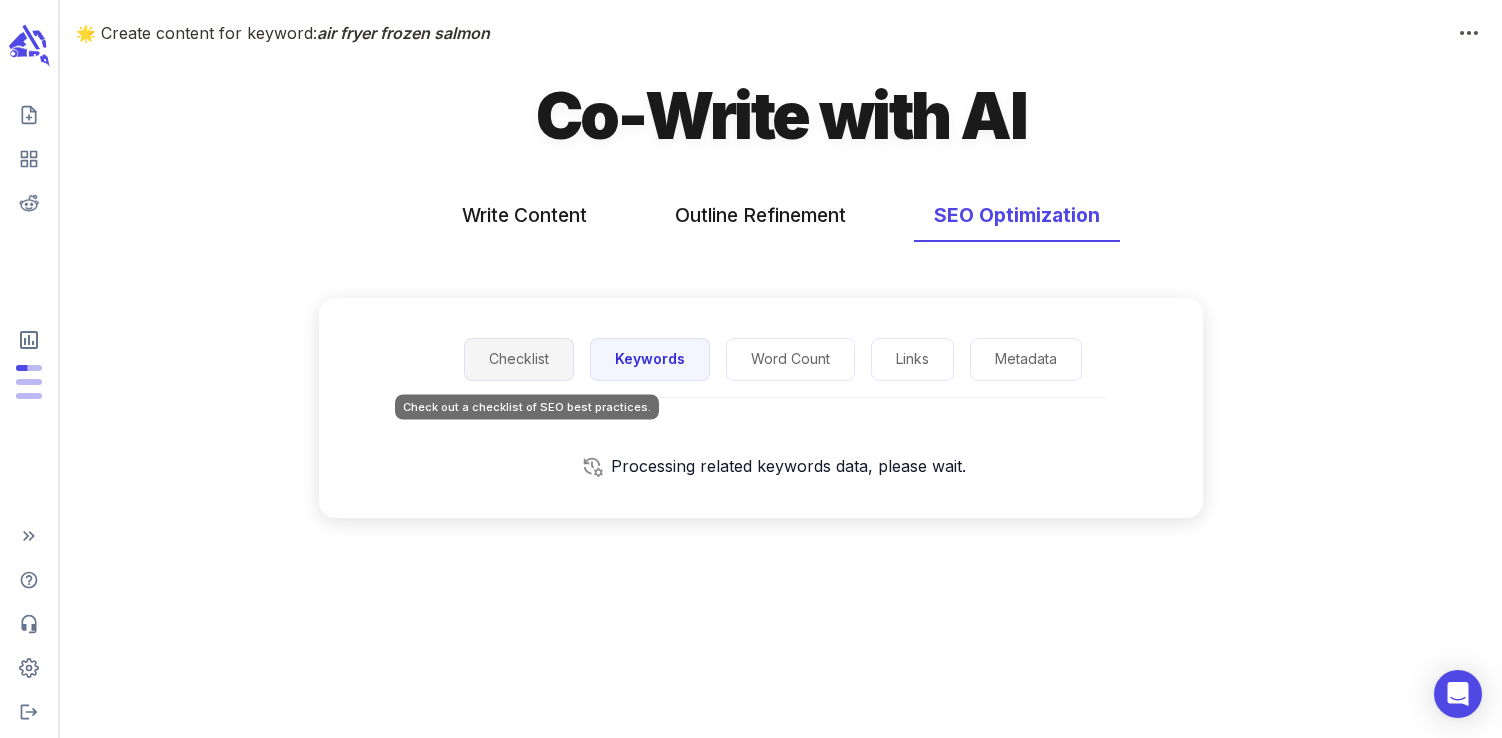 click on "Checklist" at bounding box center (519, 359) 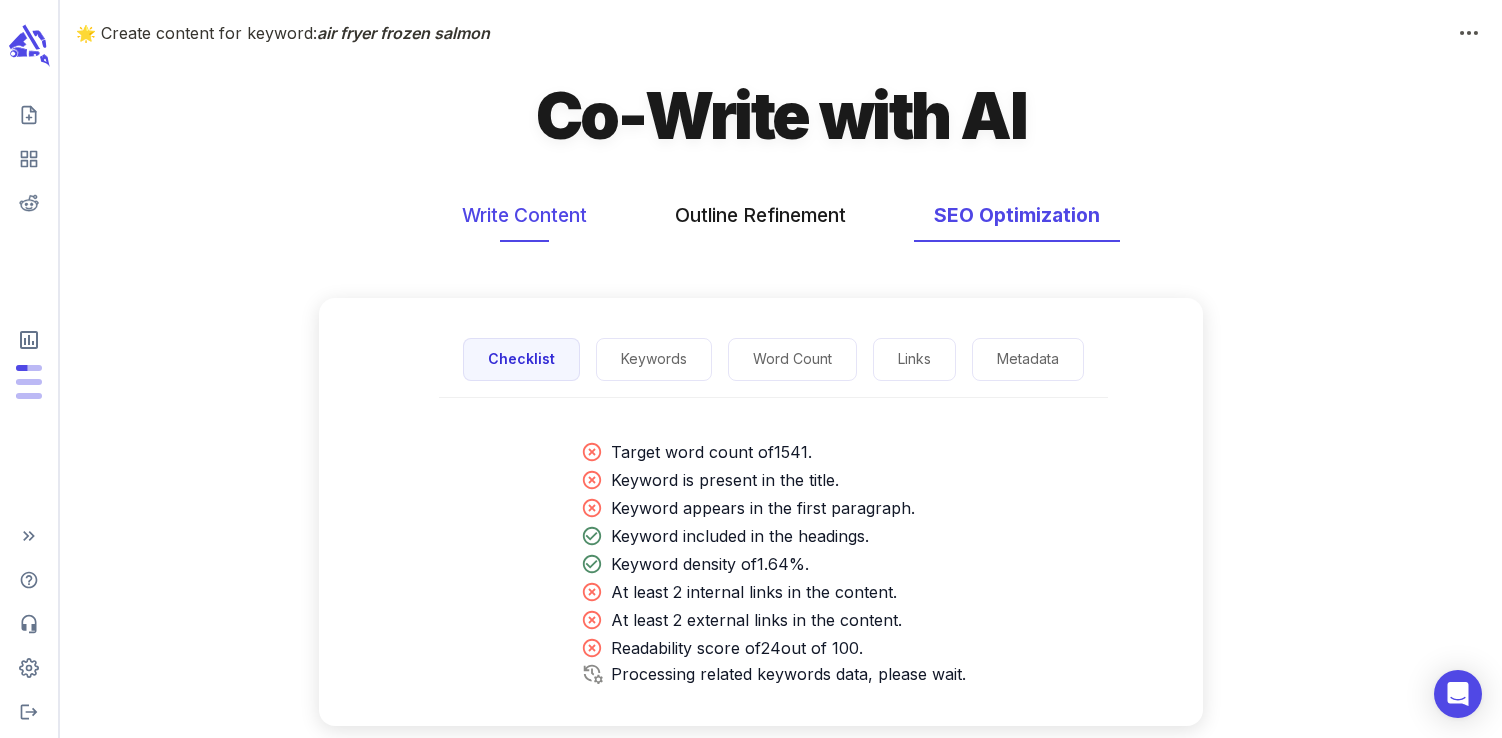 click on "Write Content" at bounding box center [524, 215] 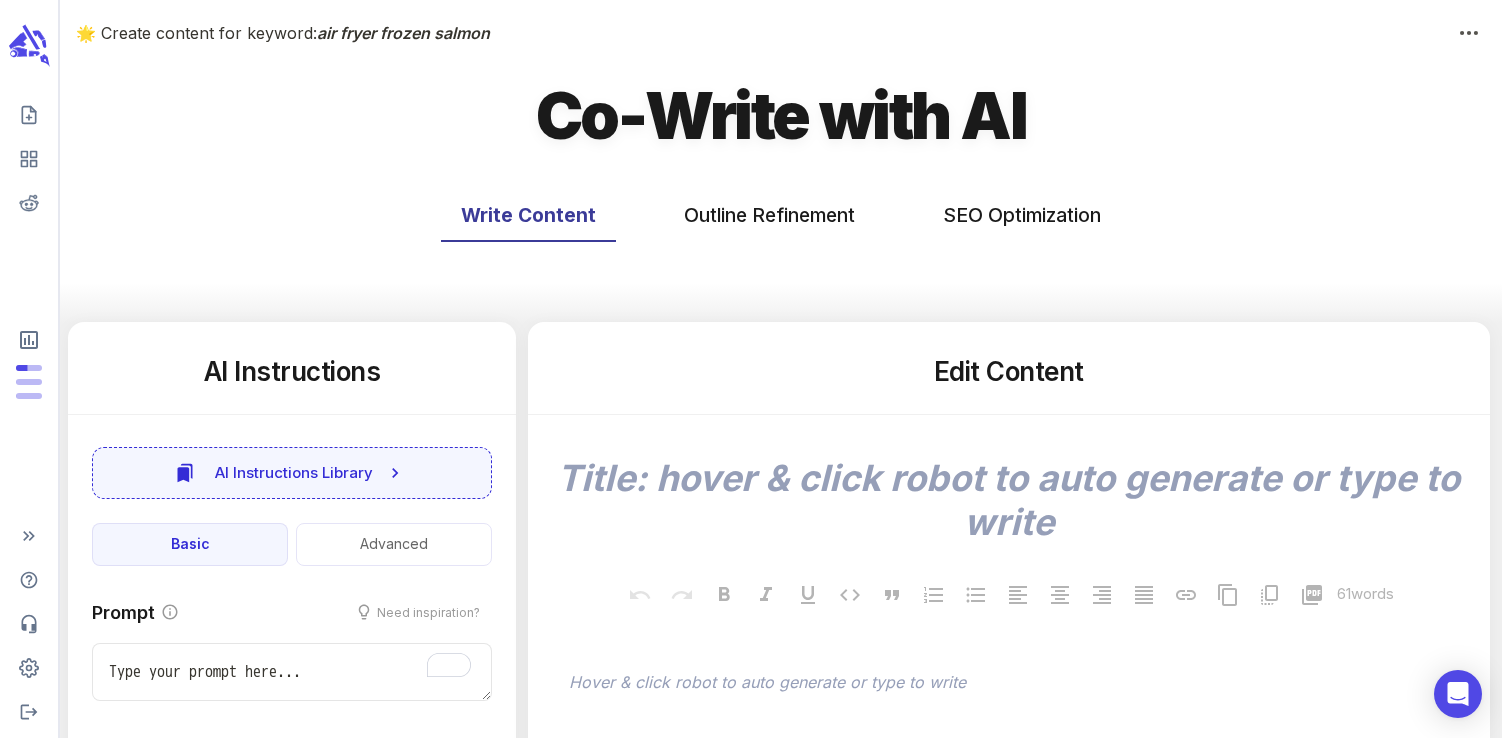 type on "x" 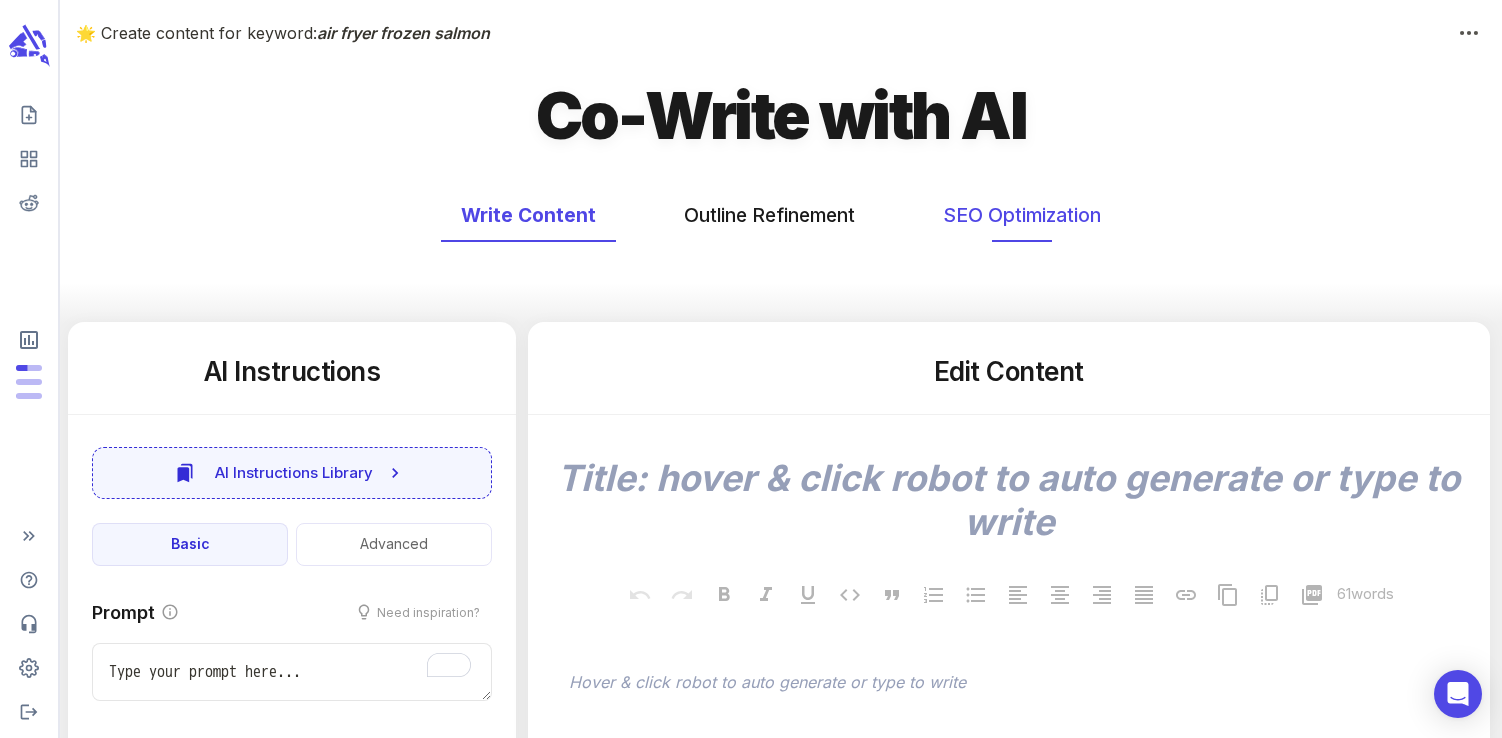 click on "SEO Optimization" at bounding box center (1022, 215) 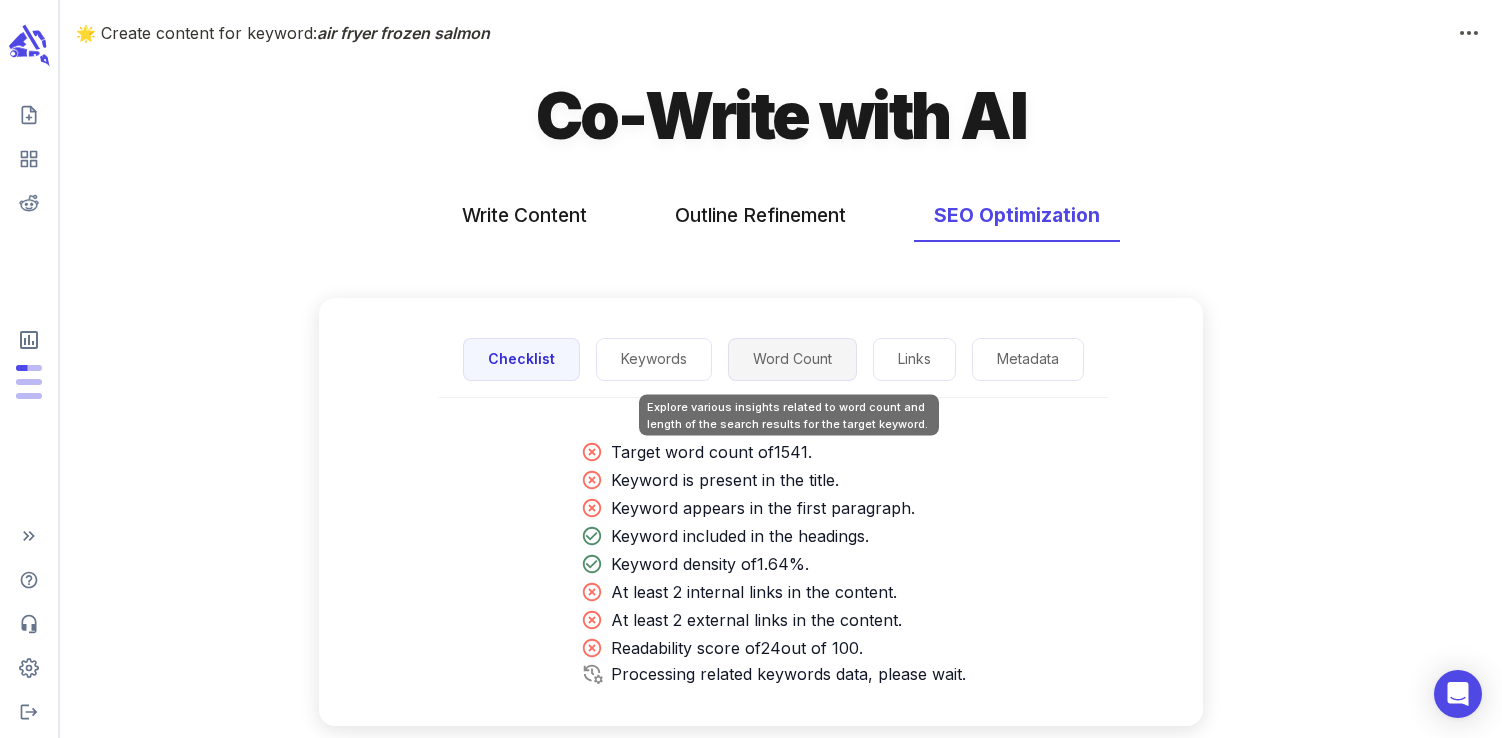 click on "Word Count" at bounding box center (792, 359) 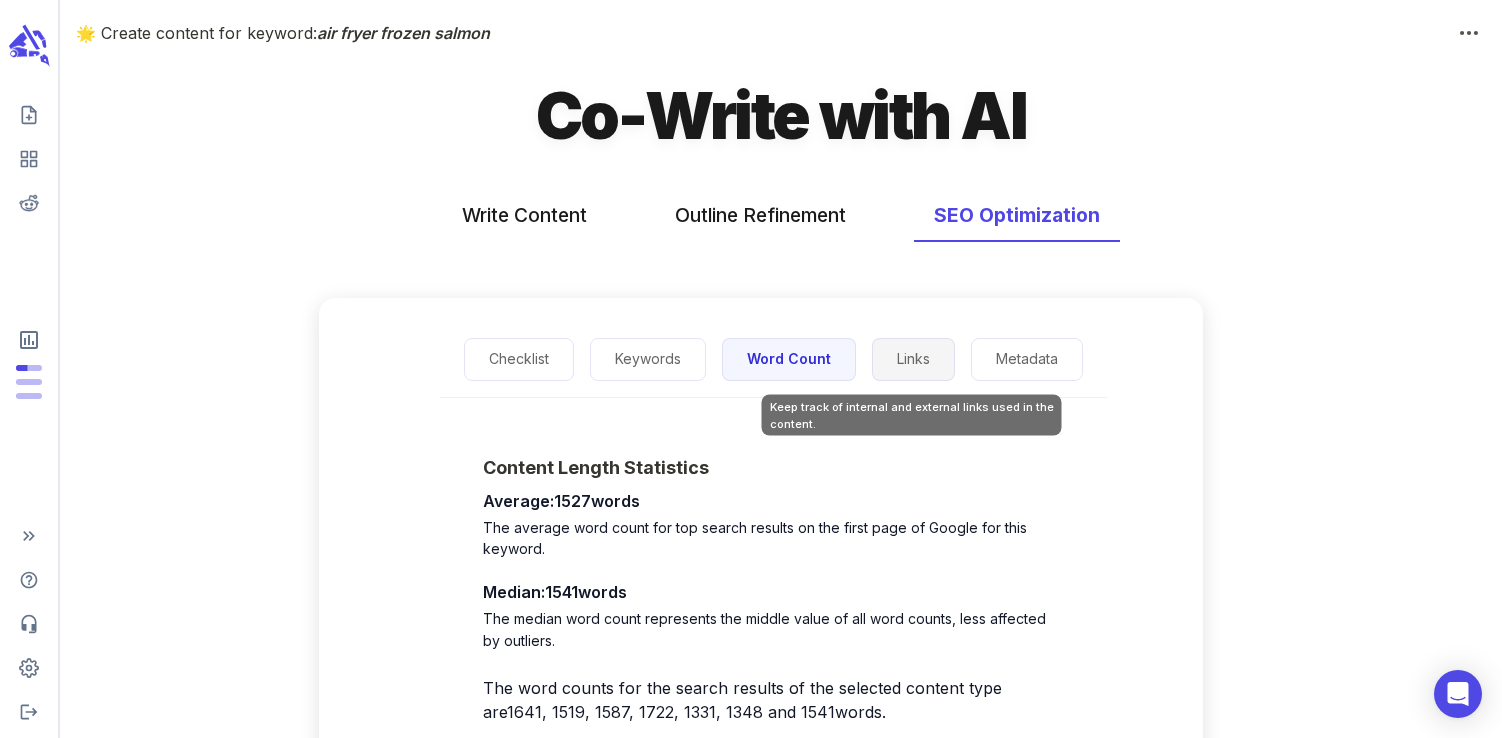 click on "Links" at bounding box center (913, 359) 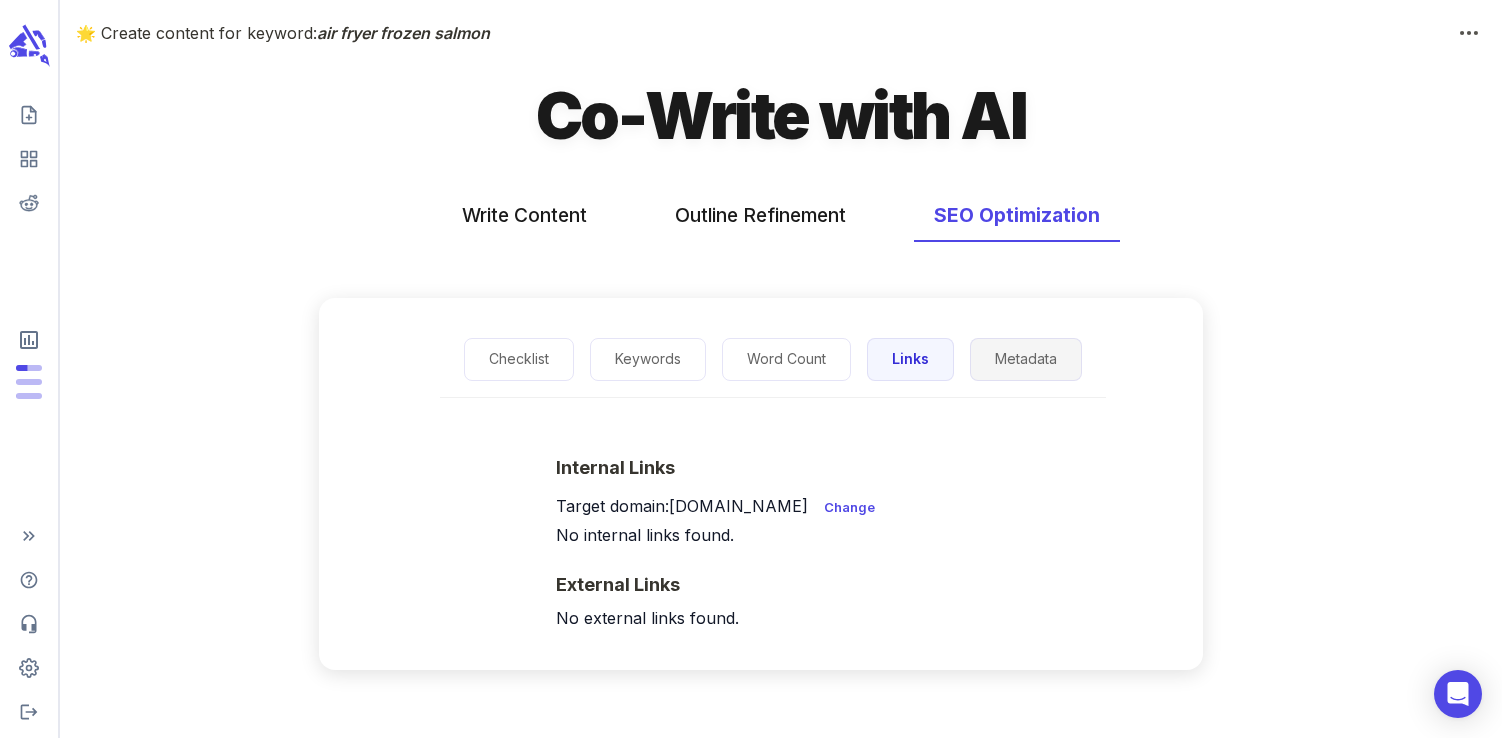 click on "Metadata" at bounding box center (1026, 359) 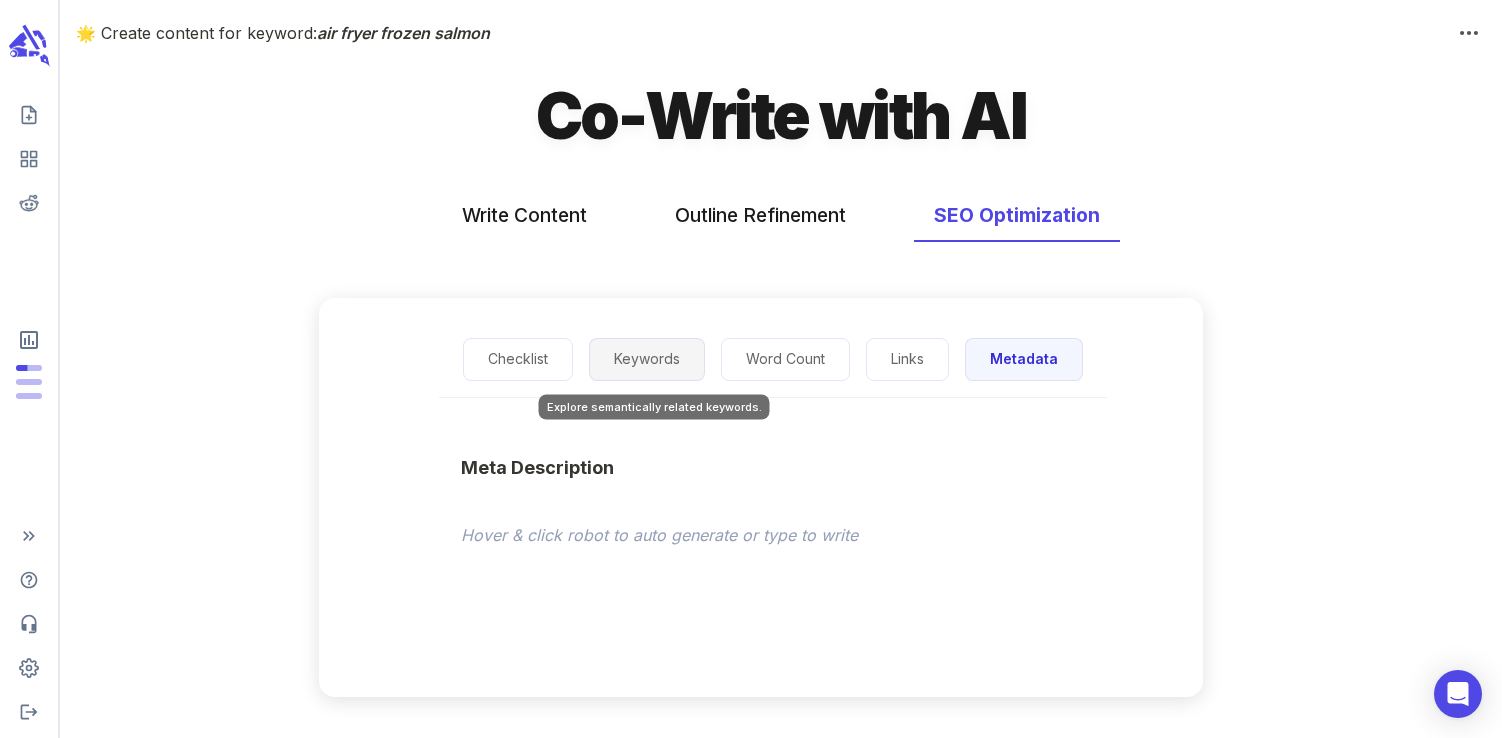 click on "Keywords" at bounding box center (647, 359) 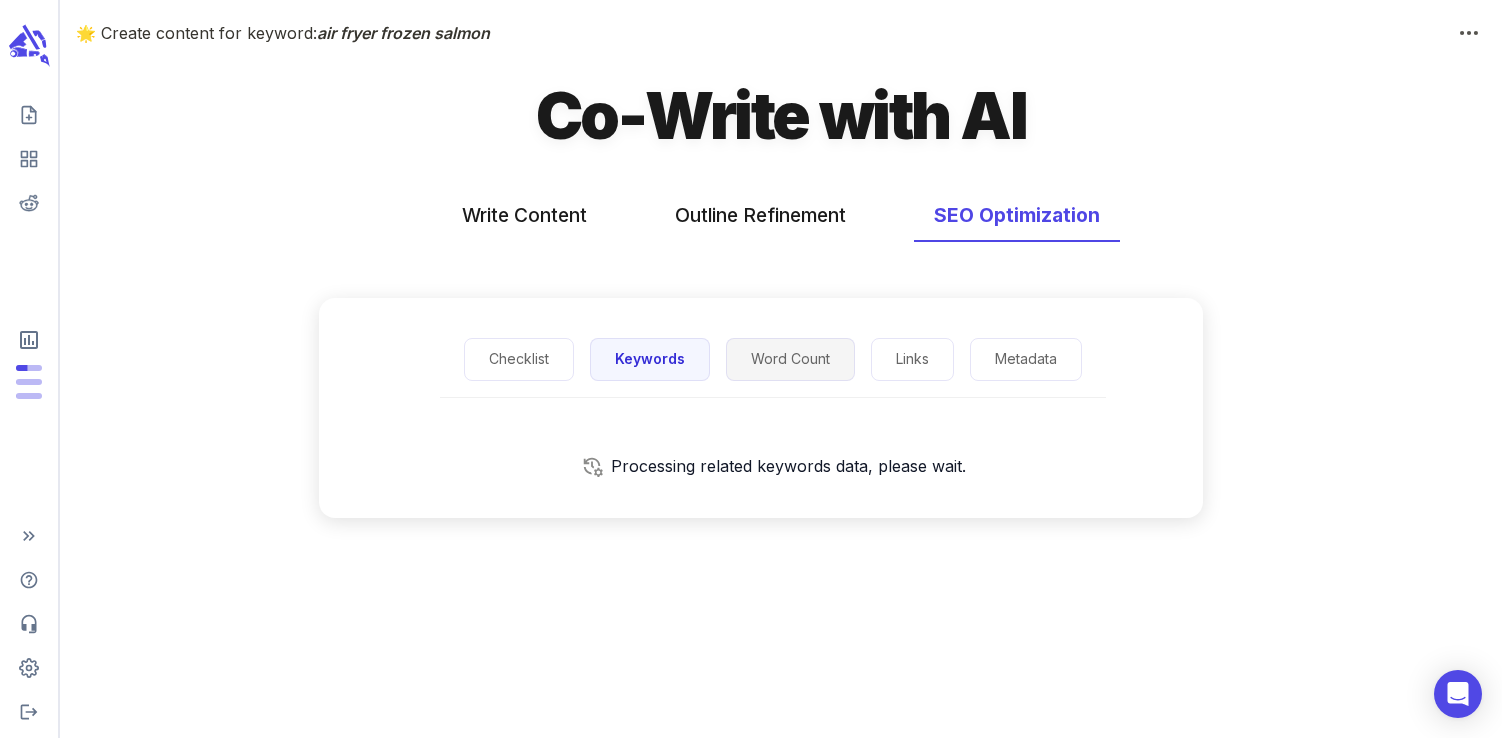 click on "Word Count" at bounding box center [790, 359] 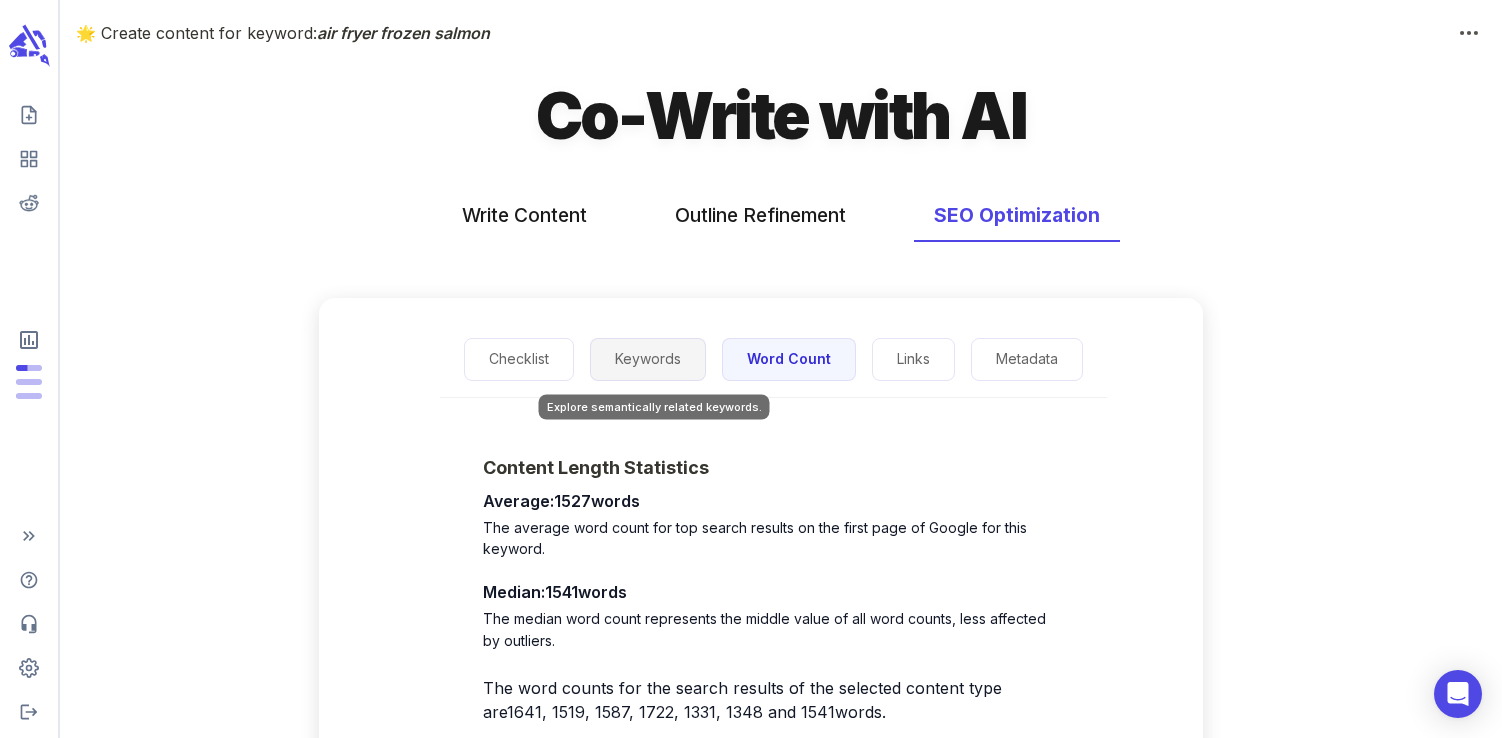 click on "Keywords" at bounding box center [648, 359] 